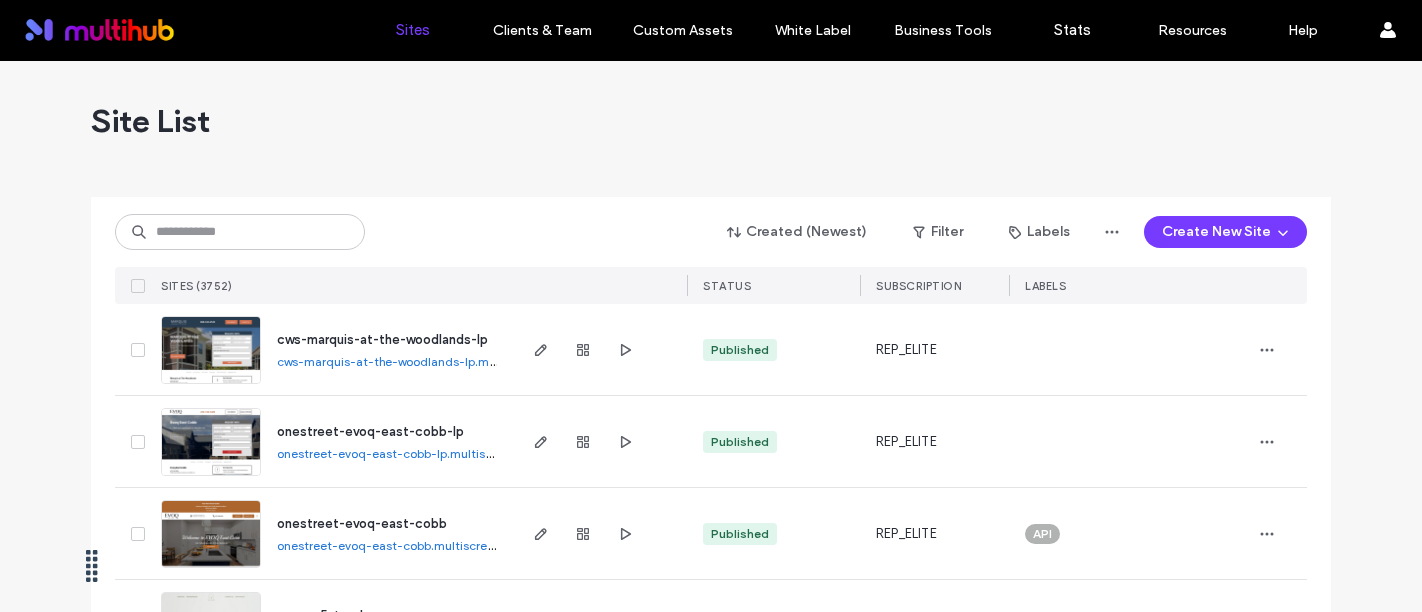 scroll, scrollTop: 0, scrollLeft: 0, axis: both 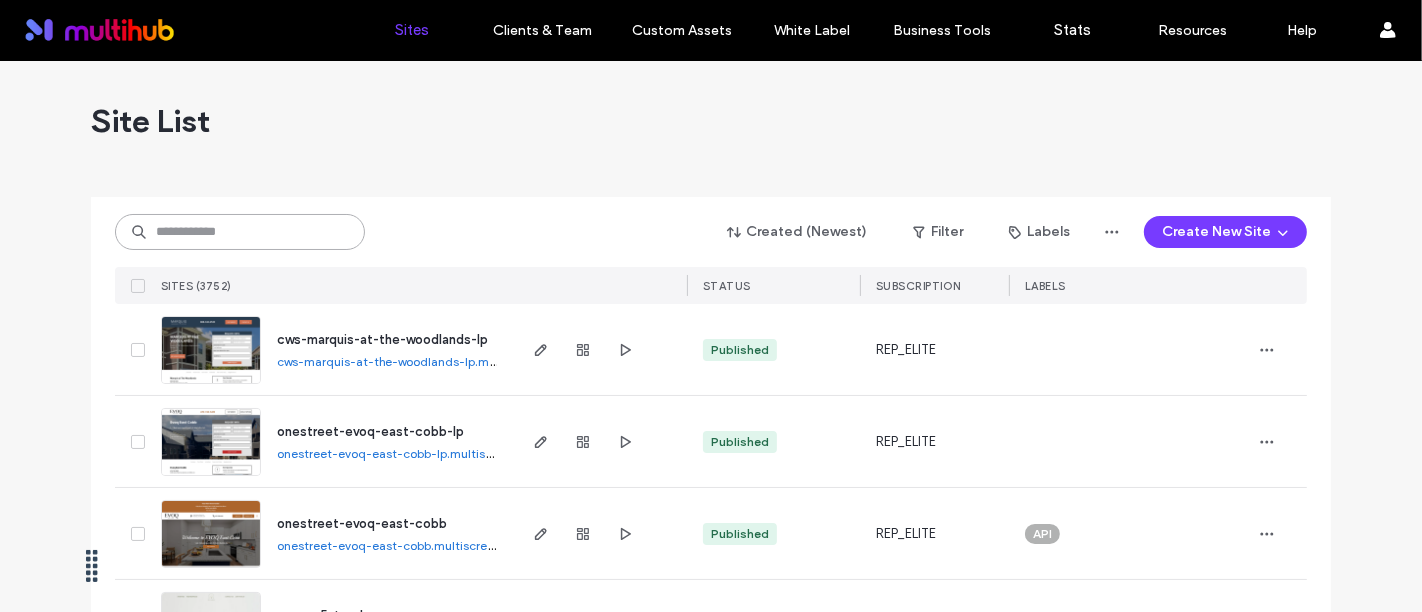click at bounding box center (240, 232) 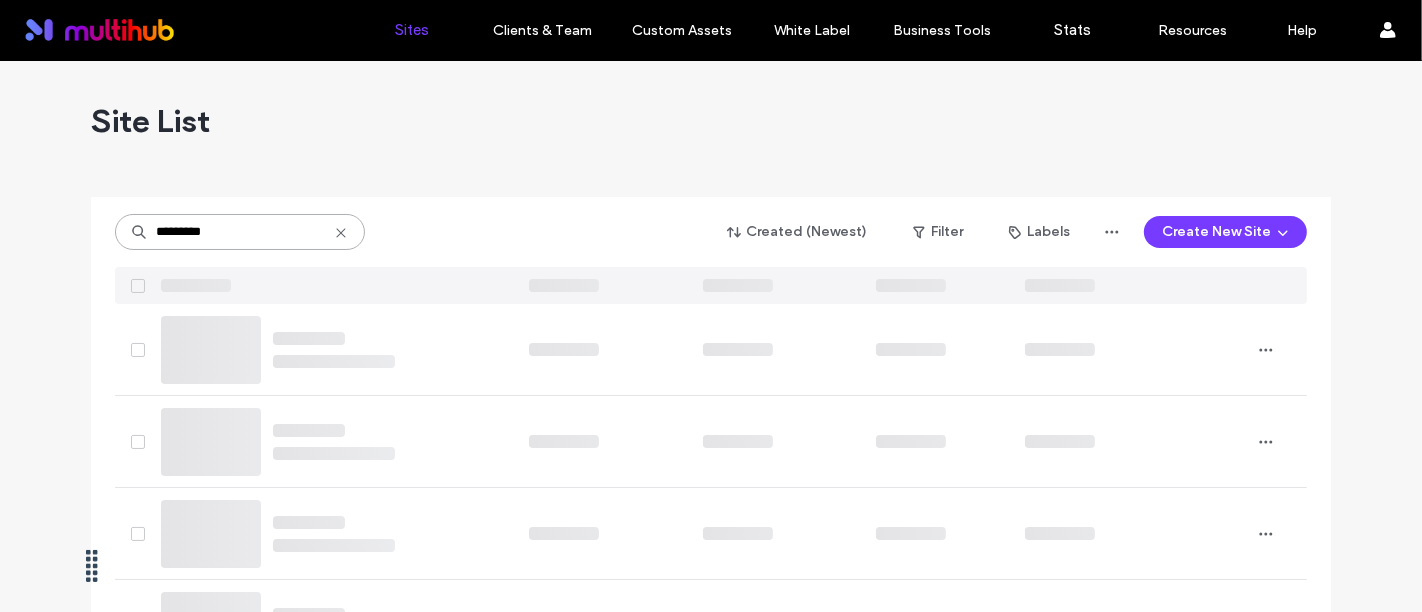 type on "*********" 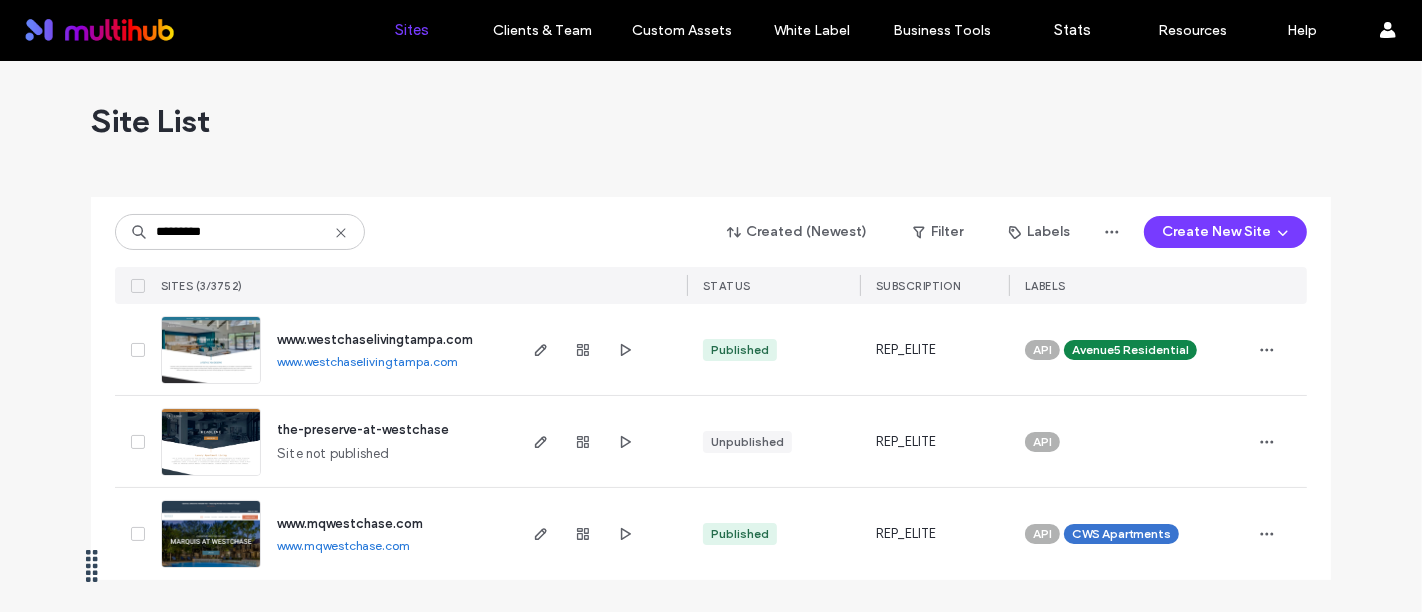 click on "Site List" at bounding box center (711, 121) 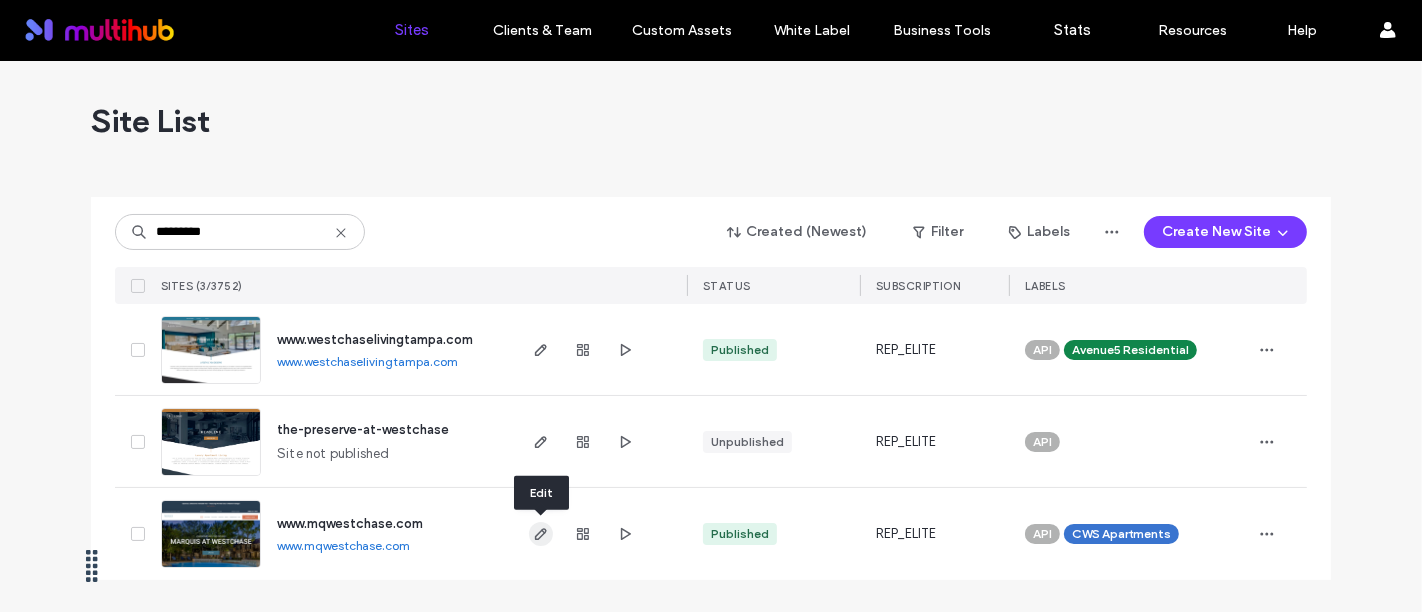 click 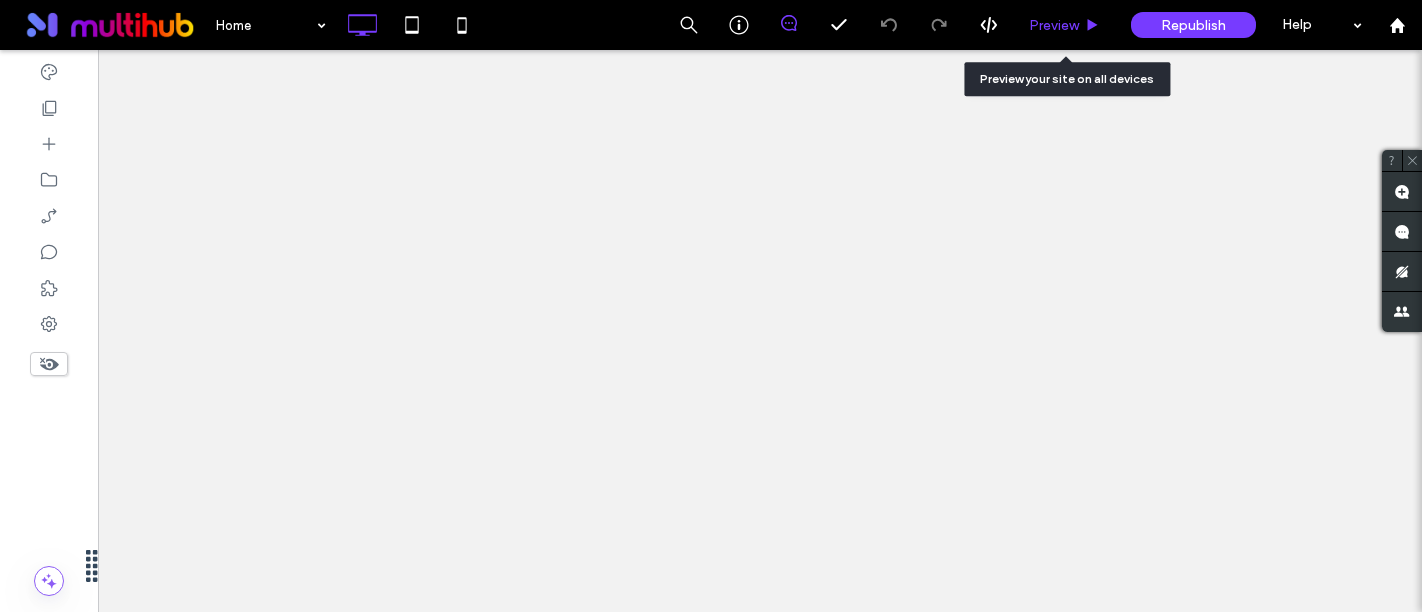 click on "Preview" at bounding box center [1065, 25] 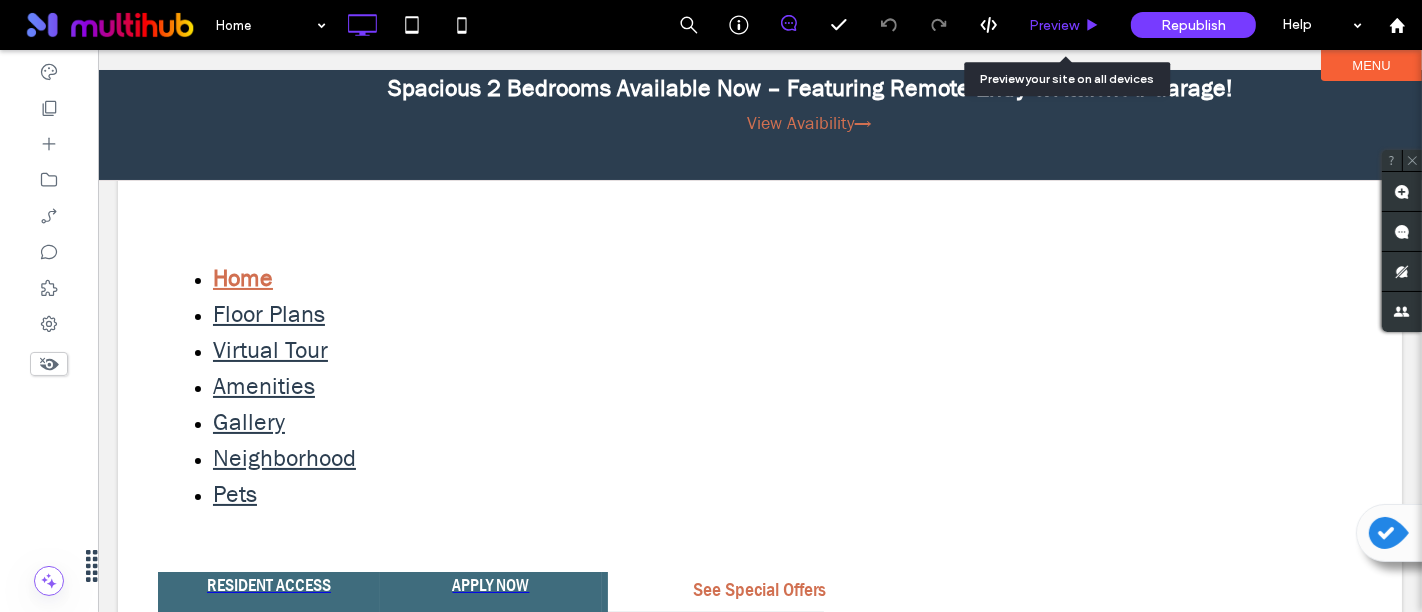 scroll, scrollTop: 0, scrollLeft: 0, axis: both 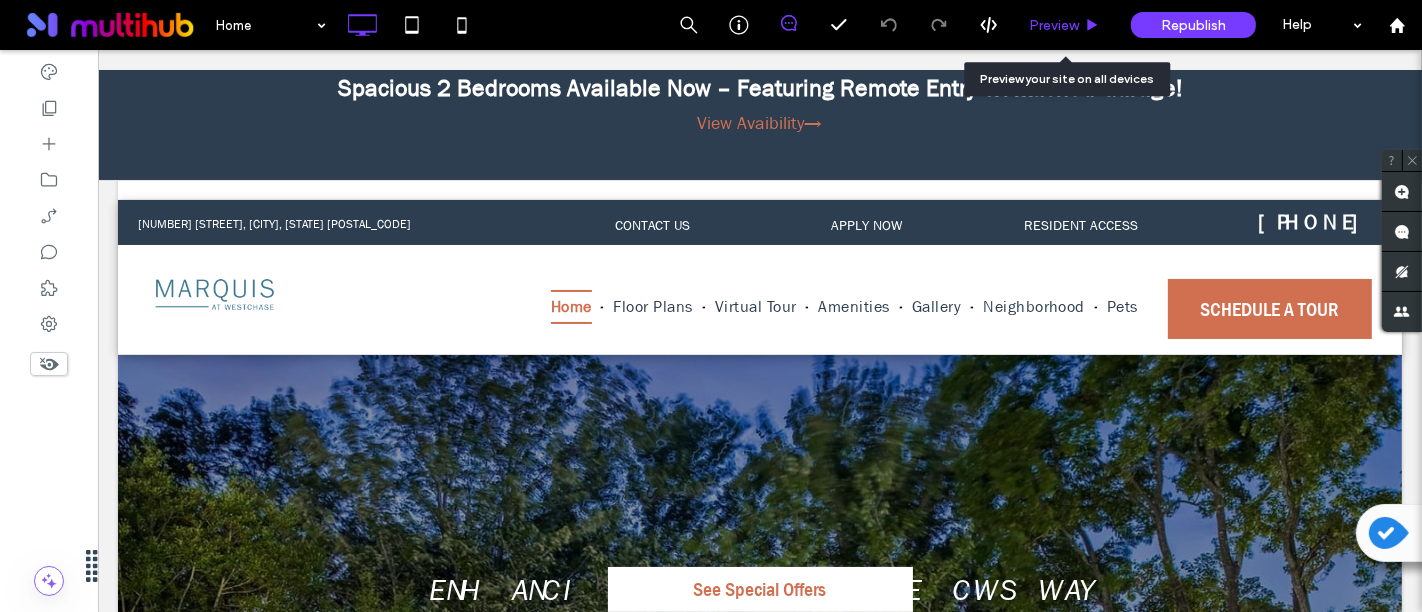click 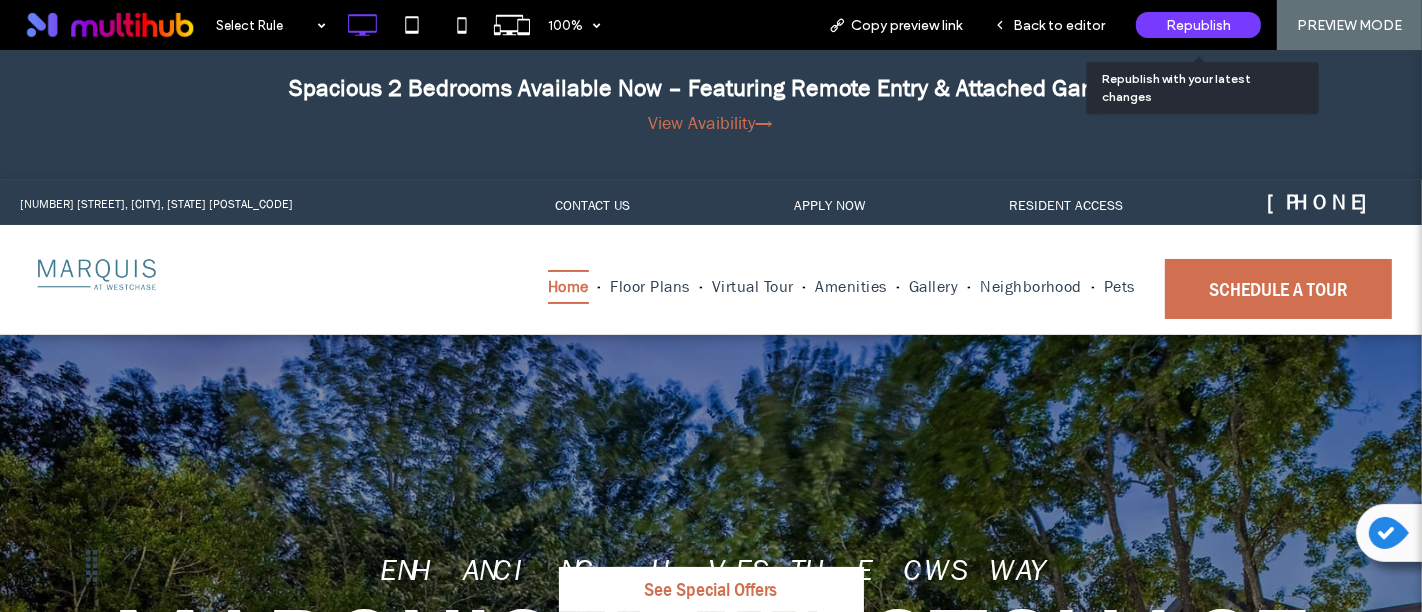 click on "Republish" at bounding box center [1198, 25] 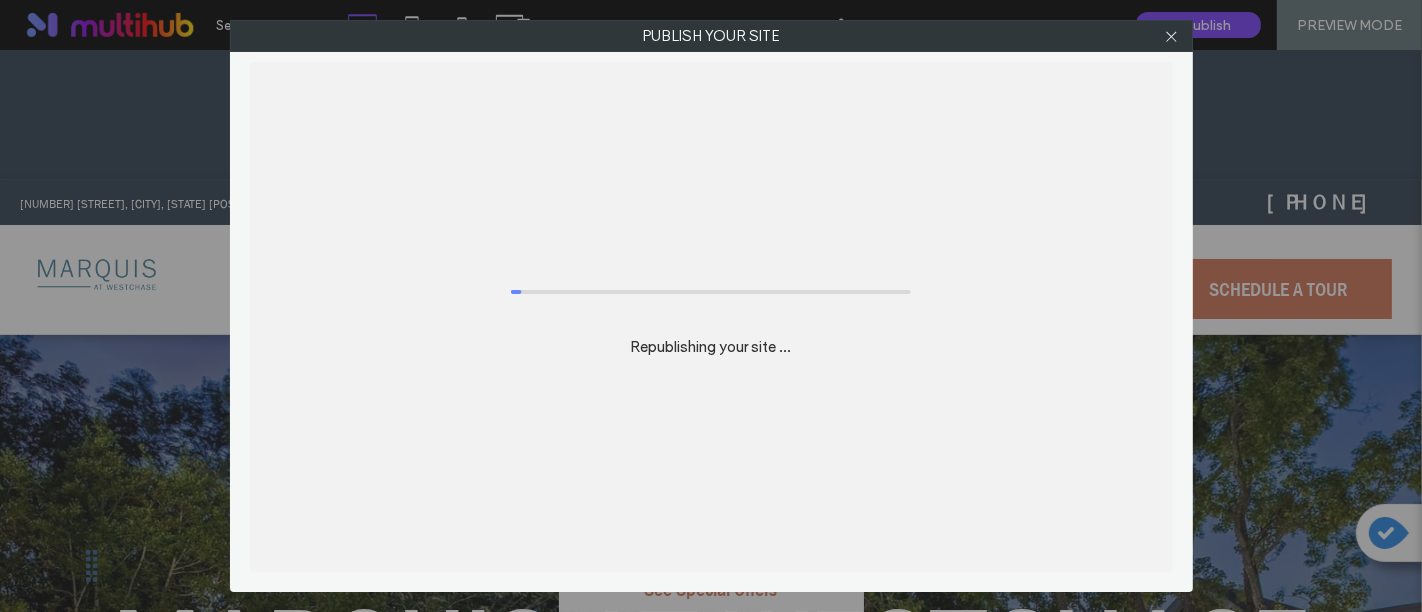 click on "Publish your site" at bounding box center (711, 36) 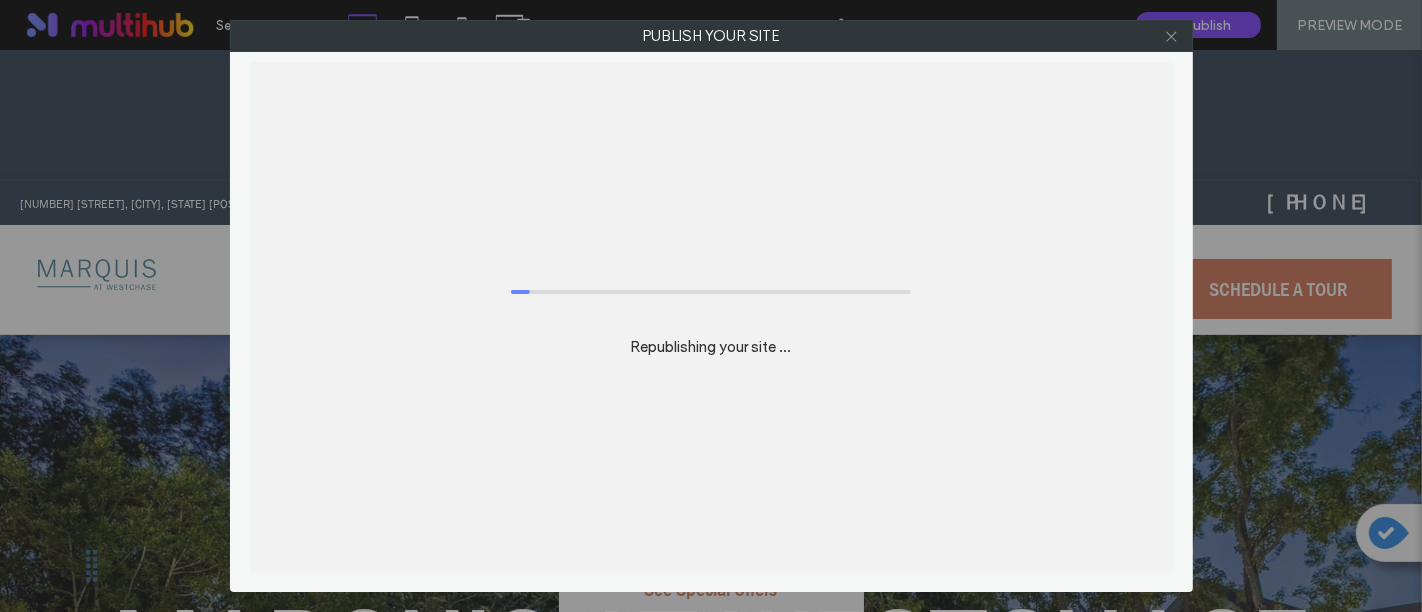 click 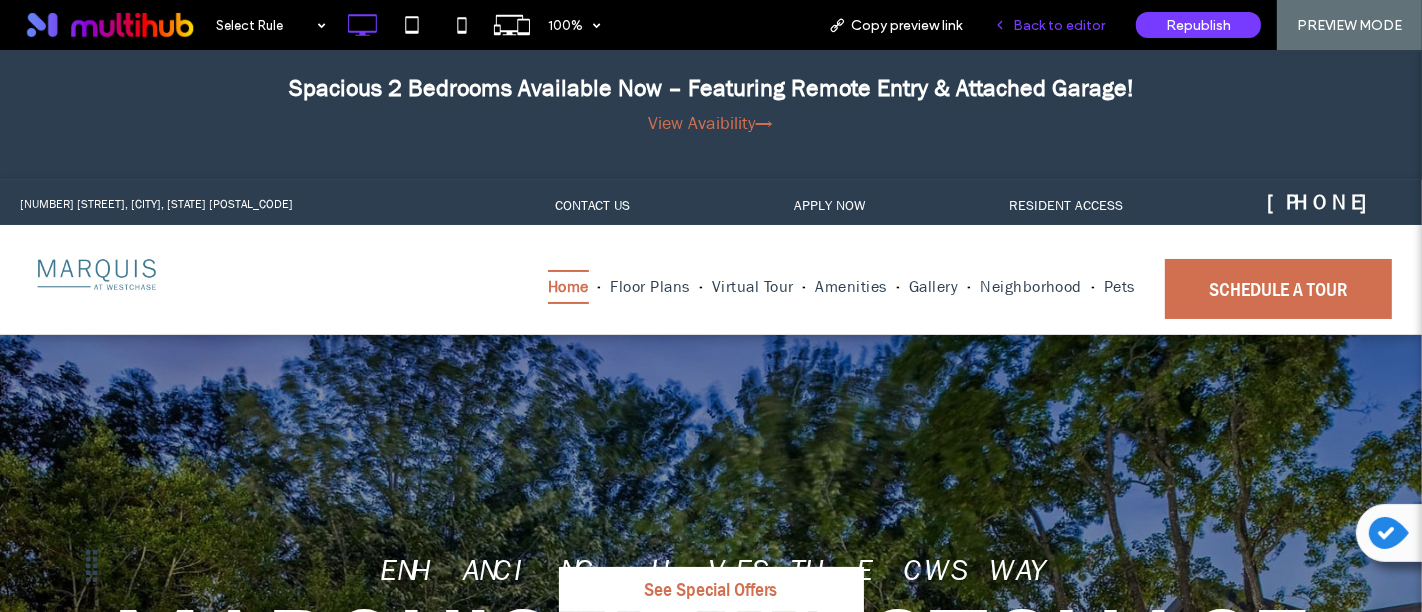 click on "Back to editor" at bounding box center (1059, 25) 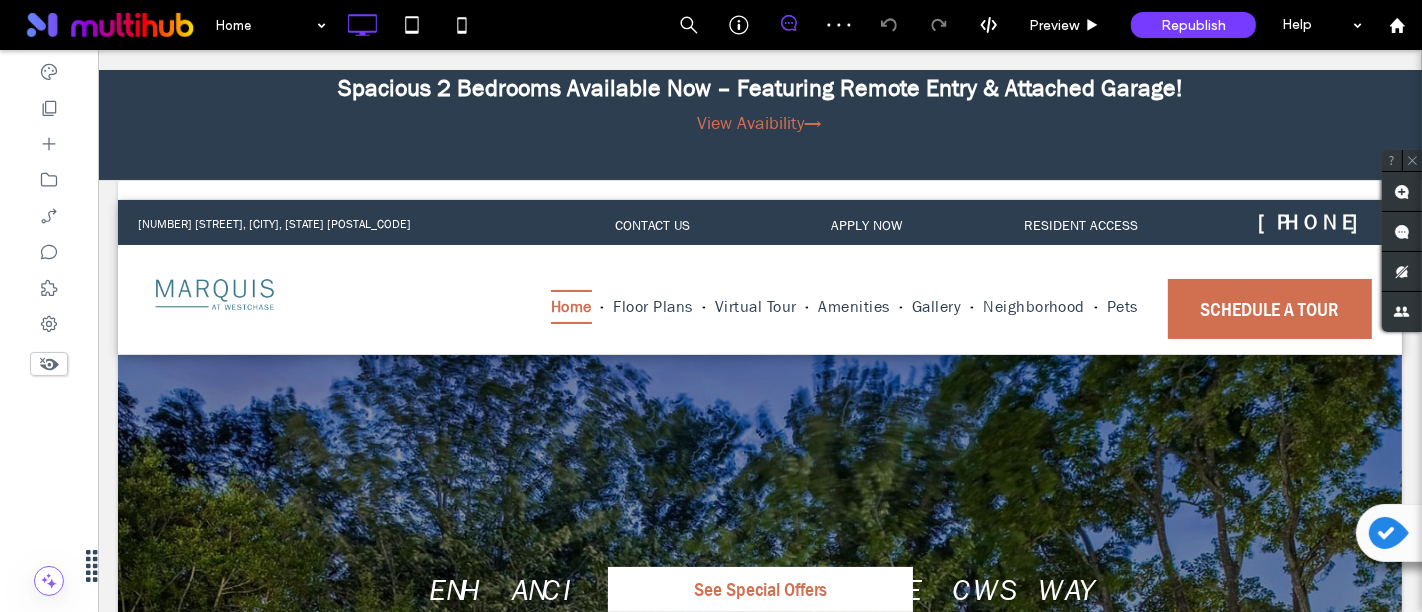 click on "View Avaibility→" at bounding box center (759, 123) 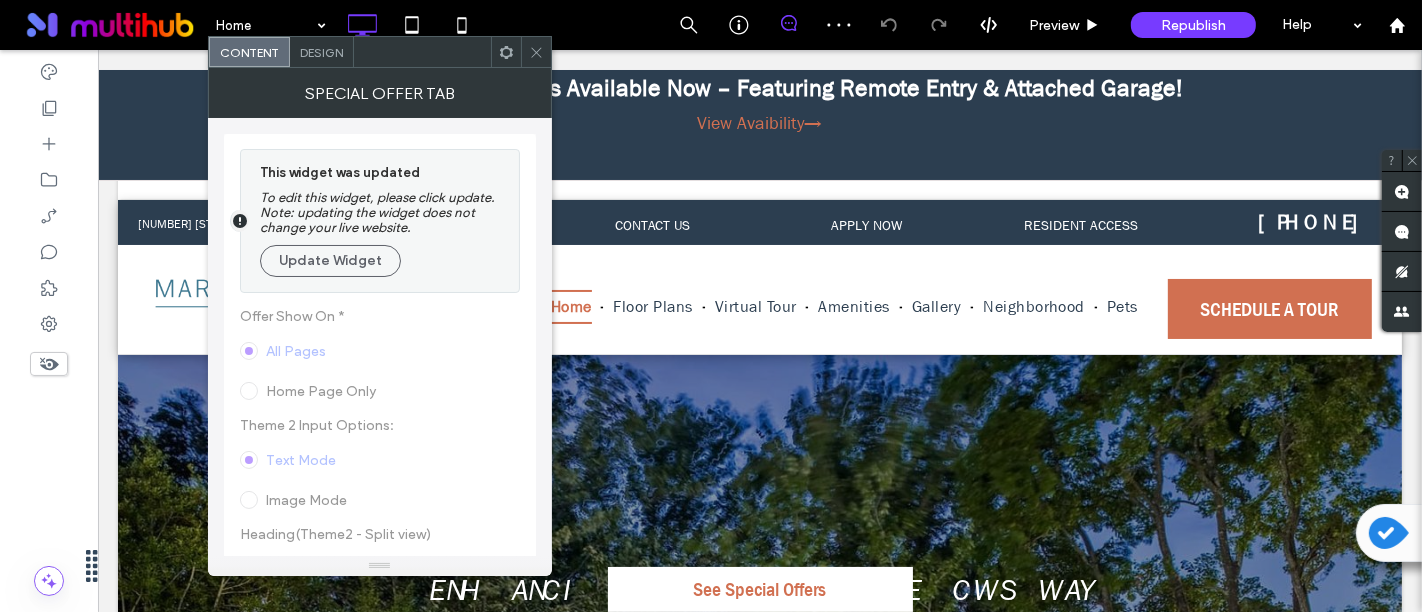 click on ".wqwq-1{fill:#231f20;}
.cls-1q, .cls-2q { fill-rule: evenodd; }
.cls-2q { fill: #6e8188; }
True_local
Agendize
HealthEngine
x_close_popup
from_your_site
multi_language
zoom-out
zoom-in
z_vimeo
z_yelp
z_picassa
w_vCita
youtube
yelp
x2
x
x_x
x_alignright
x_handwritten
wrench
wordpress
windowsvv
win8
whats_app
wallet
warning-sign
w_youtube
w_youtube_channel
w_yelp
w_video
w_twitter
w_title
w_tabs
w_social_icons
w_spacer
w_share
w_rss_feed
w_recent-posts
w_push
w_paypal
w_photo_gallery" at bounding box center [711, 306] 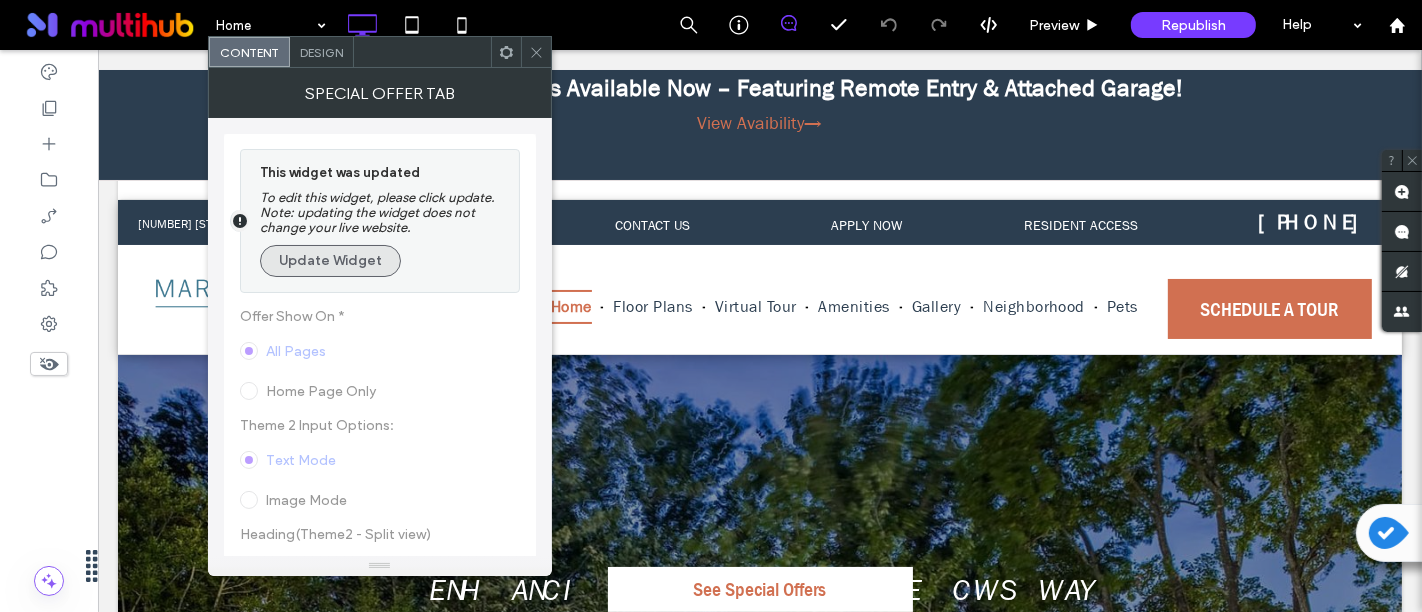 click on "Update Widget" at bounding box center [330, 261] 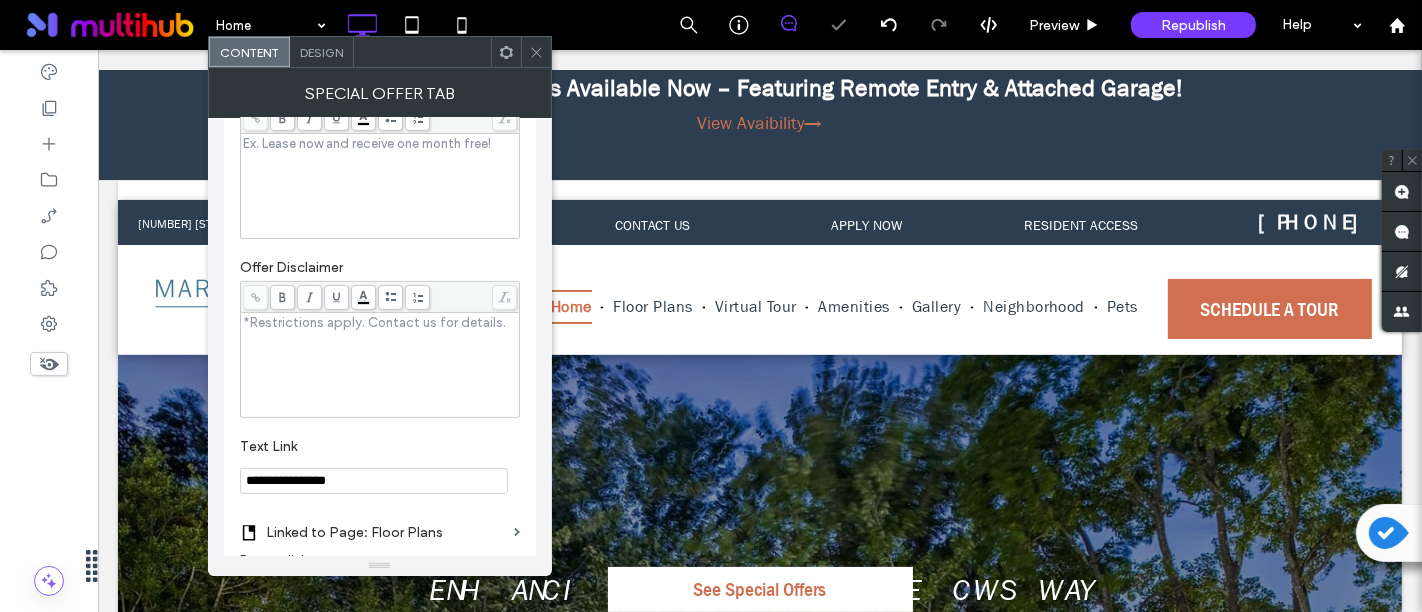 scroll, scrollTop: 800, scrollLeft: 0, axis: vertical 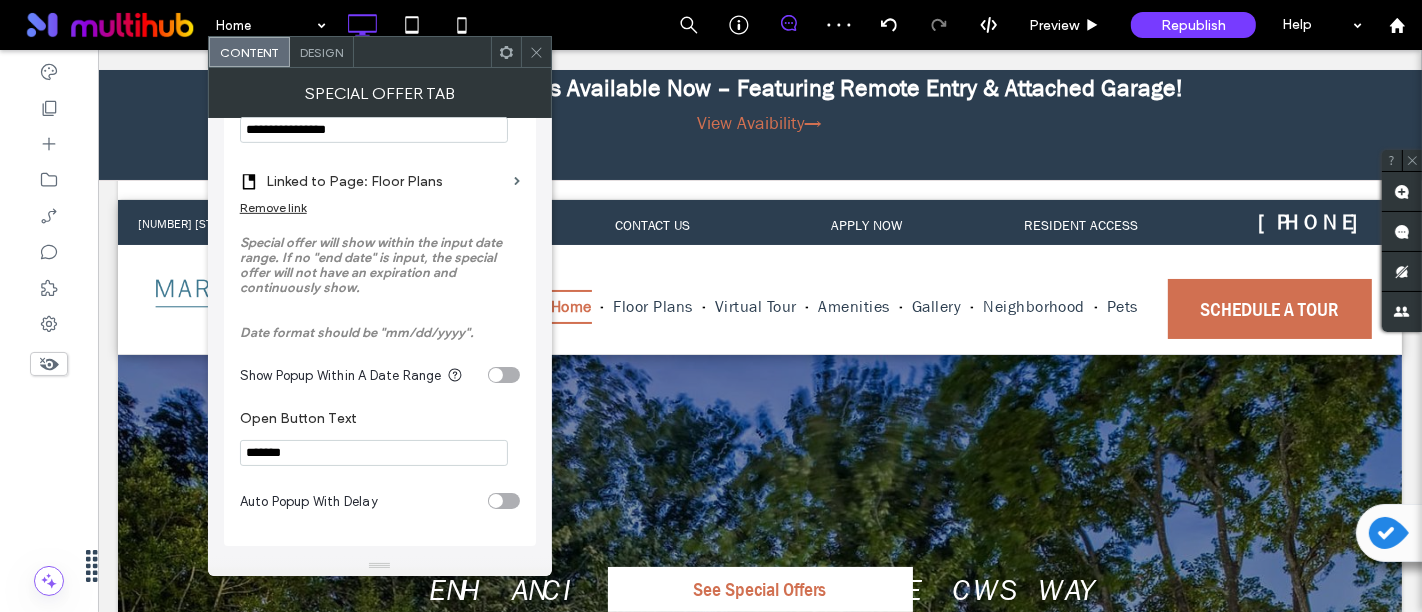 click on "Show Popup Within A Date Range" at bounding box center [380, 375] 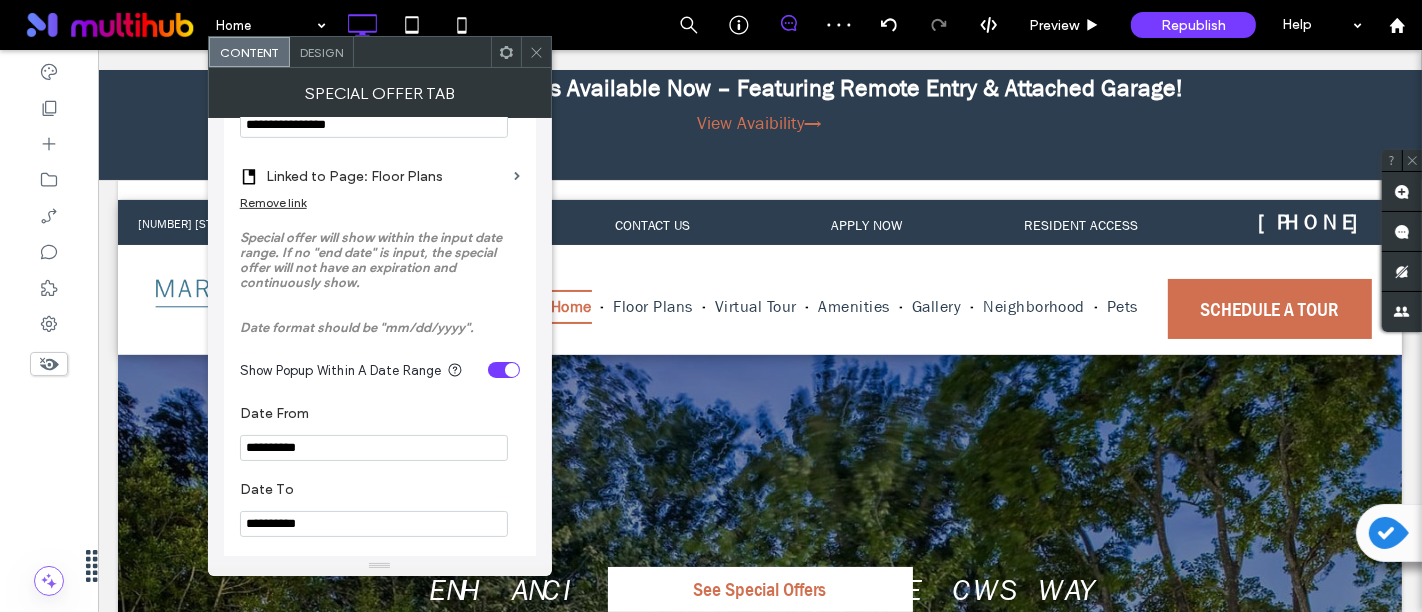 click on "**********" at bounding box center (374, 448) 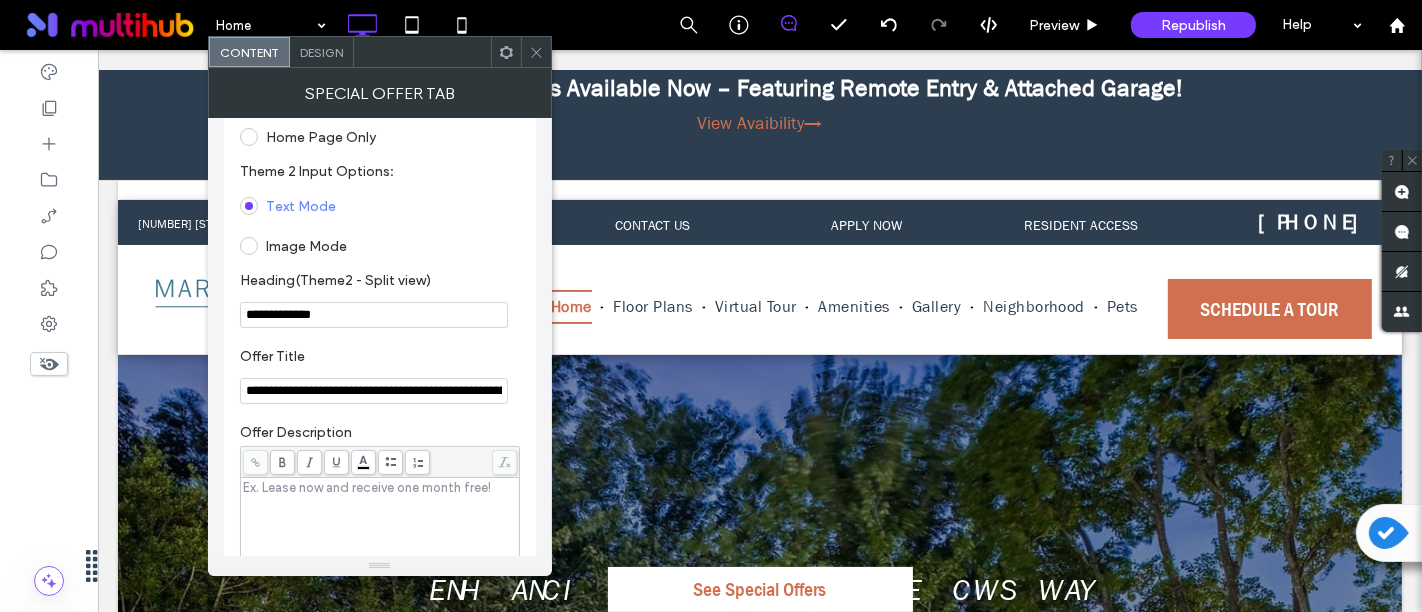 scroll, scrollTop: 0, scrollLeft: 0, axis: both 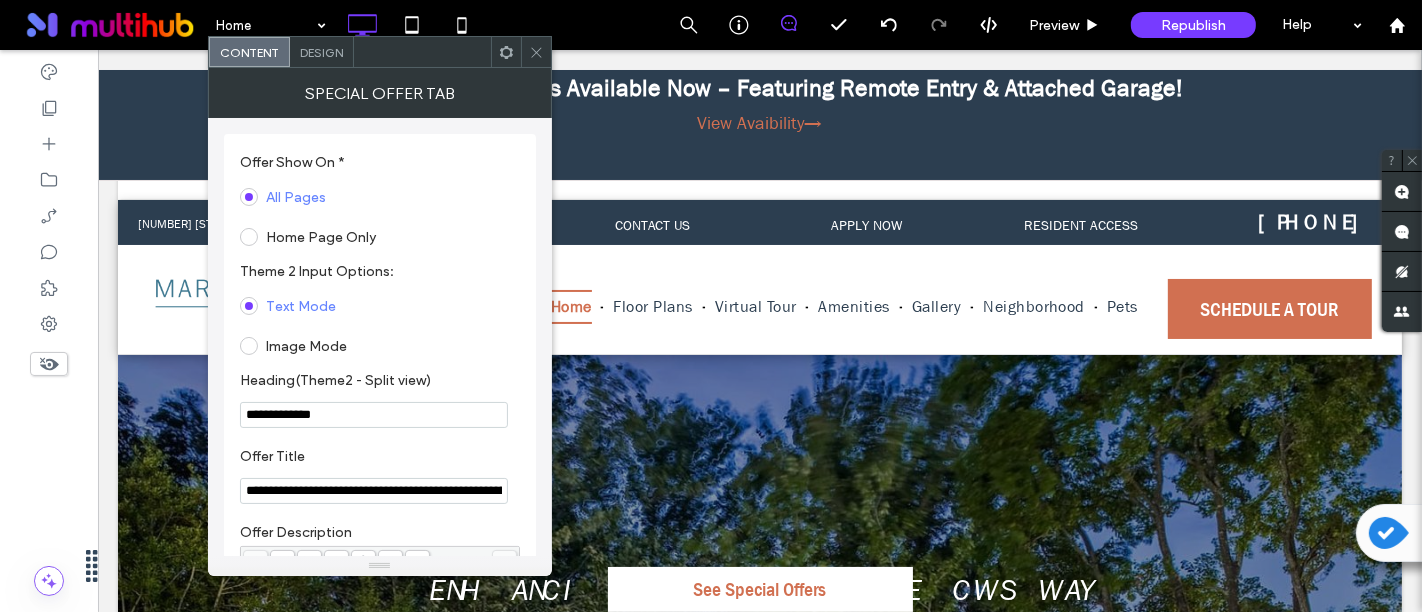 click 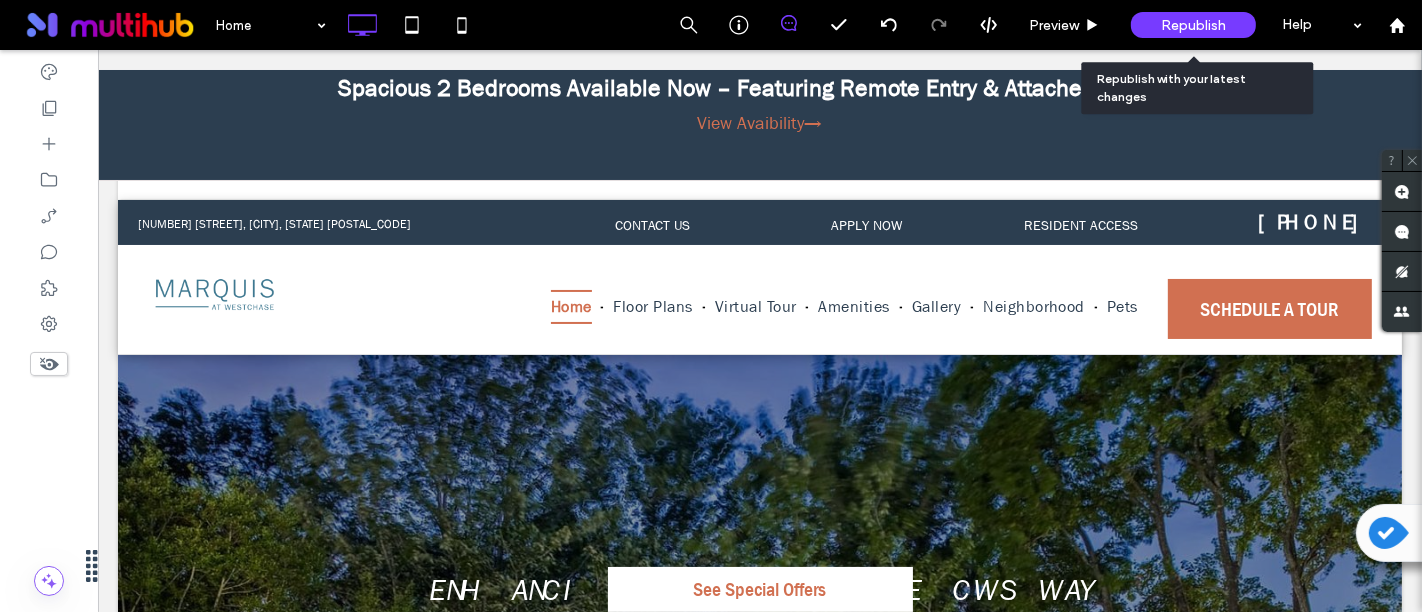 click on "Republish" at bounding box center (1193, 25) 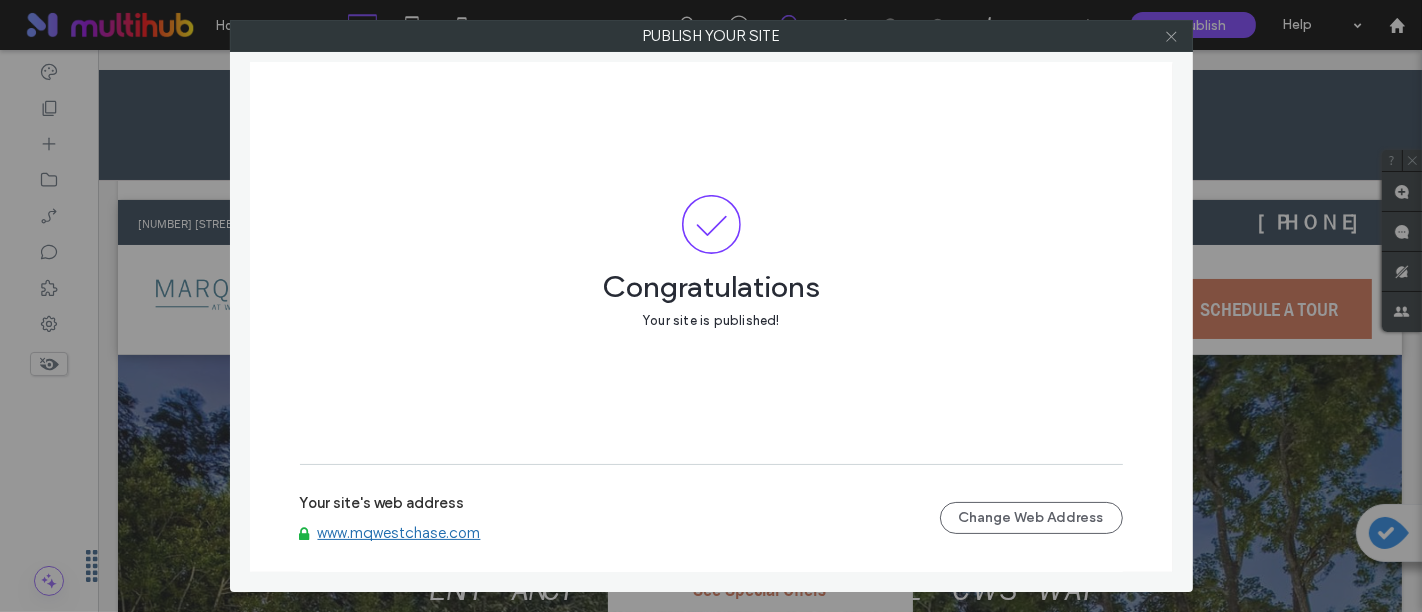click 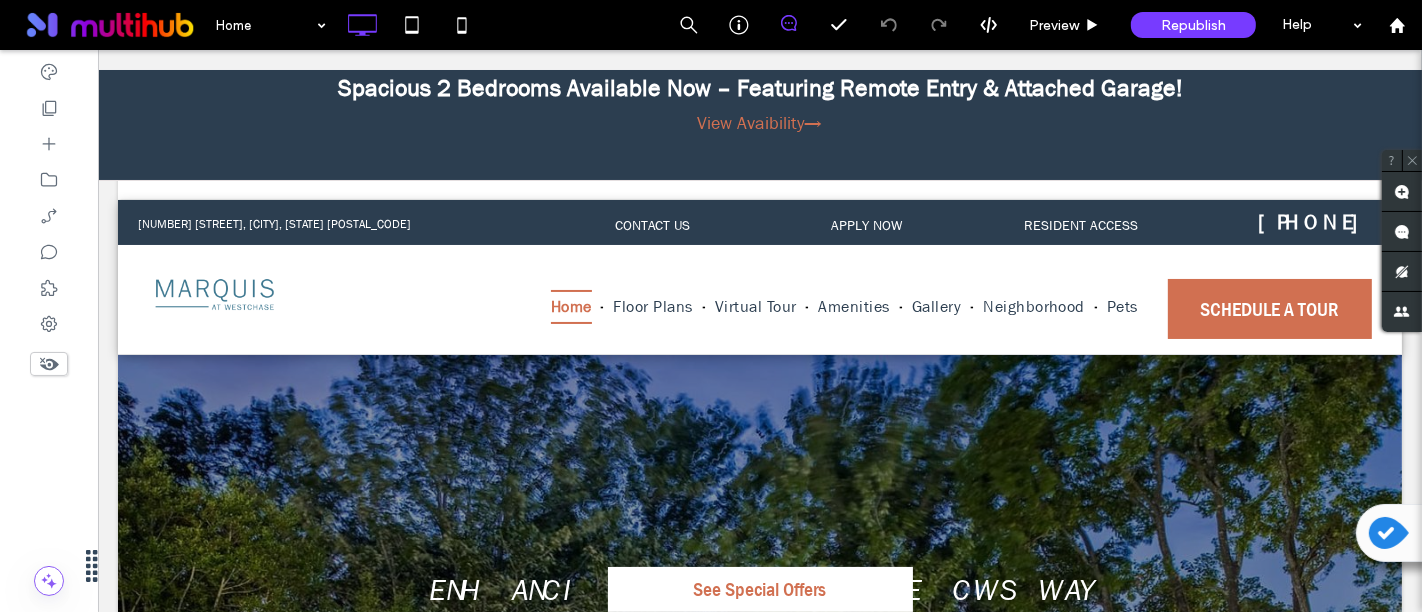 click on "View Avaibility→" at bounding box center (759, 123) 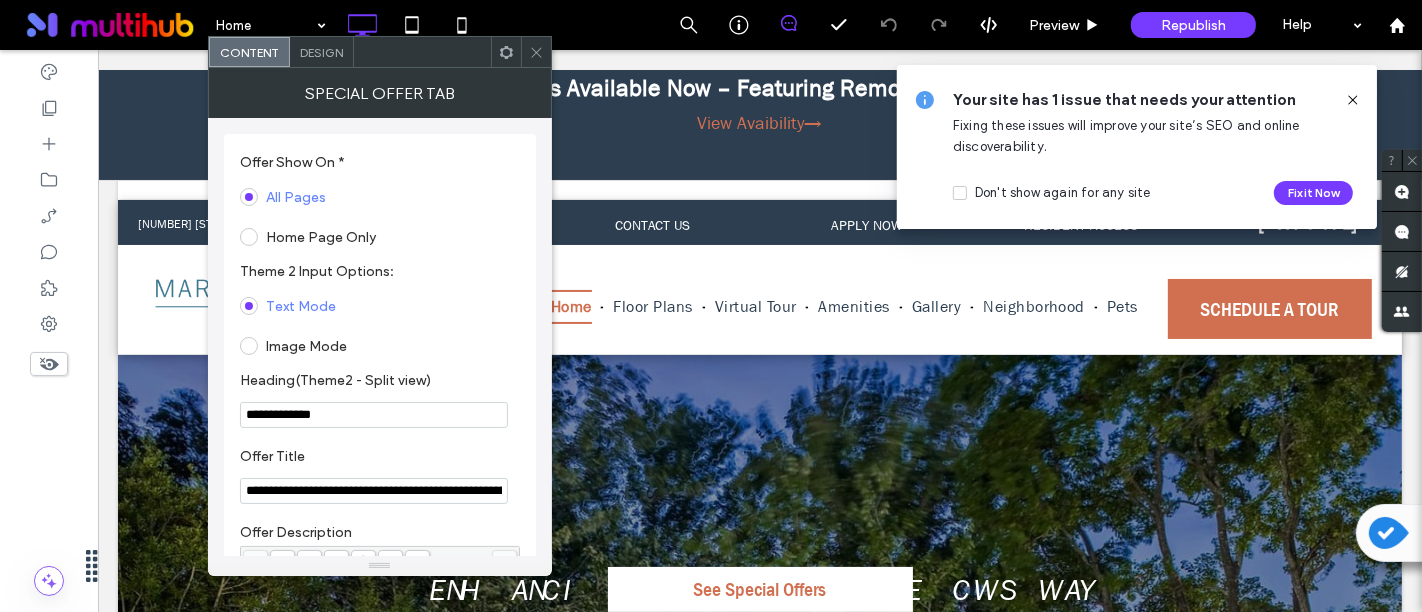 click on "**********" at bounding box center [374, 491] 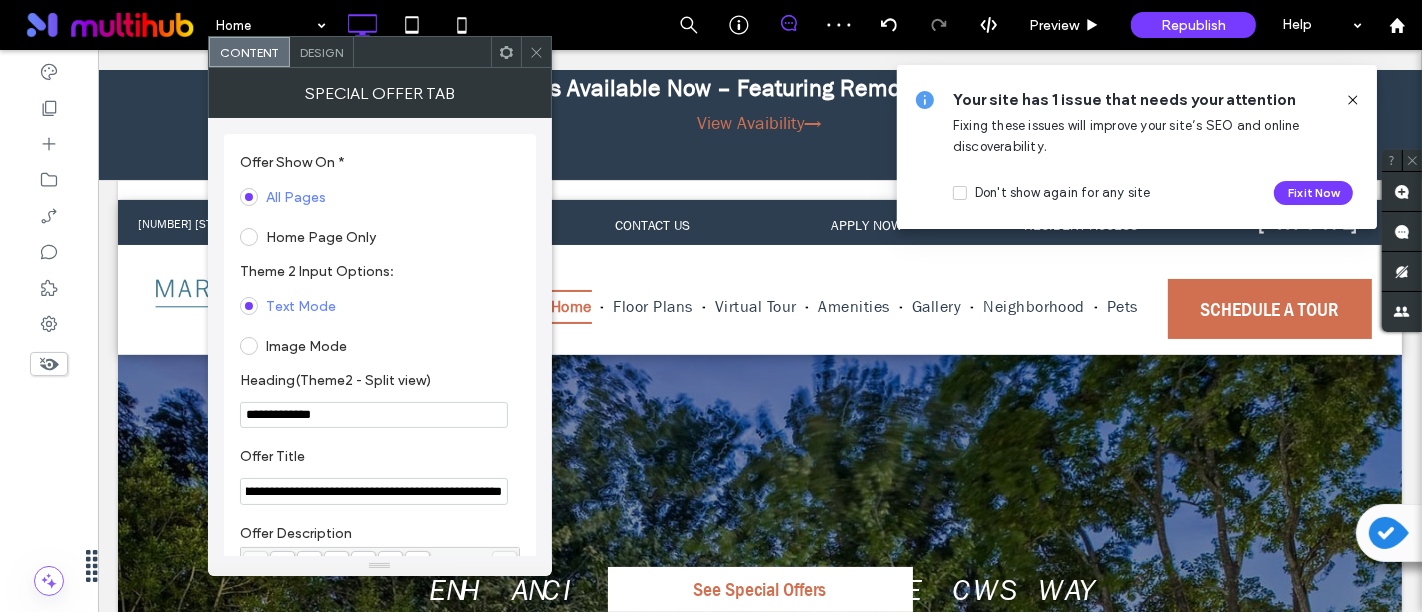 scroll, scrollTop: 0, scrollLeft: 0, axis: both 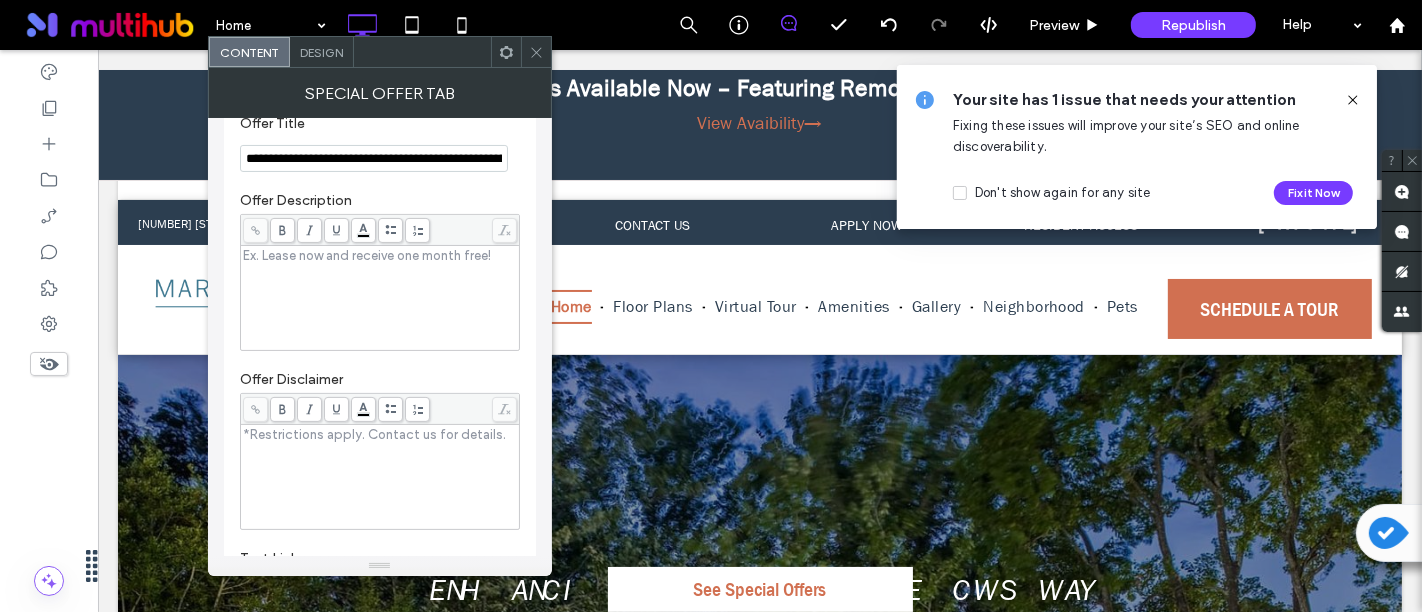 click at bounding box center [380, 298] 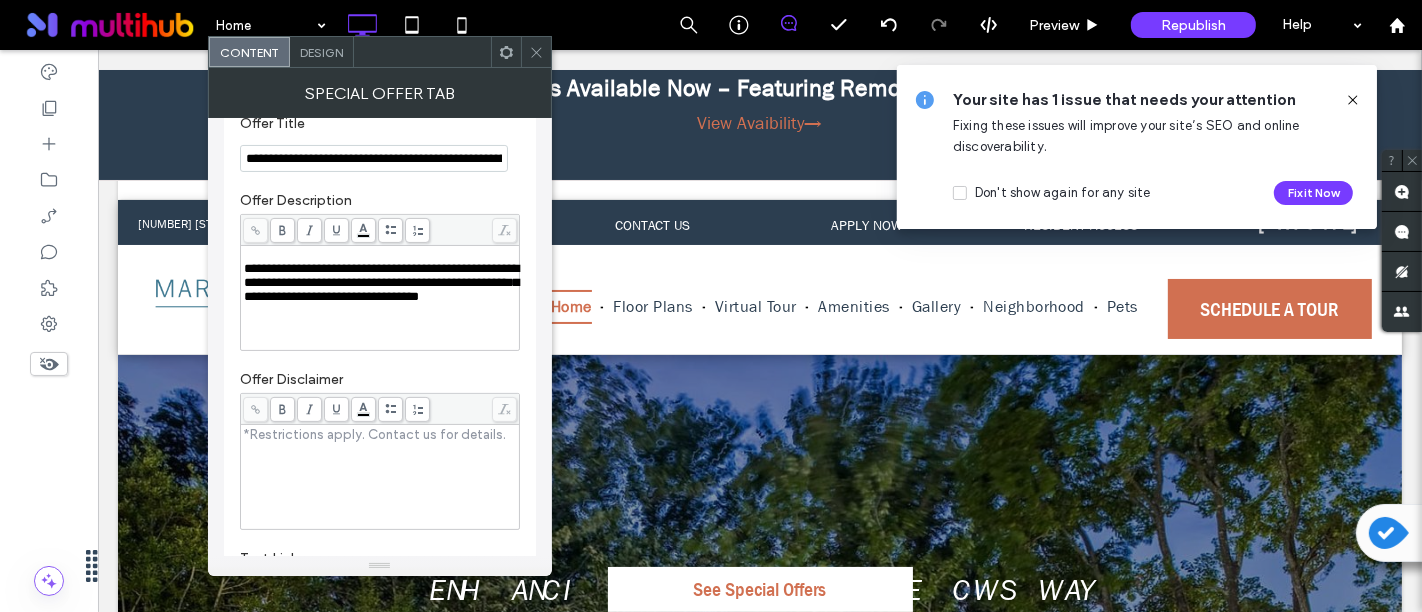 click on "**********" at bounding box center [381, 282] 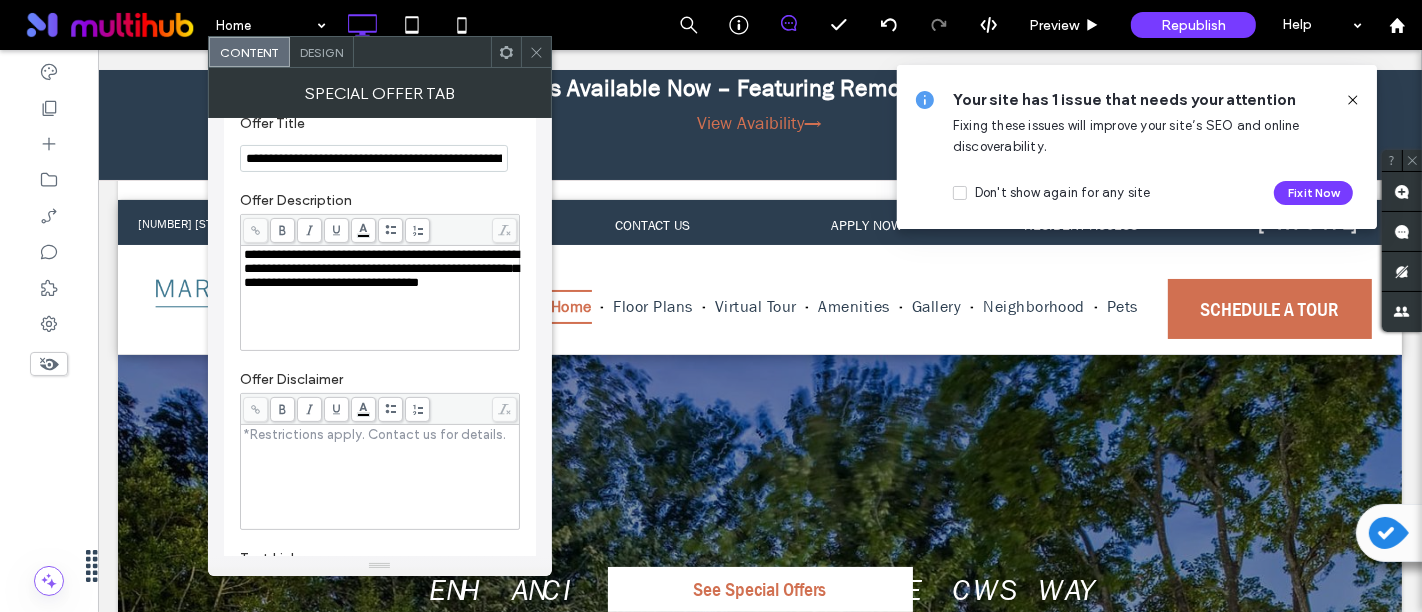 click at bounding box center [380, 477] 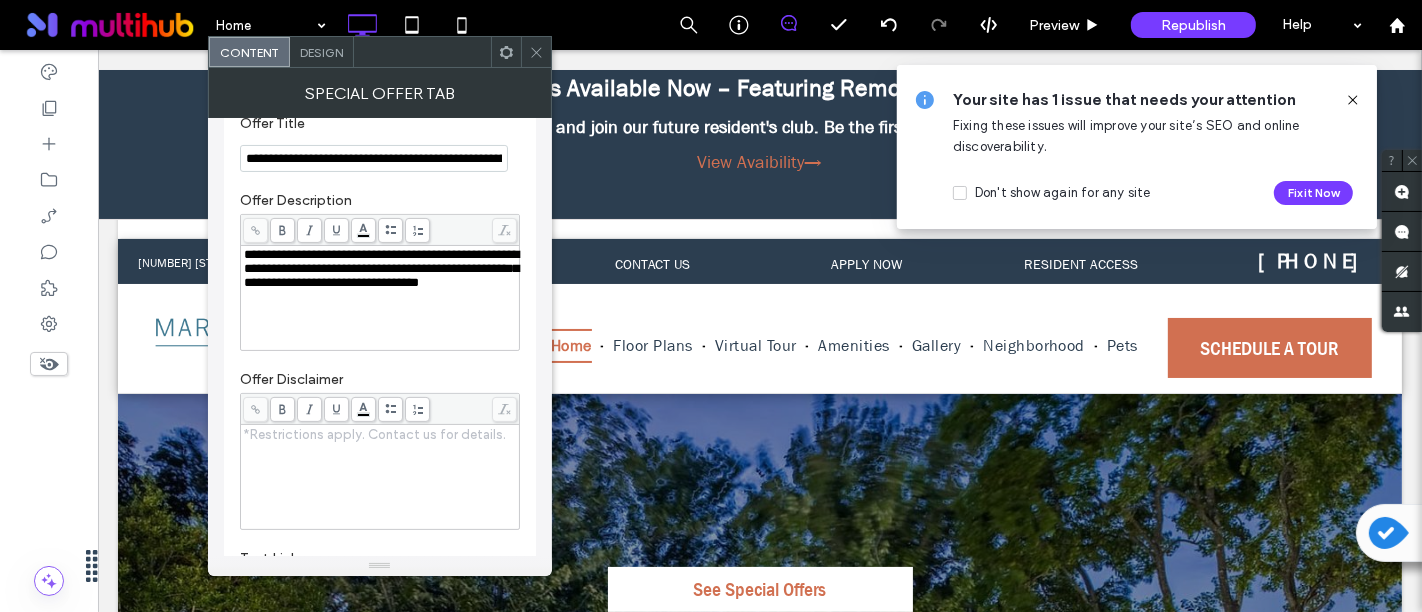 scroll, scrollTop: 222, scrollLeft: 0, axis: vertical 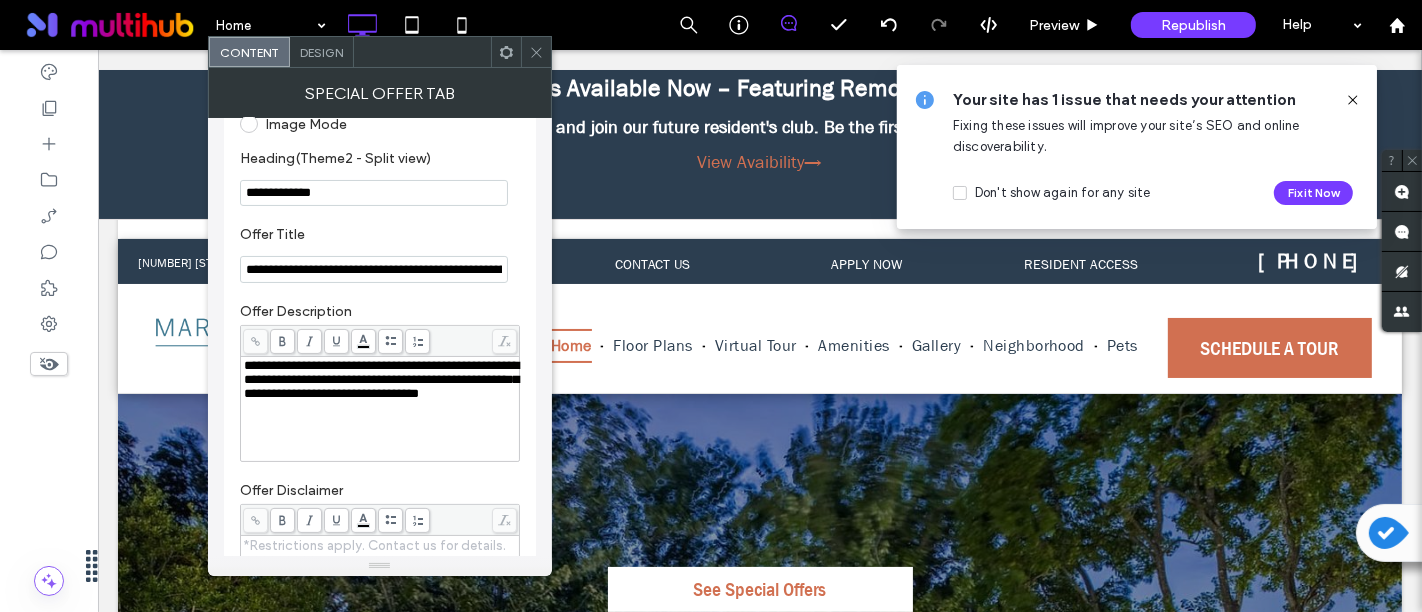 click on "**********" at bounding box center (374, 269) 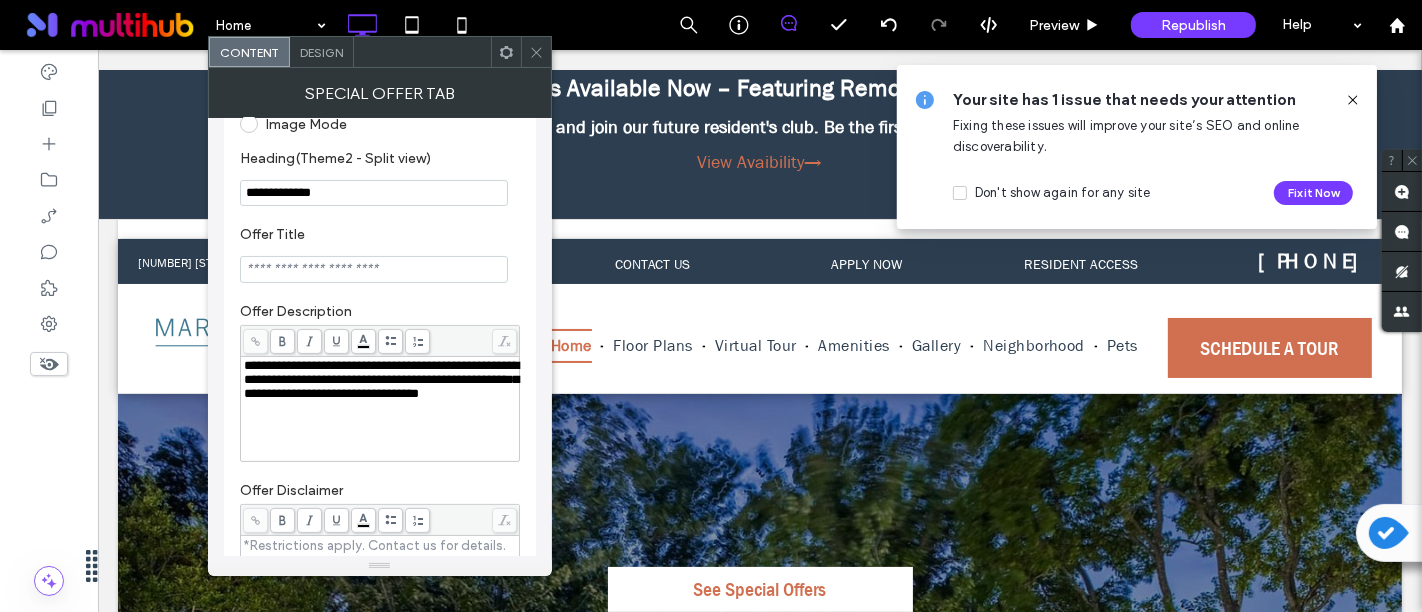 paste on "**********" 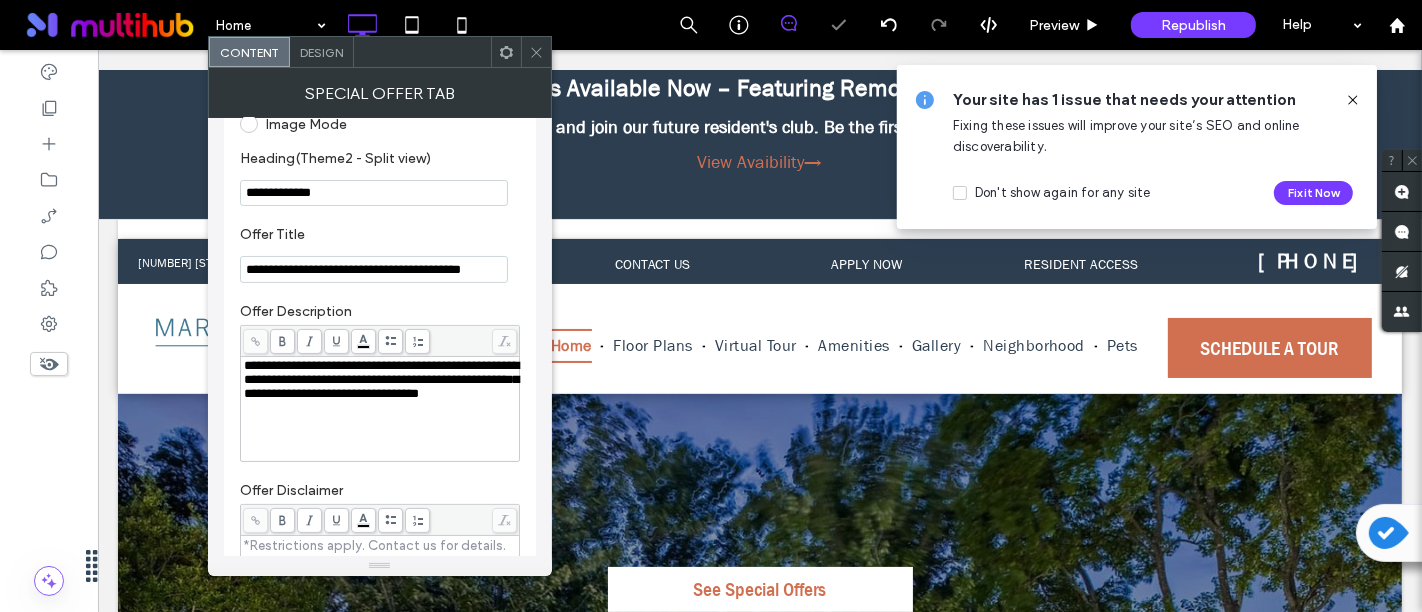 scroll, scrollTop: 0, scrollLeft: 6, axis: horizontal 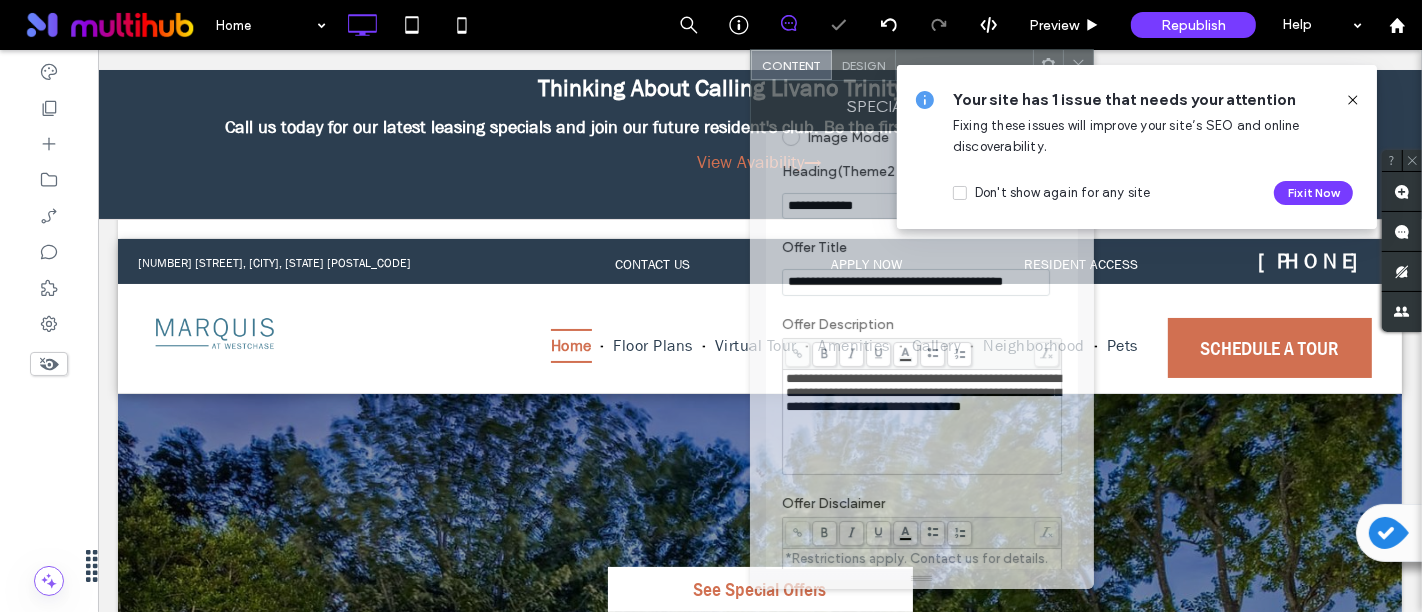 drag, startPoint x: 417, startPoint y: 48, endPoint x: 960, endPoint y: 60, distance: 543.13257 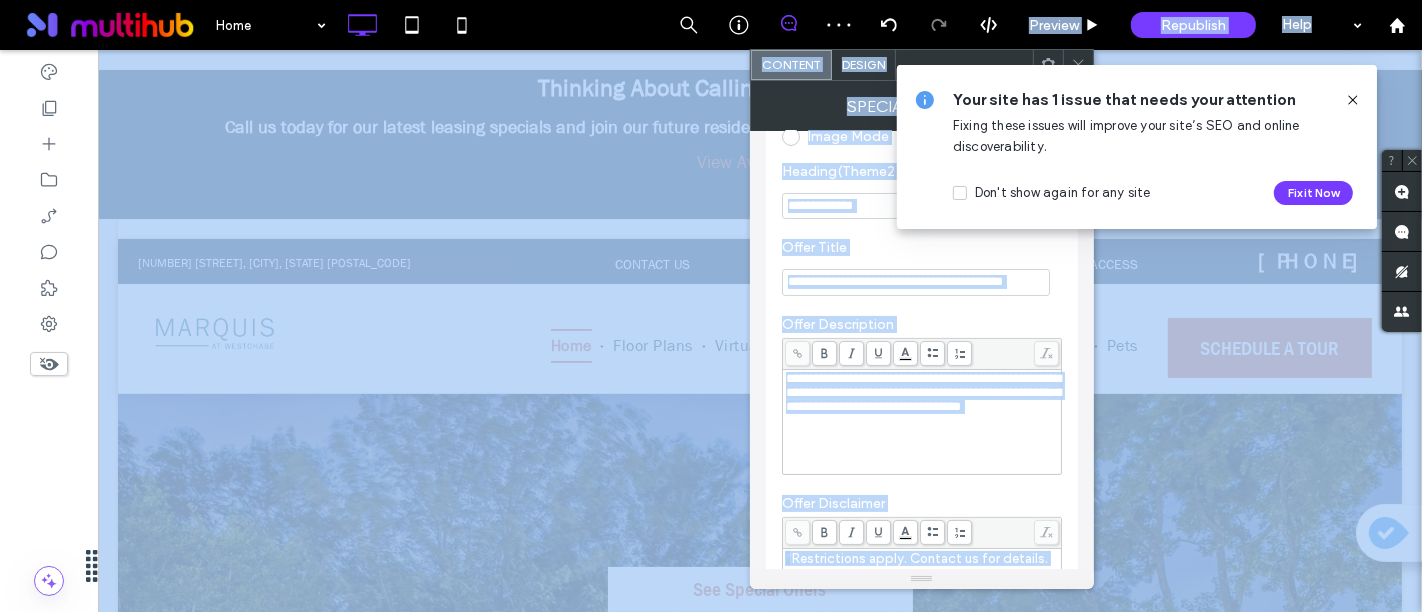 drag, startPoint x: 937, startPoint y: 59, endPoint x: 624, endPoint y: 18, distance: 315.6739 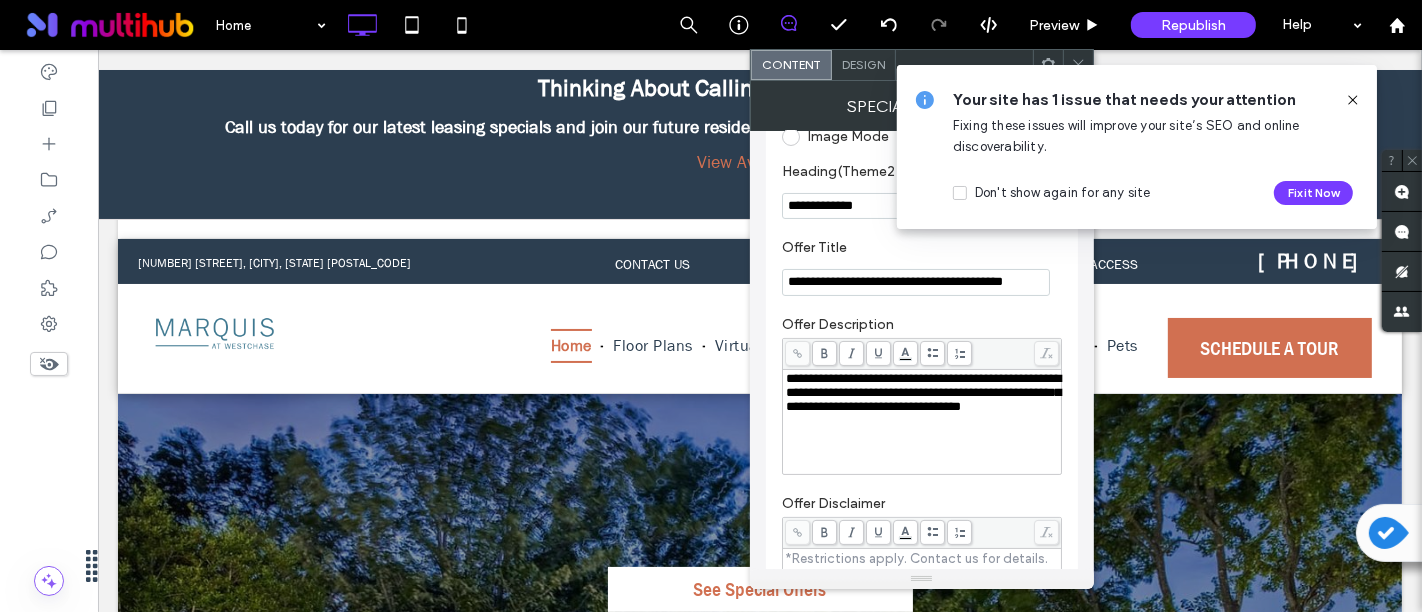 click 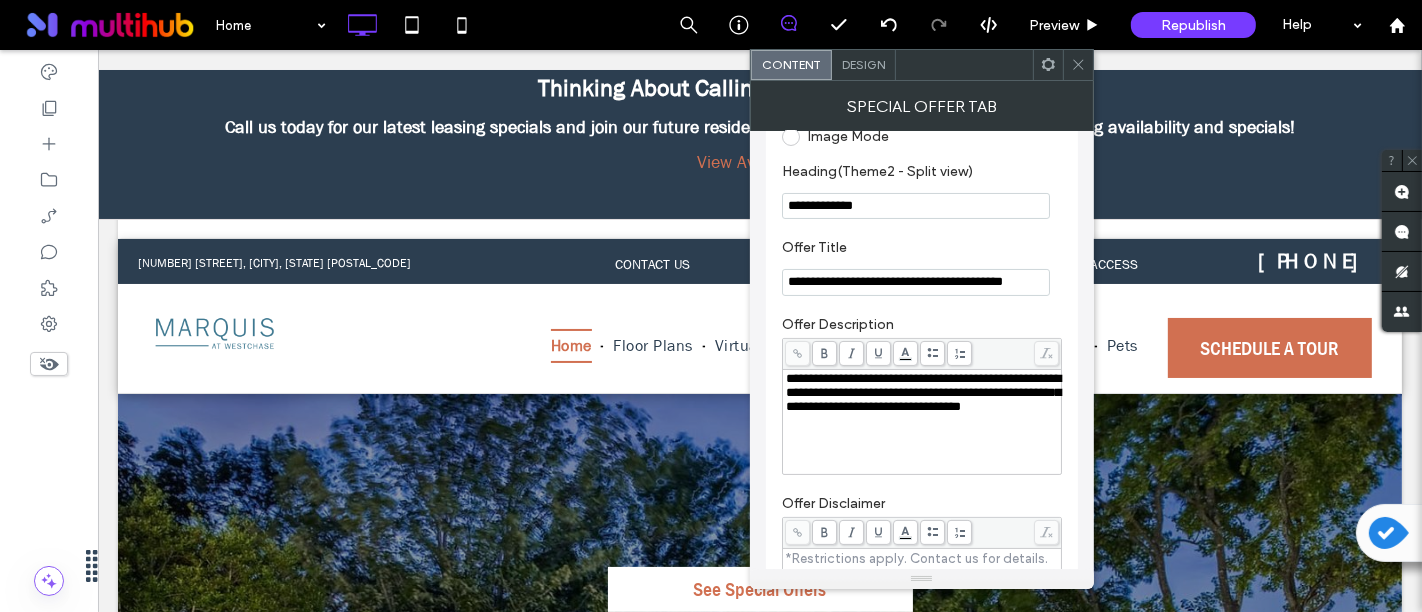 click on "**********" at bounding box center (916, 282) 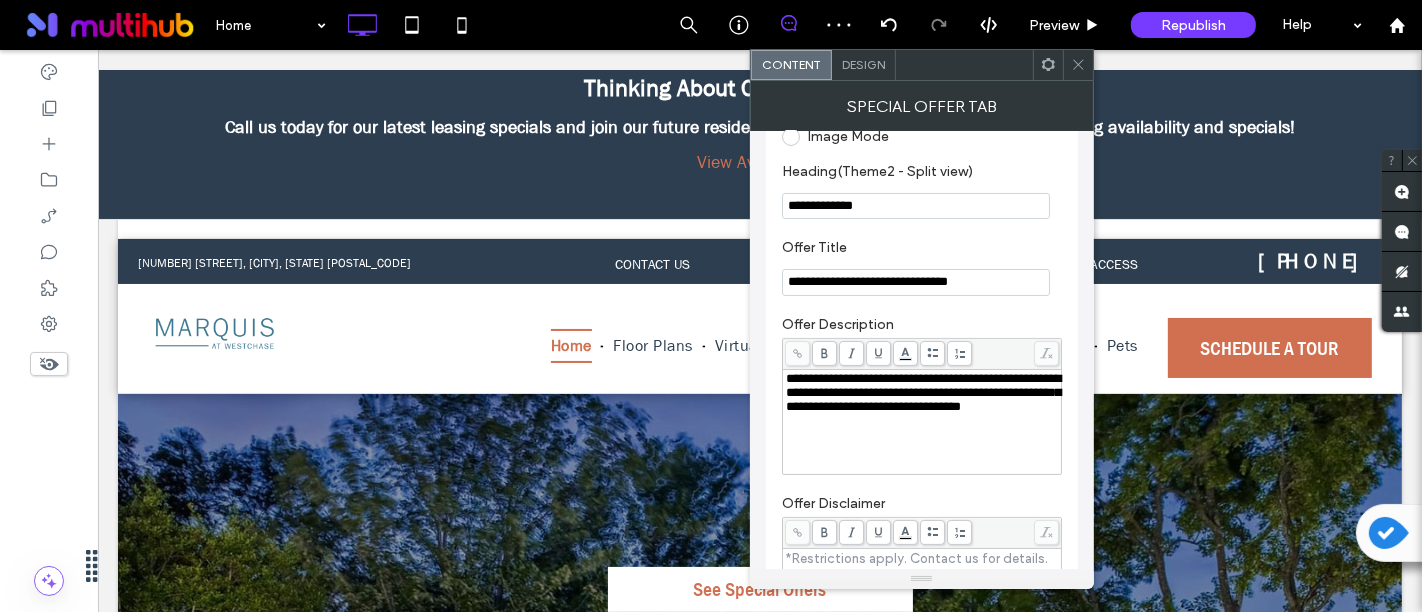 drag, startPoint x: 948, startPoint y: 284, endPoint x: 1008, endPoint y: 387, distance: 119.20151 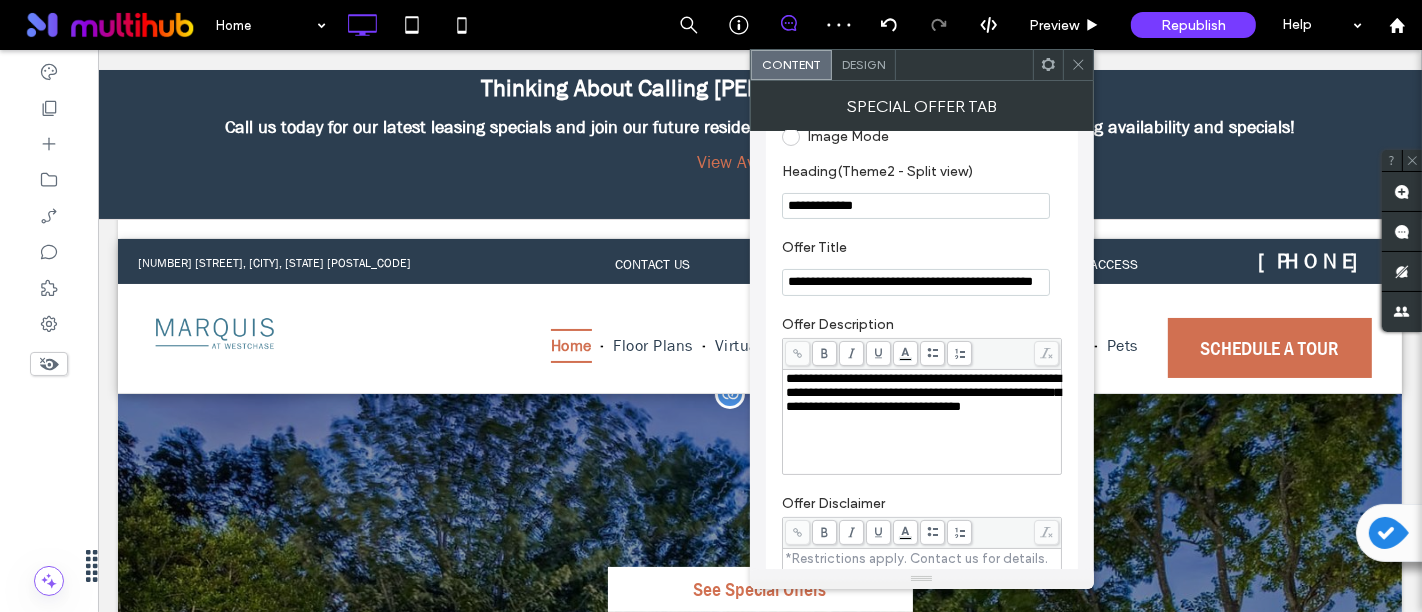scroll, scrollTop: 0, scrollLeft: 46, axis: horizontal 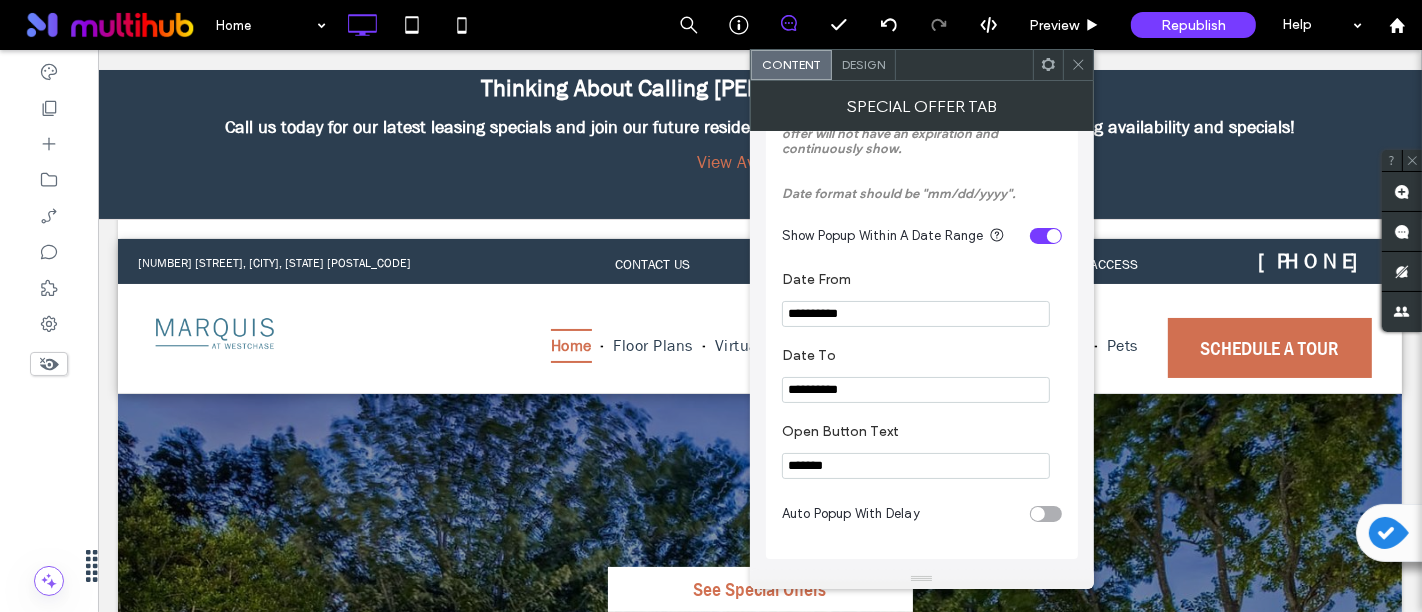 type on "**********" 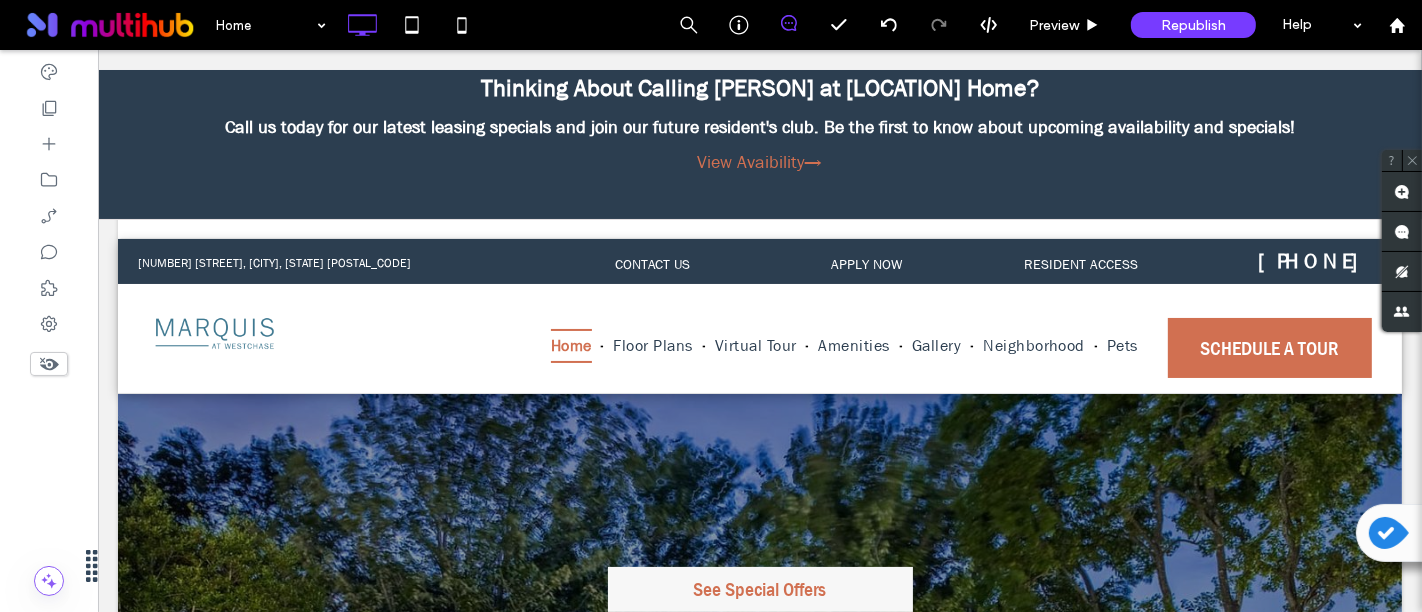click on "See Special Offers" at bounding box center [759, 589] 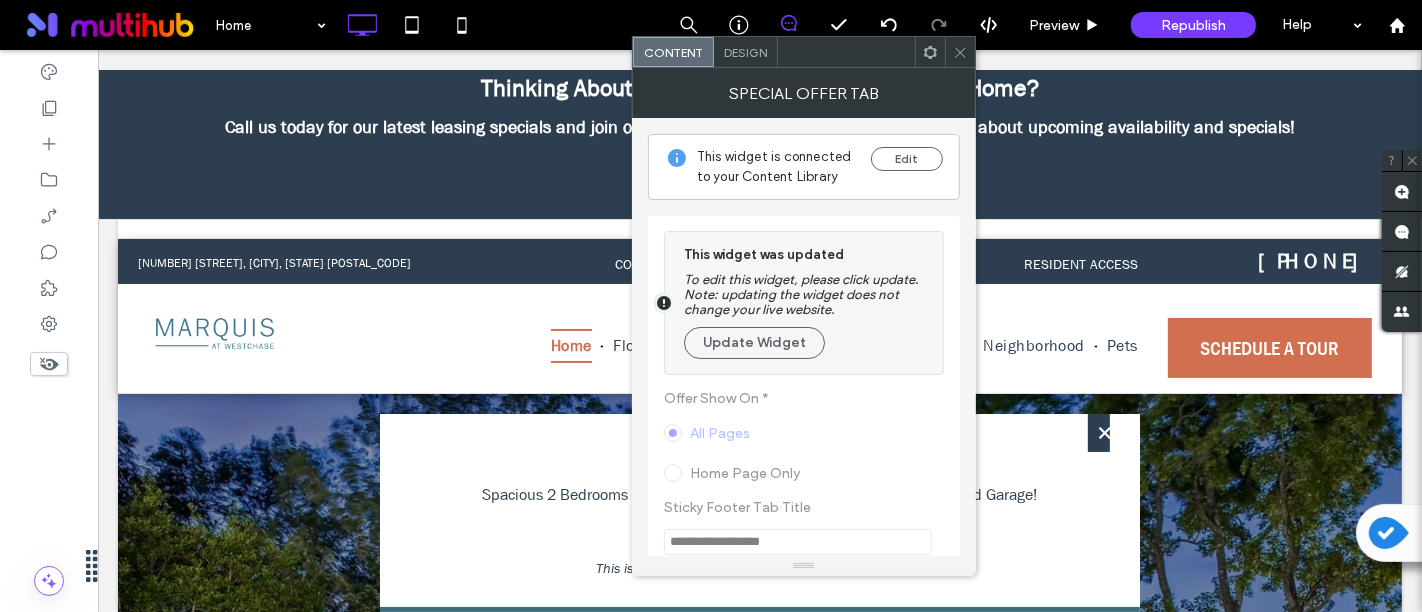 click 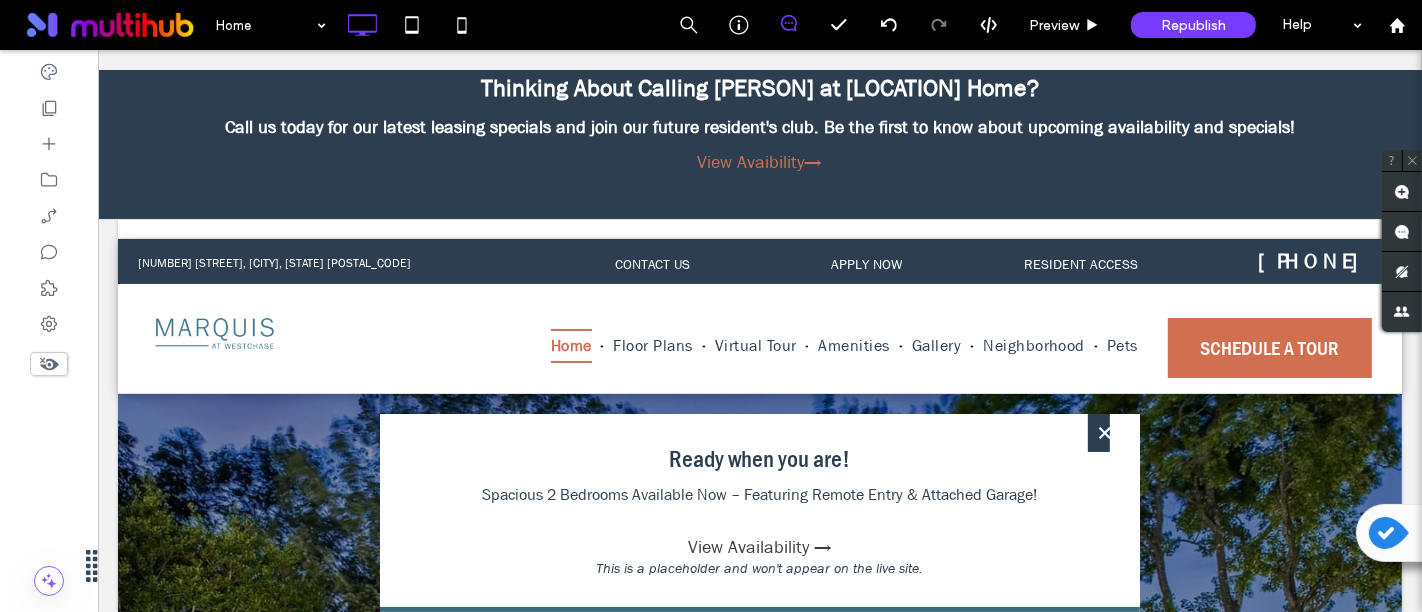 click on "Spacious 2 Bedrooms Available Now – Featuring Remote Entry & Attached Garage!" at bounding box center [759, 505] 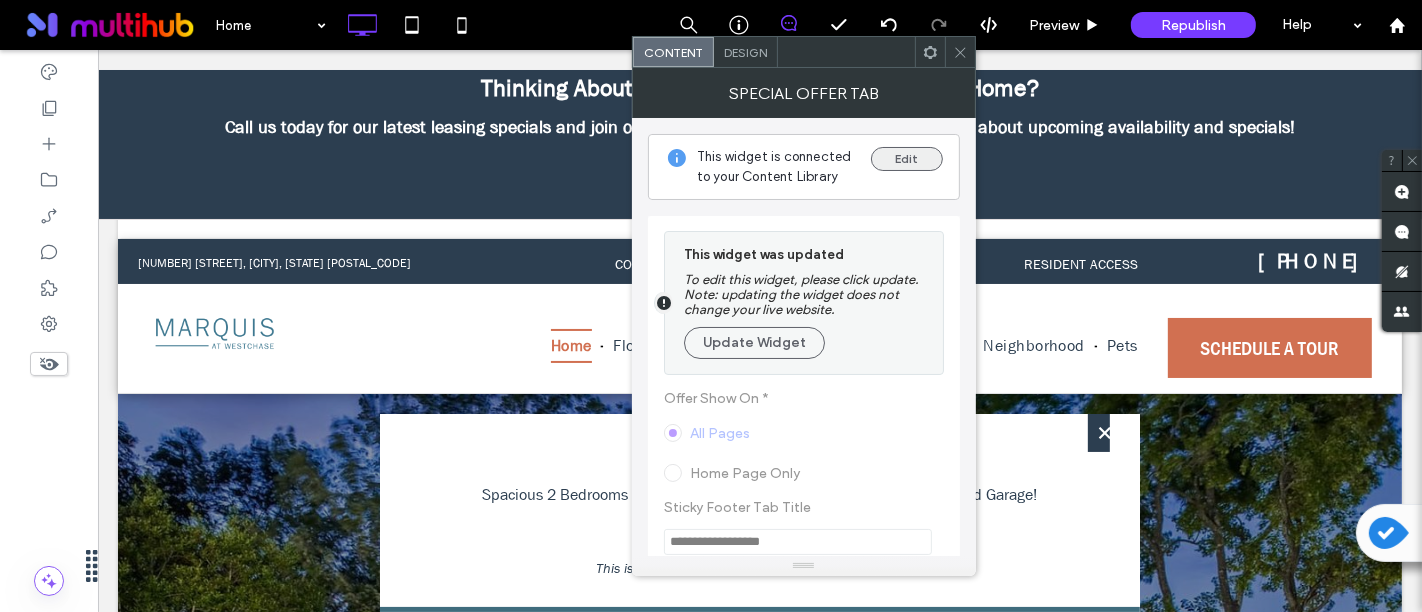 click on "Edit" at bounding box center (907, 159) 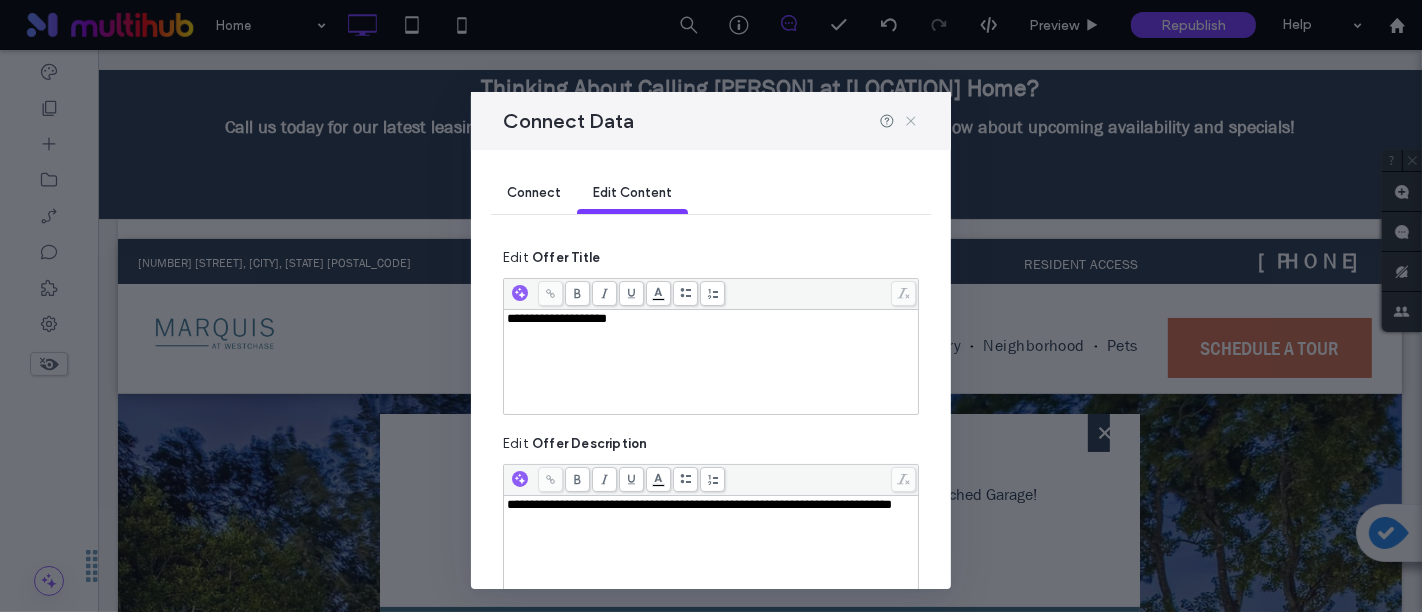 drag, startPoint x: 914, startPoint y: 119, endPoint x: 788, endPoint y: 109, distance: 126.3962 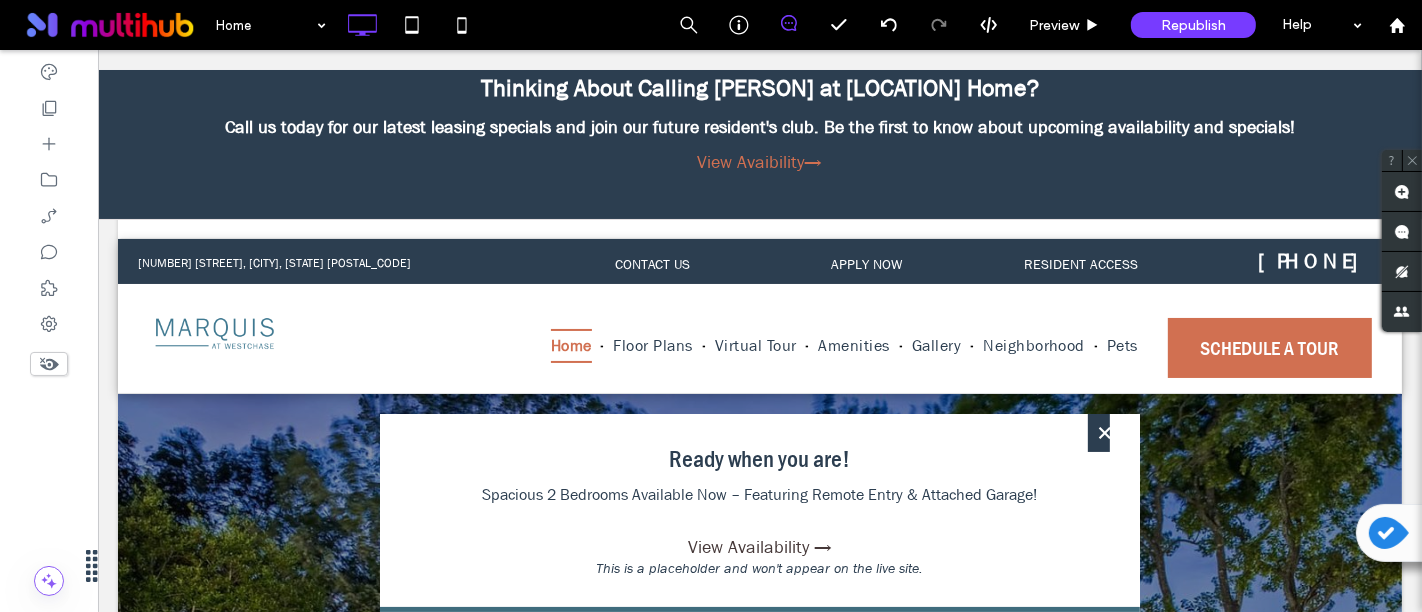 click on "Ready when you are!" at bounding box center [759, 459] 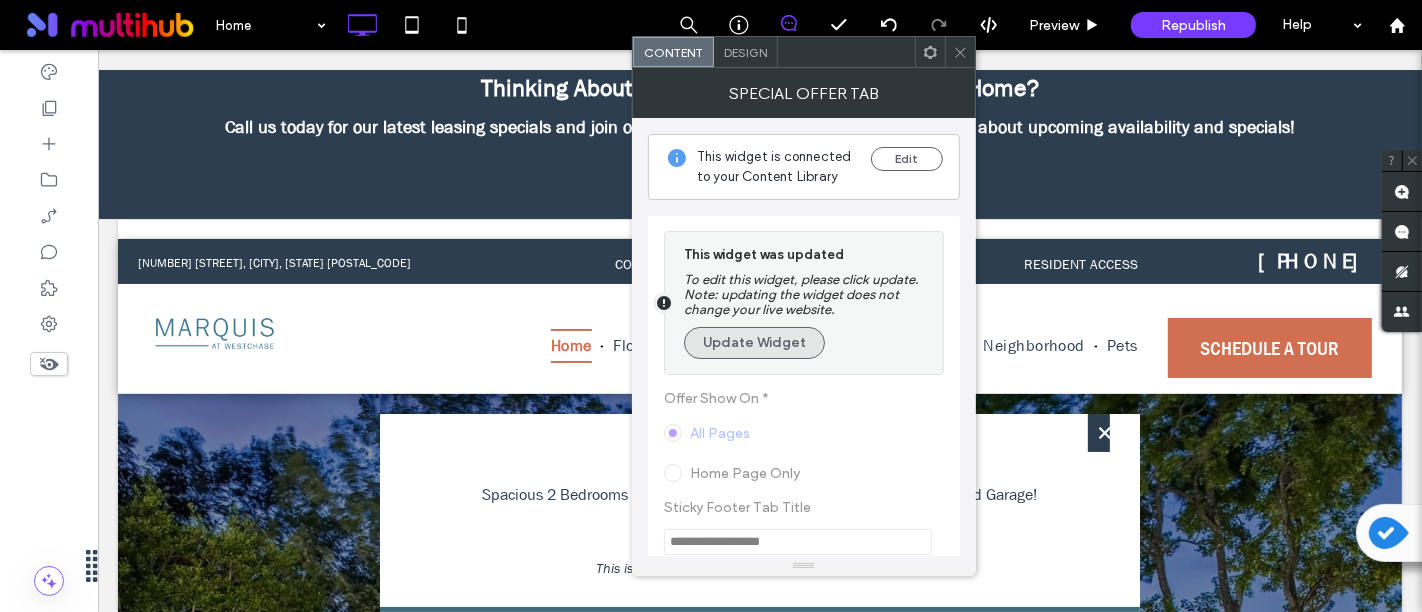 click on "Update Widget" at bounding box center (754, 343) 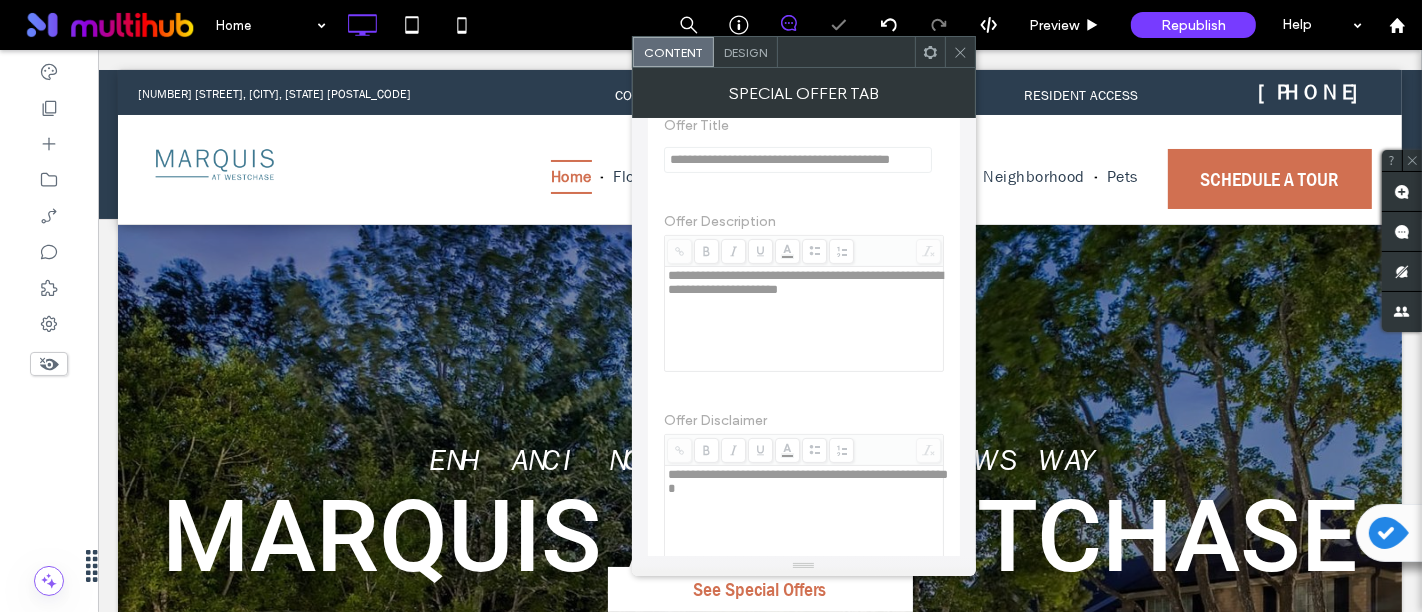 scroll, scrollTop: 1014, scrollLeft: 0, axis: vertical 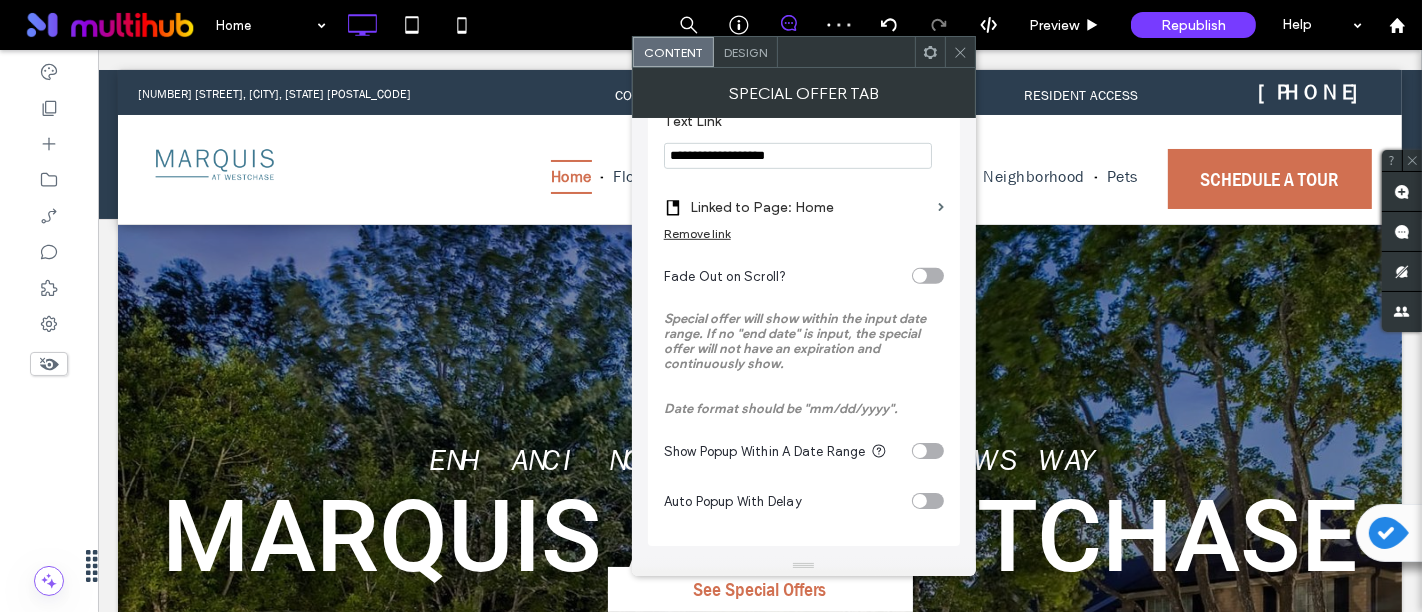 click at bounding box center (920, 451) 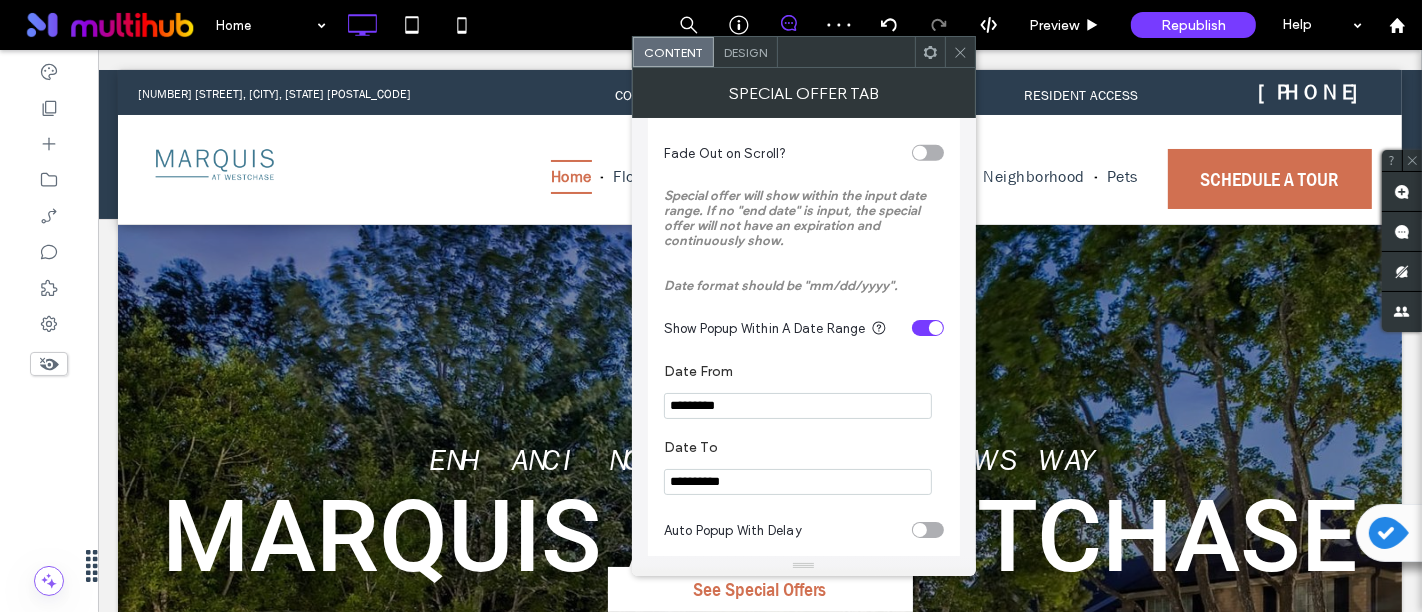 scroll, scrollTop: 1168, scrollLeft: 0, axis: vertical 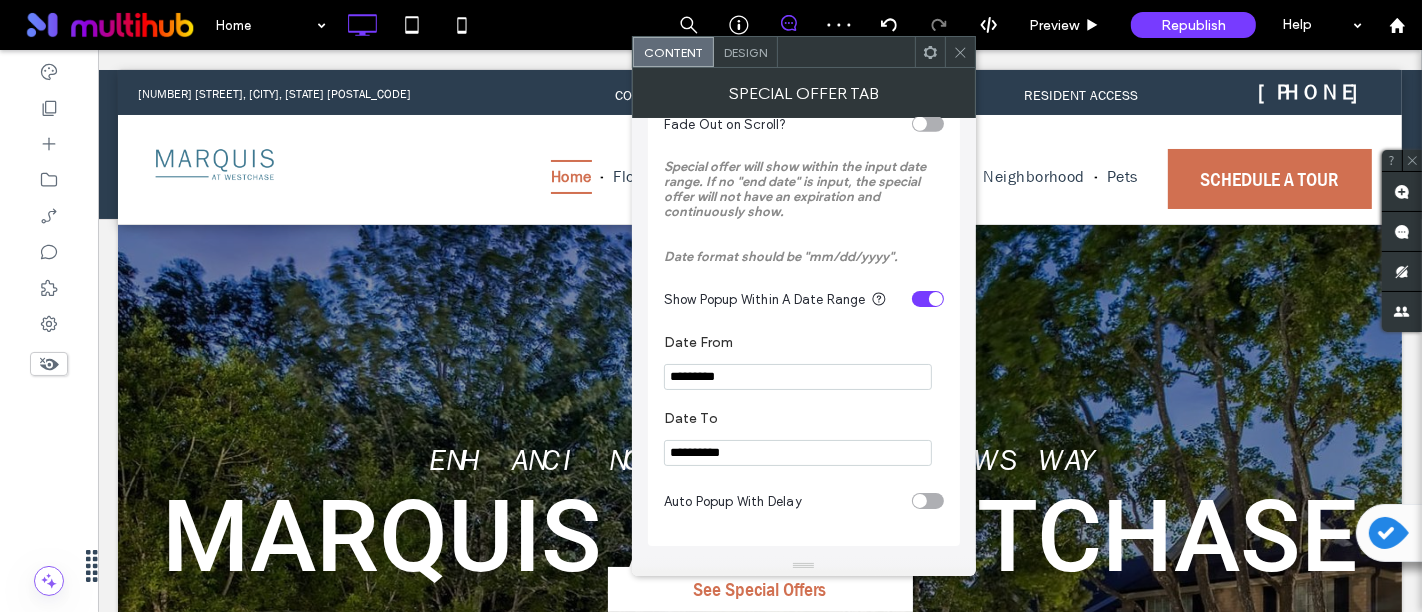 click on "*********" at bounding box center (798, 377) 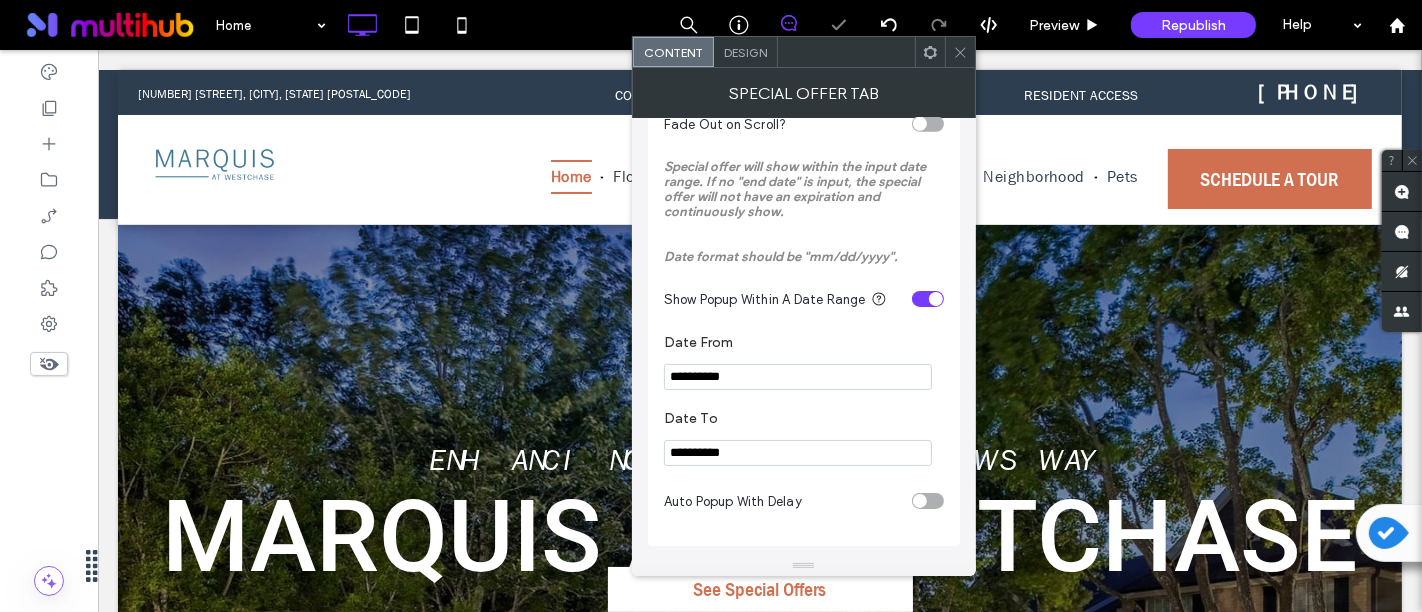 type on "**********" 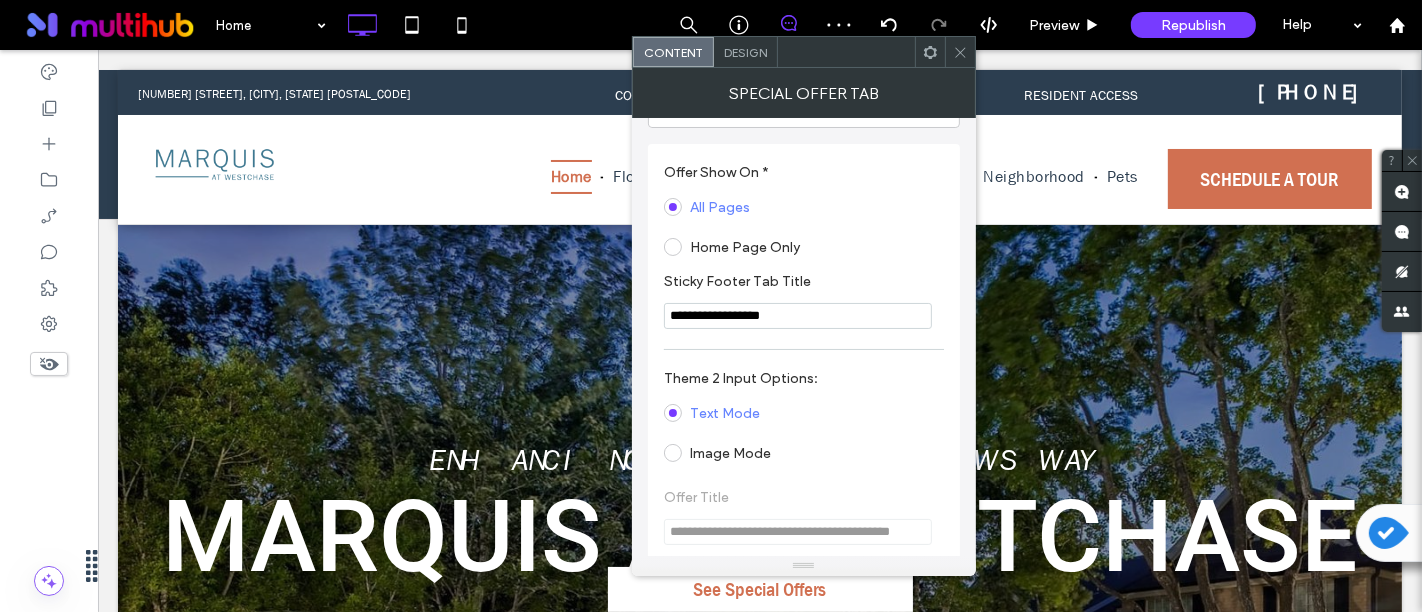 scroll, scrollTop: 0, scrollLeft: 0, axis: both 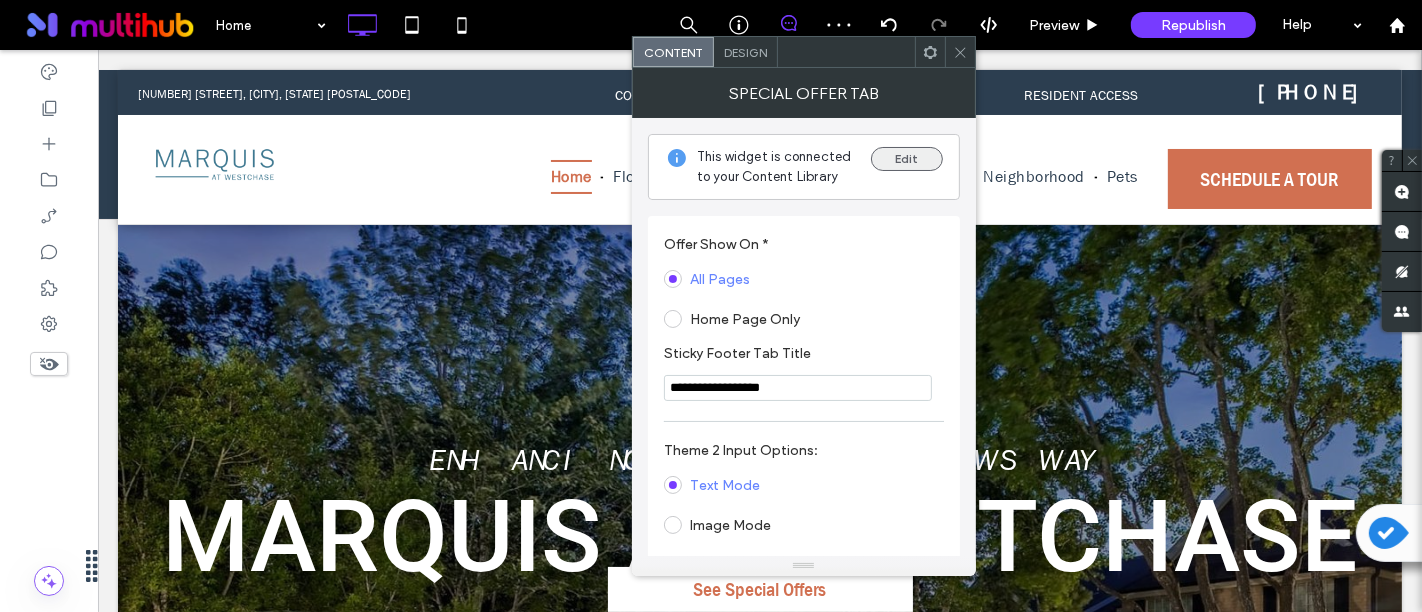 click on "Edit" at bounding box center [907, 159] 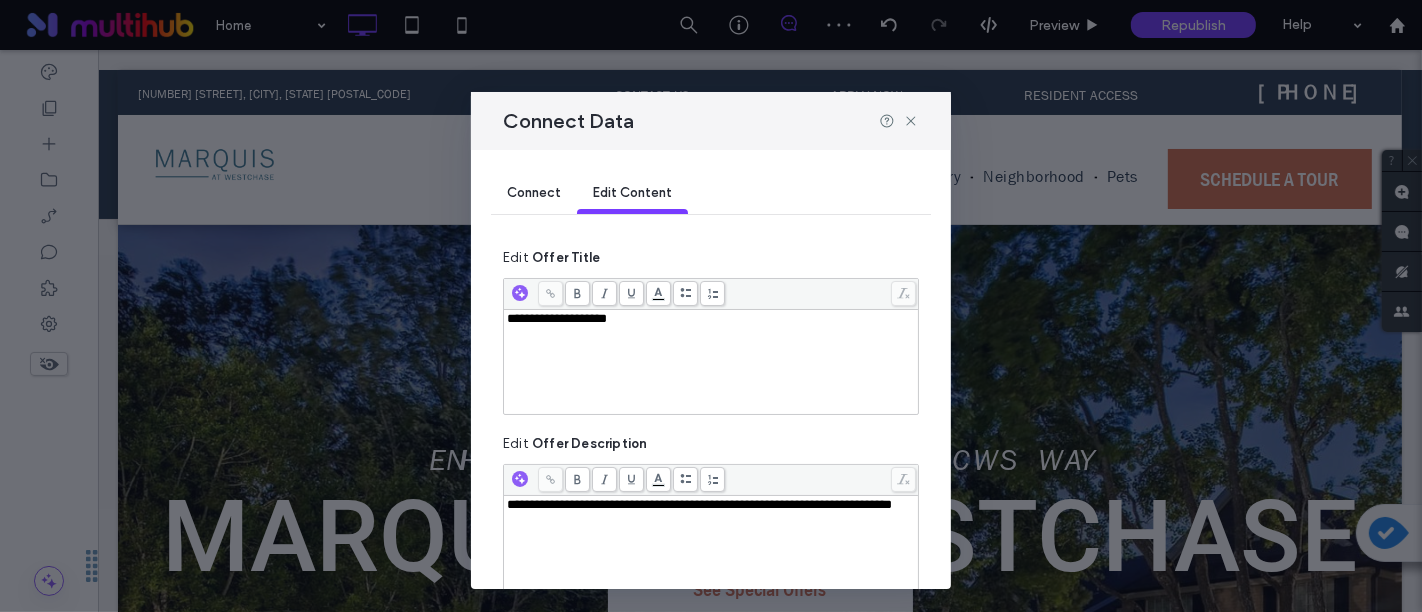 click on "**********" at bounding box center (711, 362) 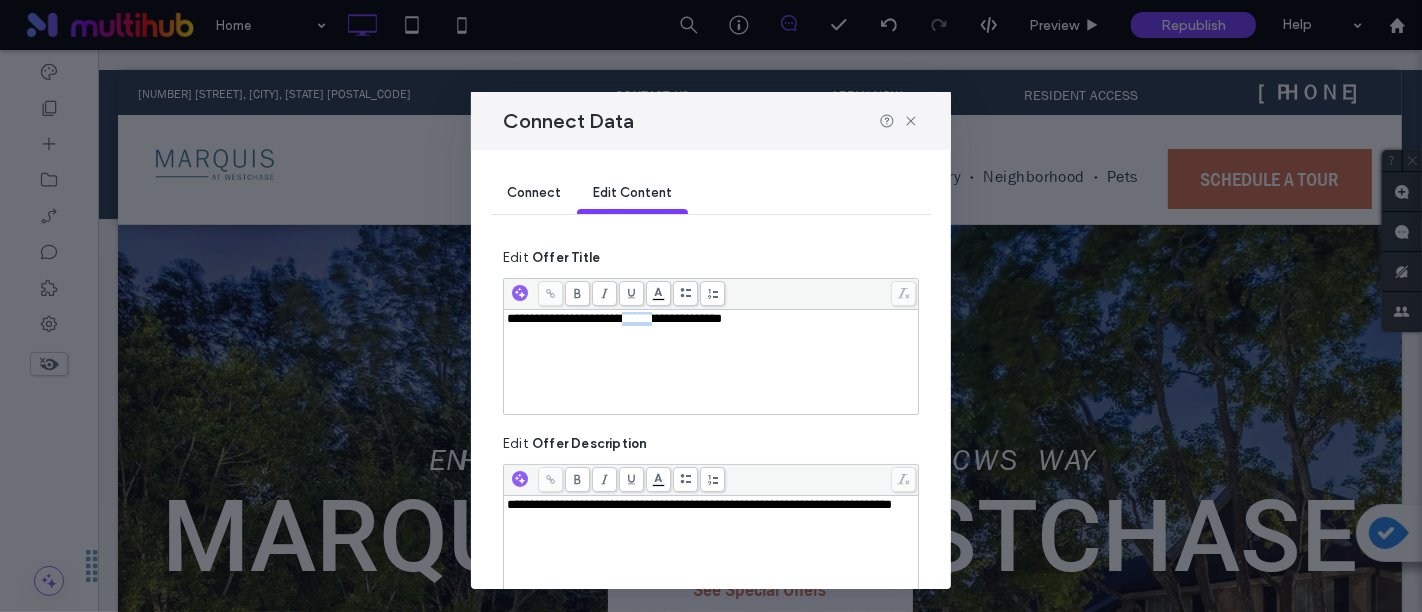 drag, startPoint x: 670, startPoint y: 319, endPoint x: 645, endPoint y: 327, distance: 26.24881 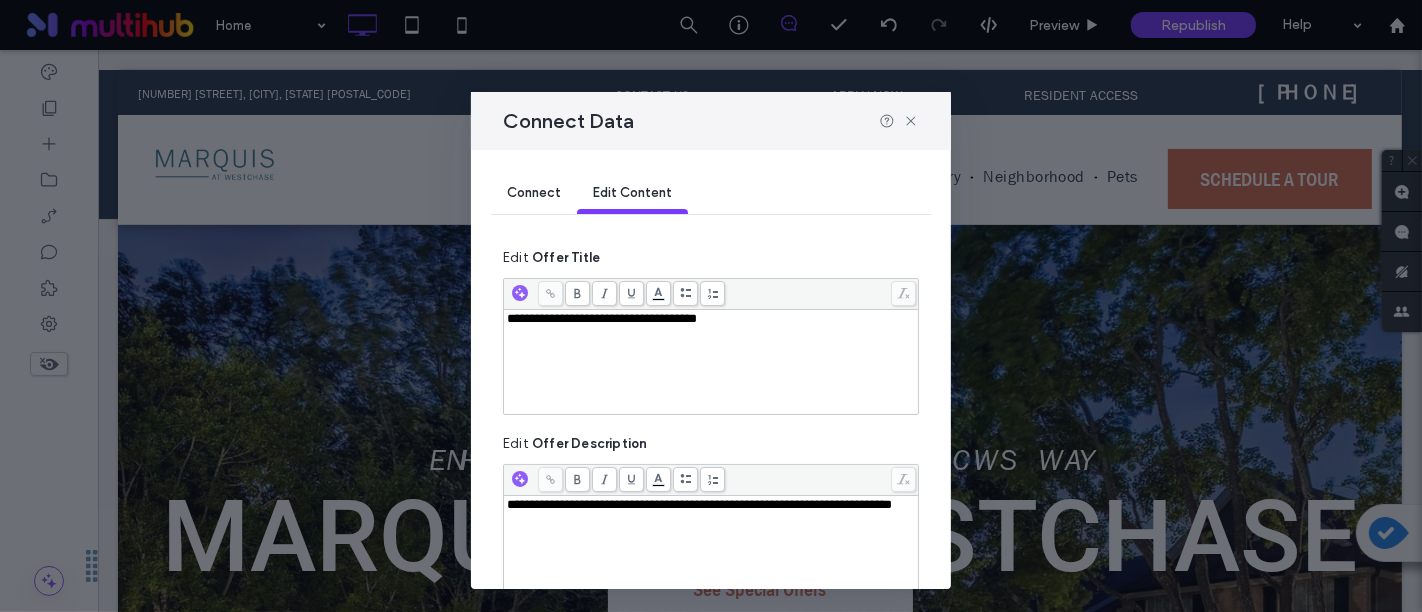 type 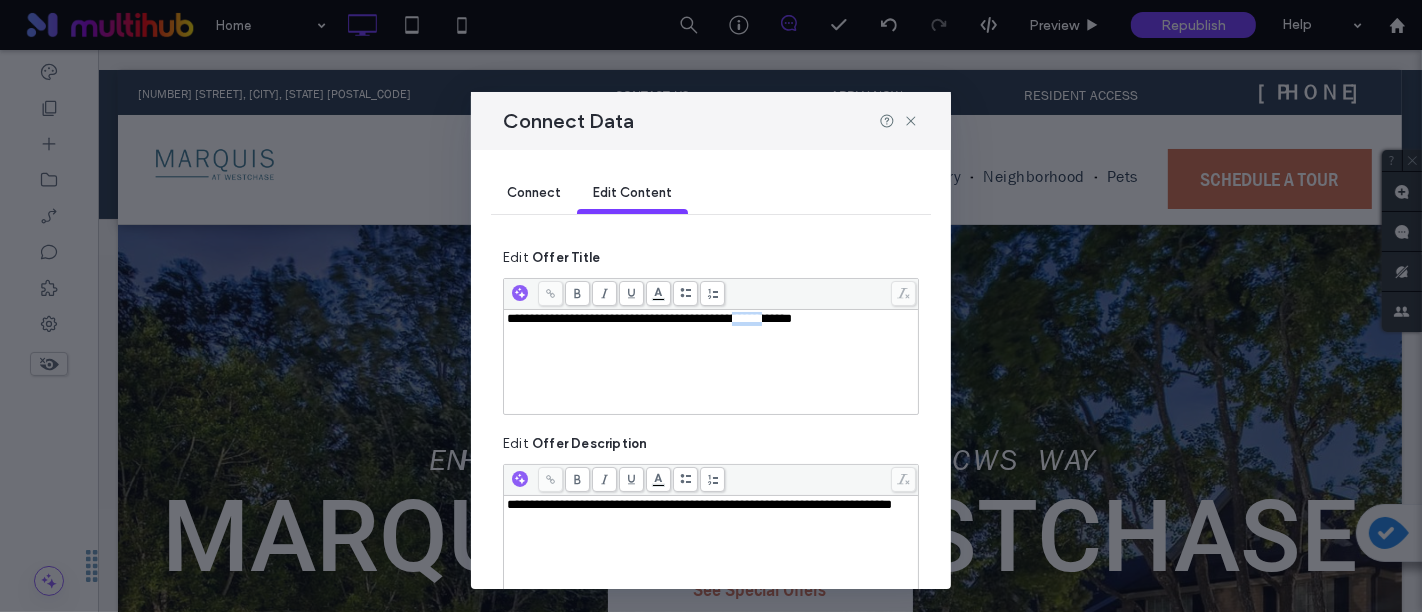 drag, startPoint x: 818, startPoint y: 319, endPoint x: 783, endPoint y: 320, distance: 35.014282 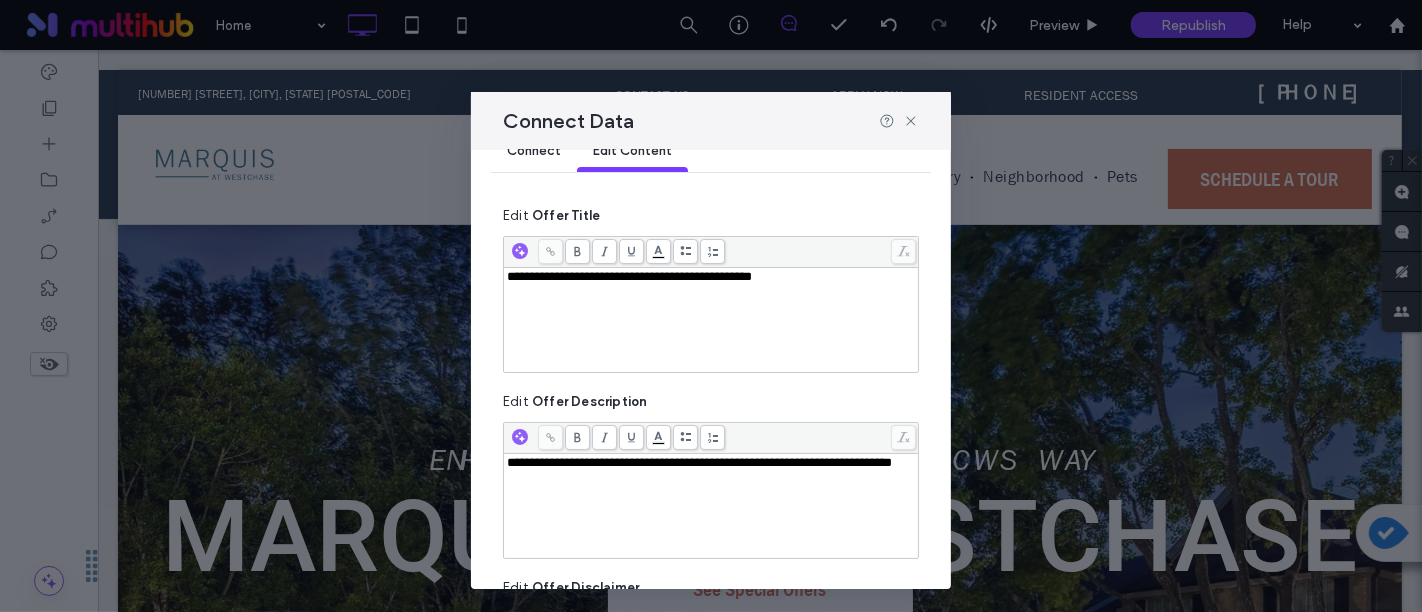 scroll, scrollTop: 222, scrollLeft: 0, axis: vertical 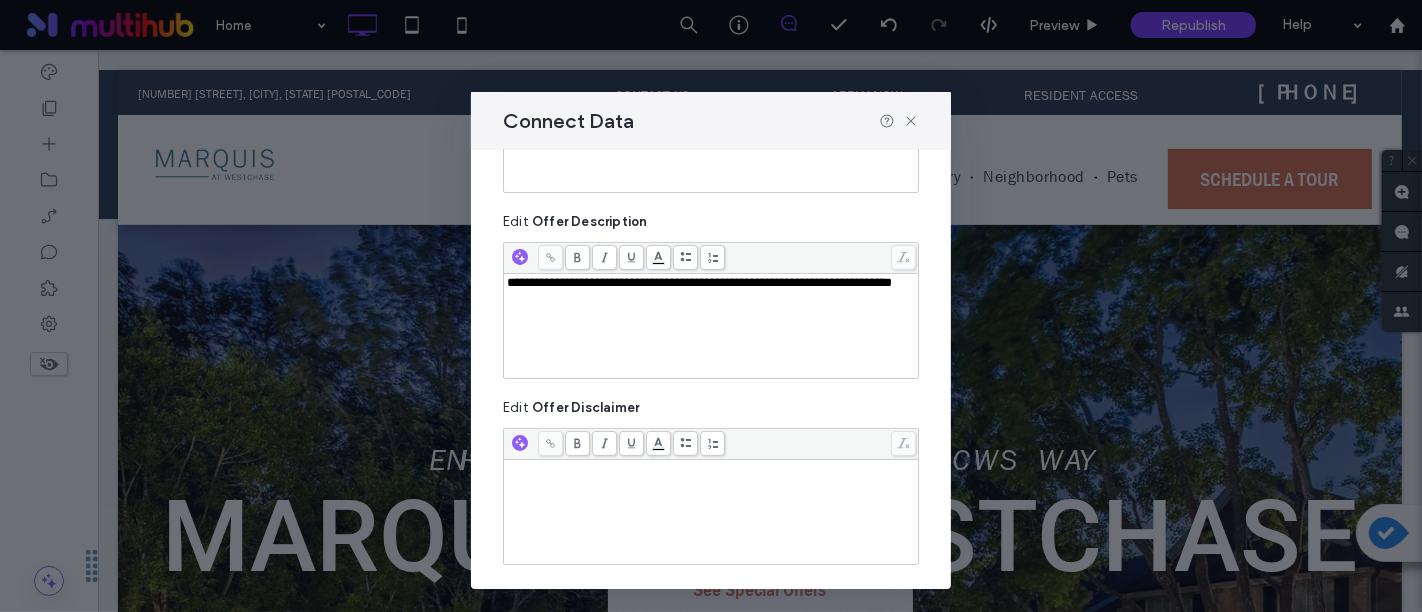 click at bounding box center [711, 512] 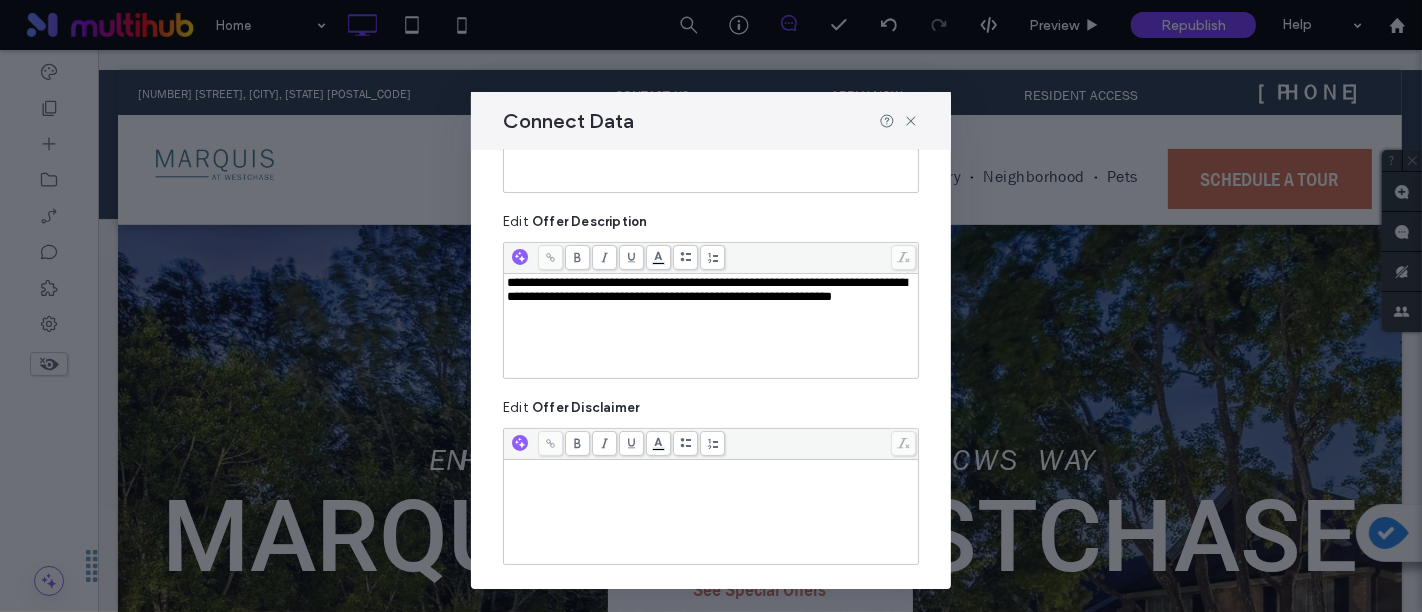 click at bounding box center [711, 512] 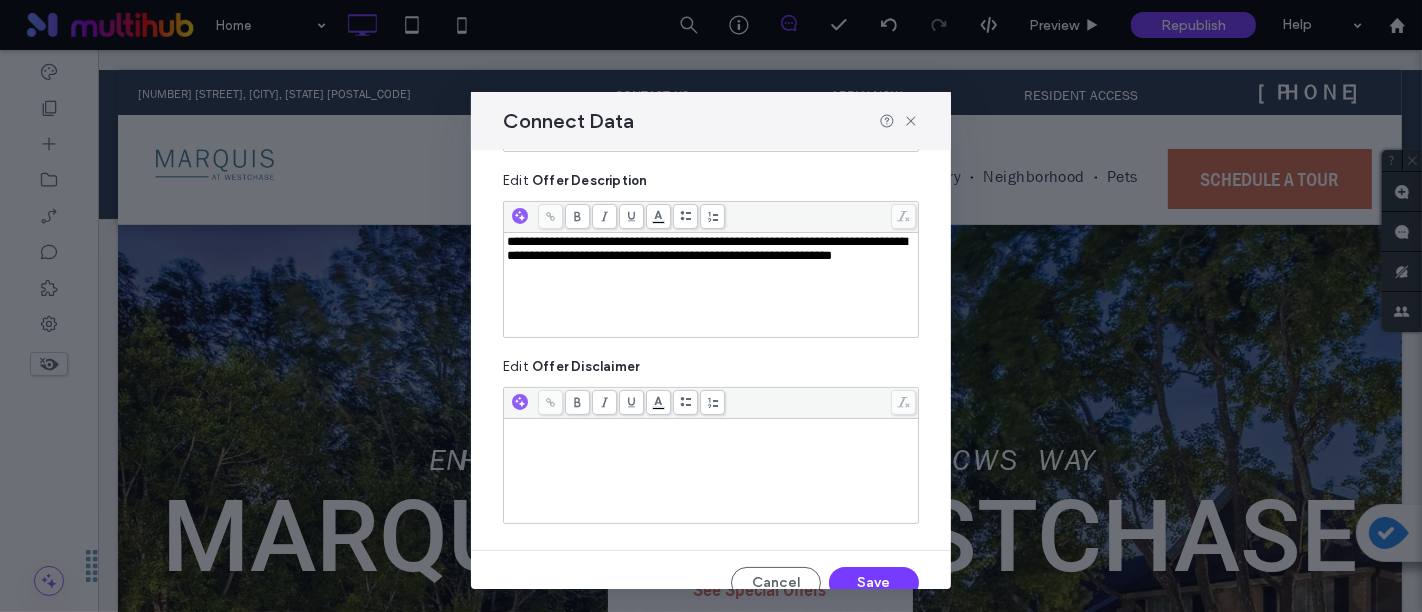 scroll, scrollTop: 284, scrollLeft: 0, axis: vertical 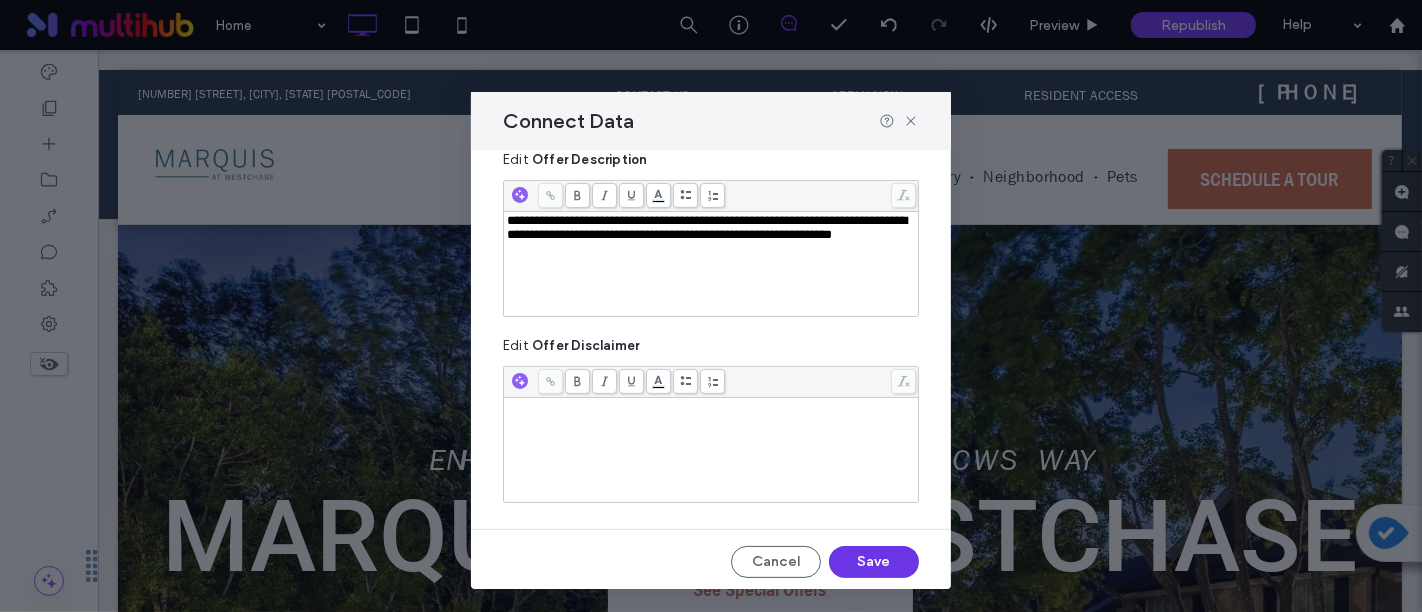 click on "Save" at bounding box center (874, 562) 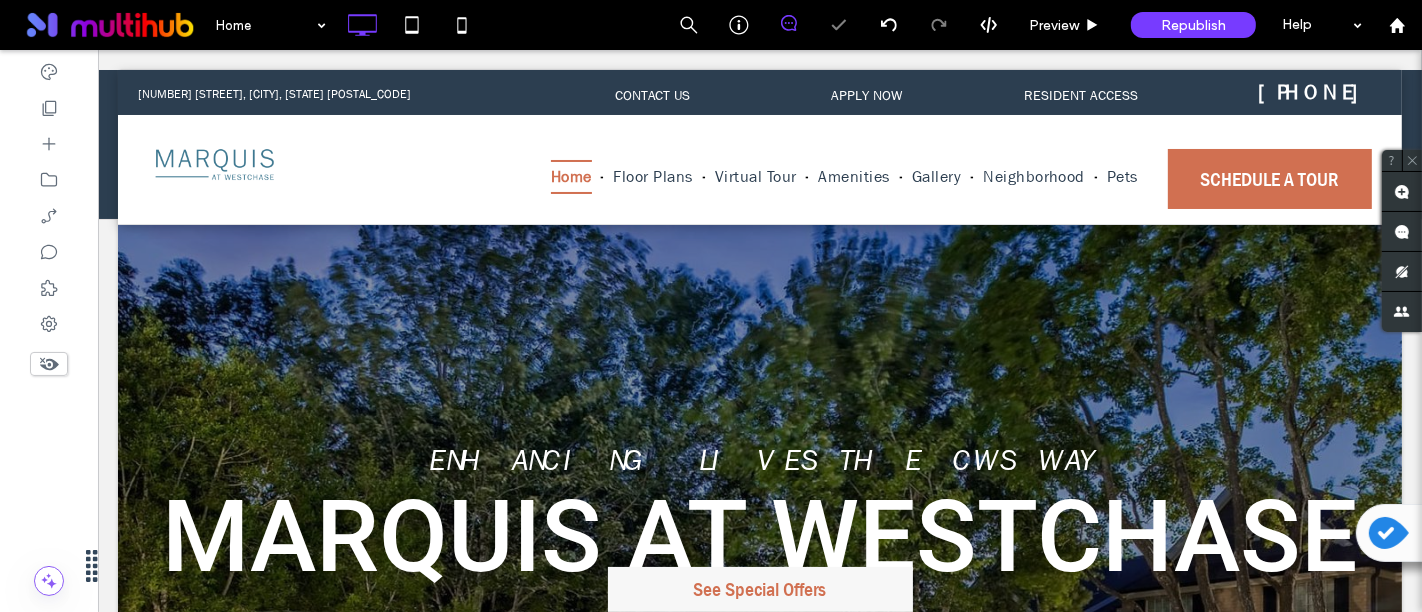 click on "See Special Offers" at bounding box center [759, 589] 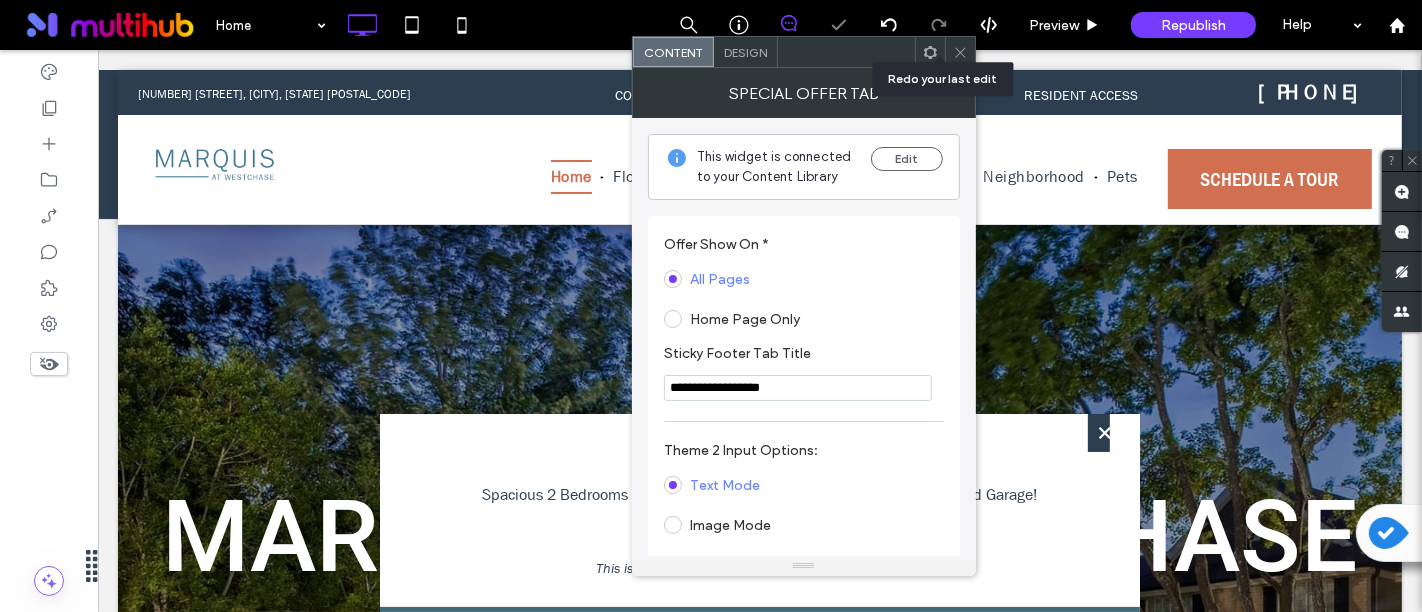 click 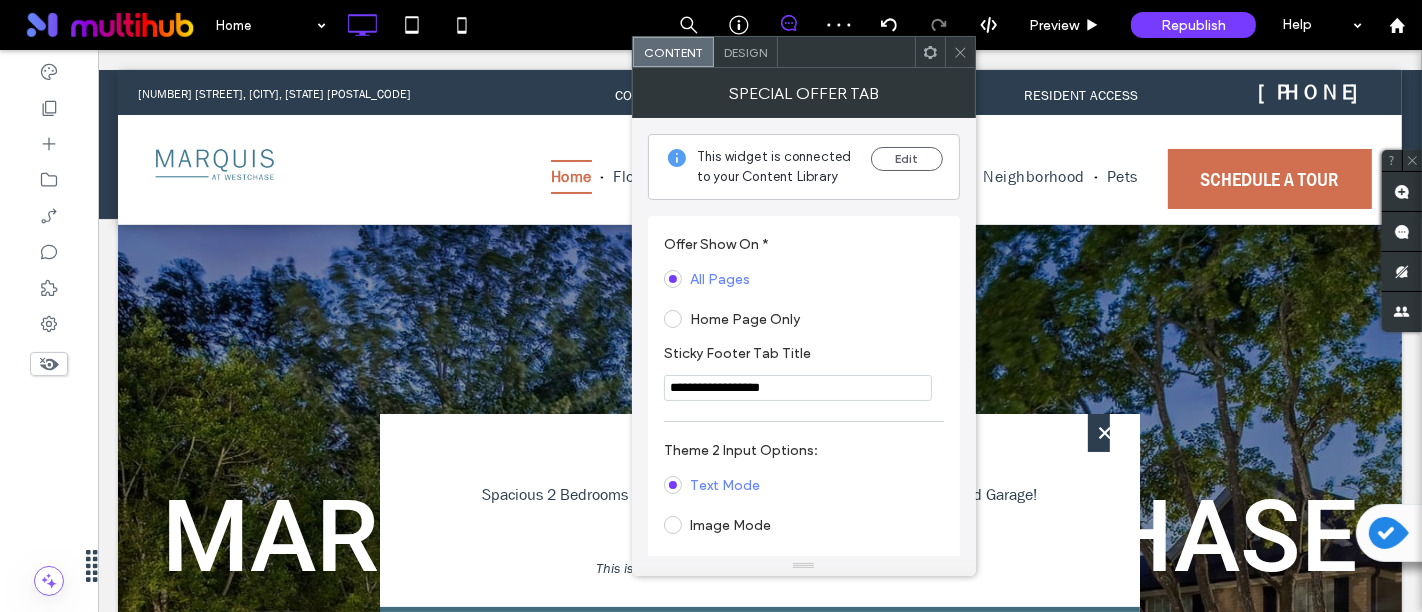 click 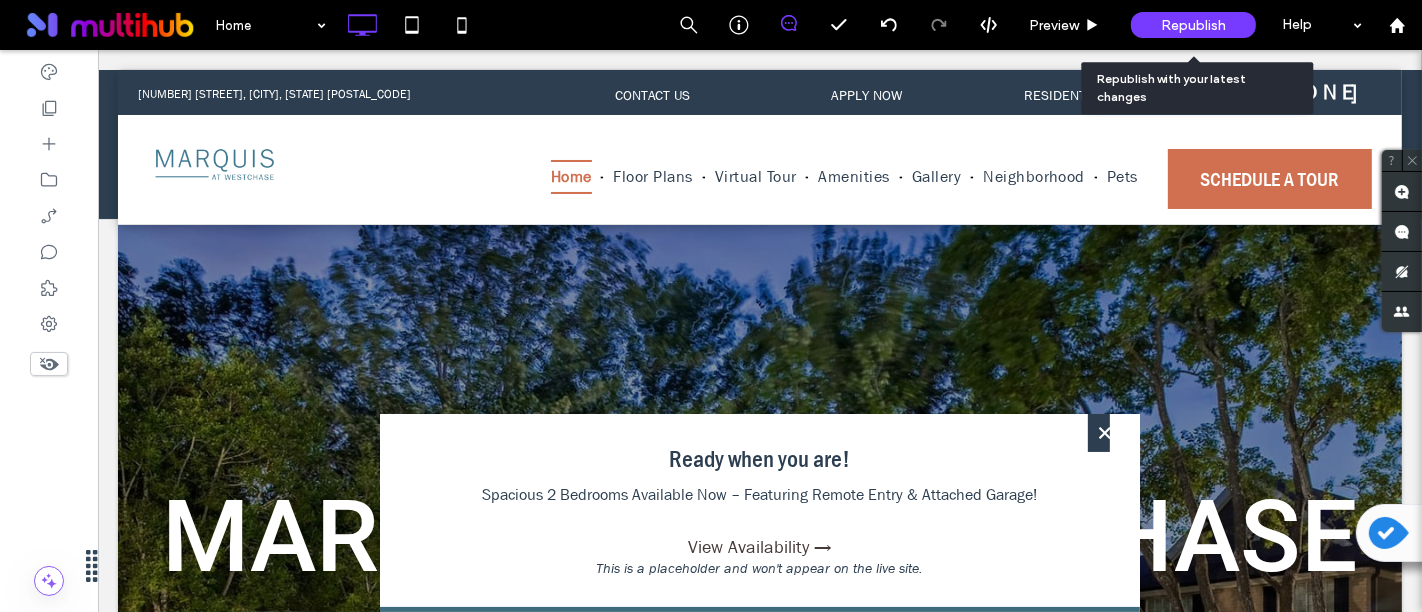 click on "Republish" at bounding box center [1193, 25] 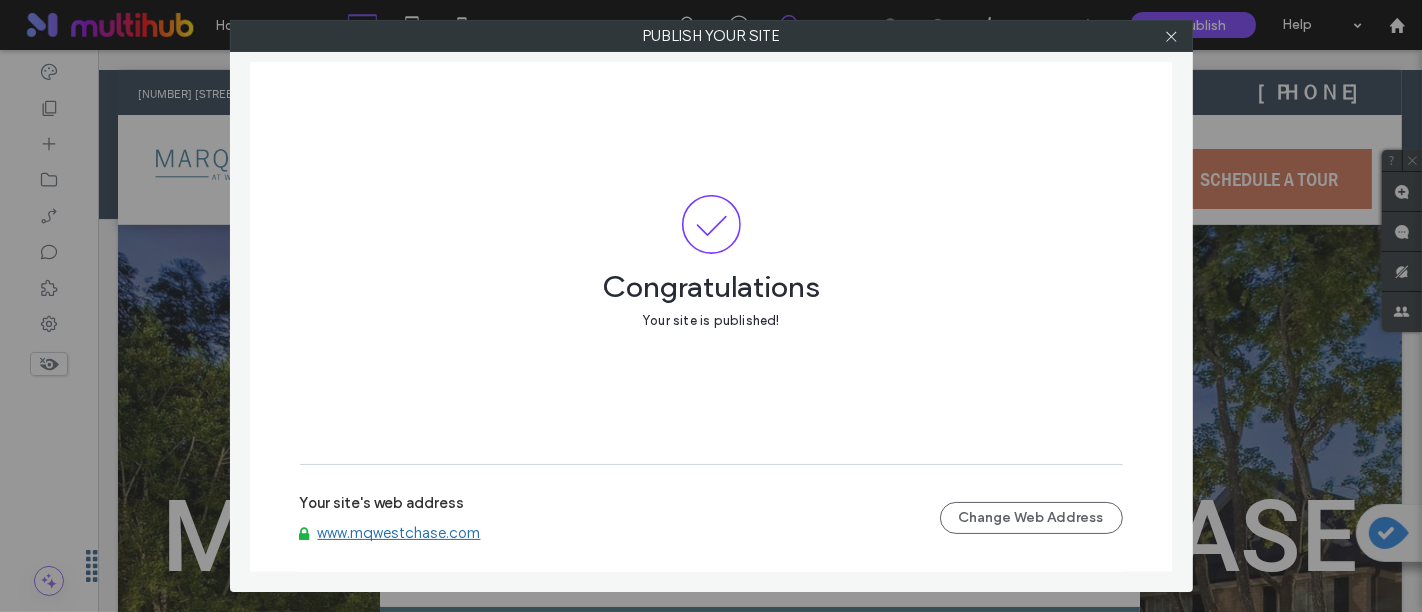 click on "www.mqwestchase.com" at bounding box center [399, 533] 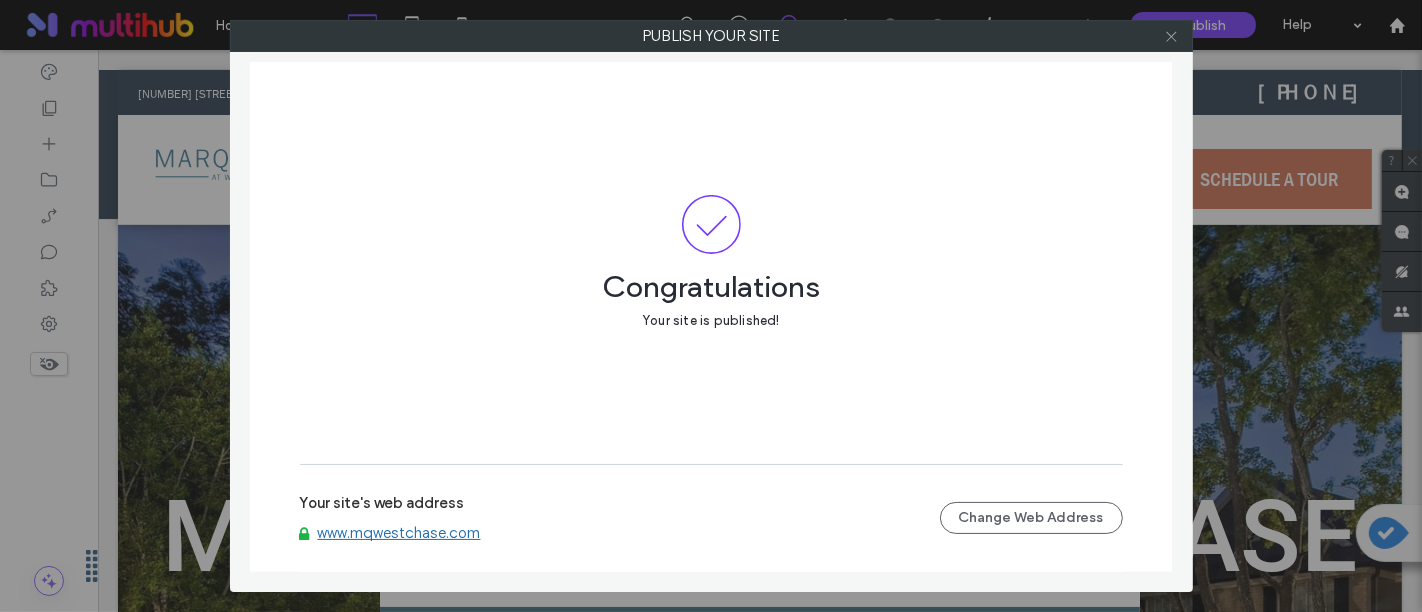 click at bounding box center [1172, 36] 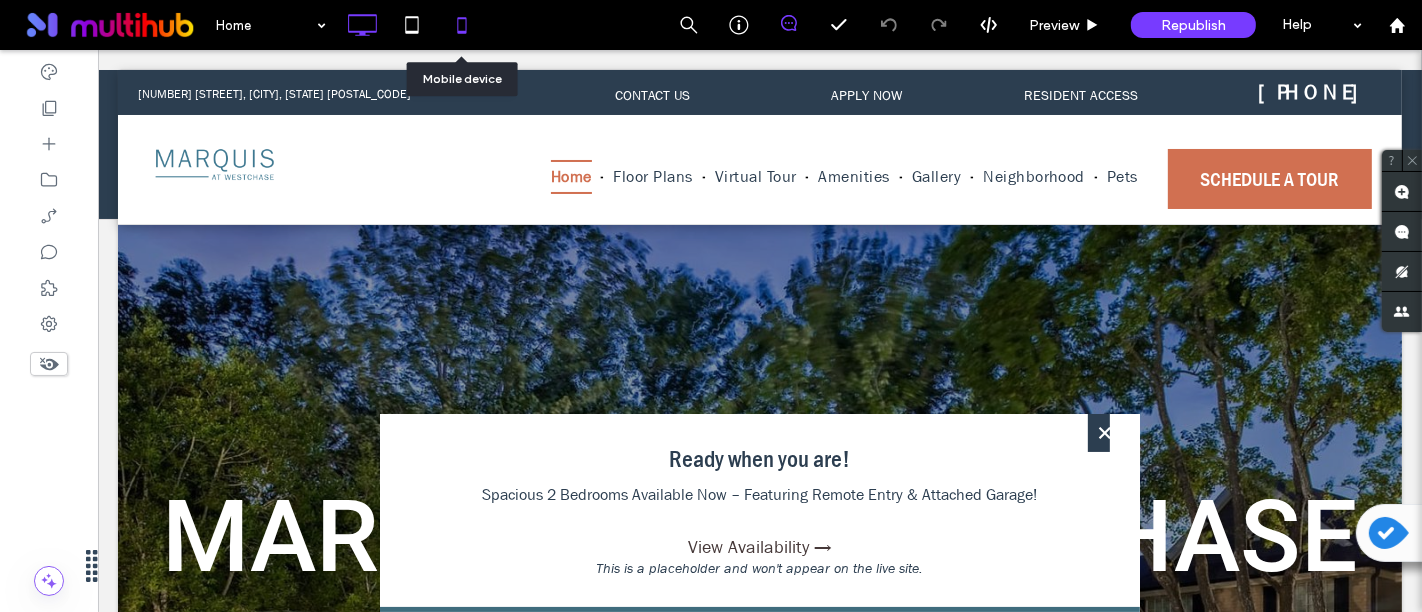 click at bounding box center (461, 25) 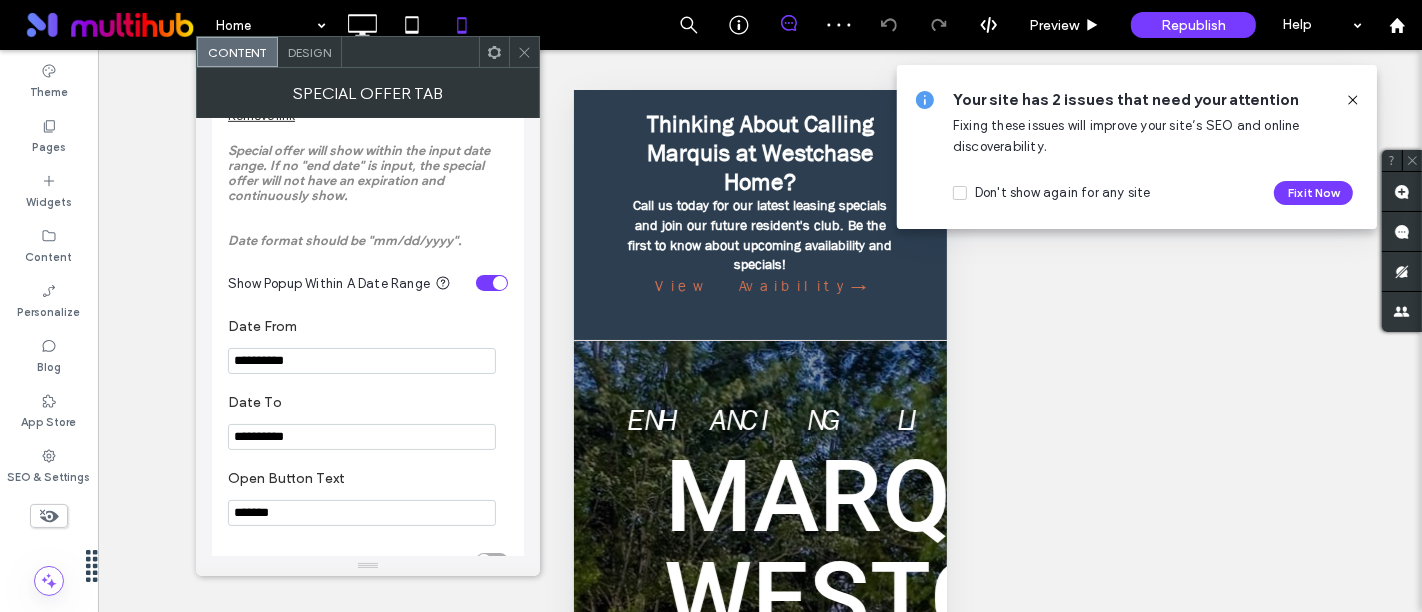 scroll, scrollTop: 954, scrollLeft: 0, axis: vertical 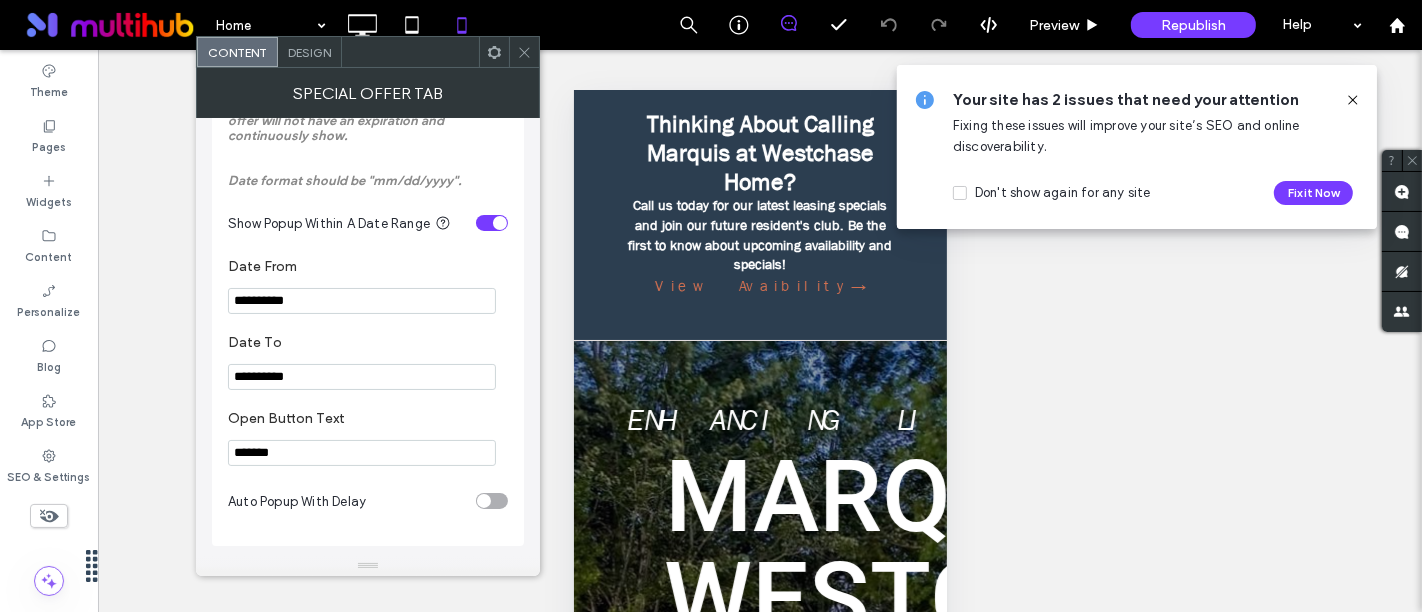 click 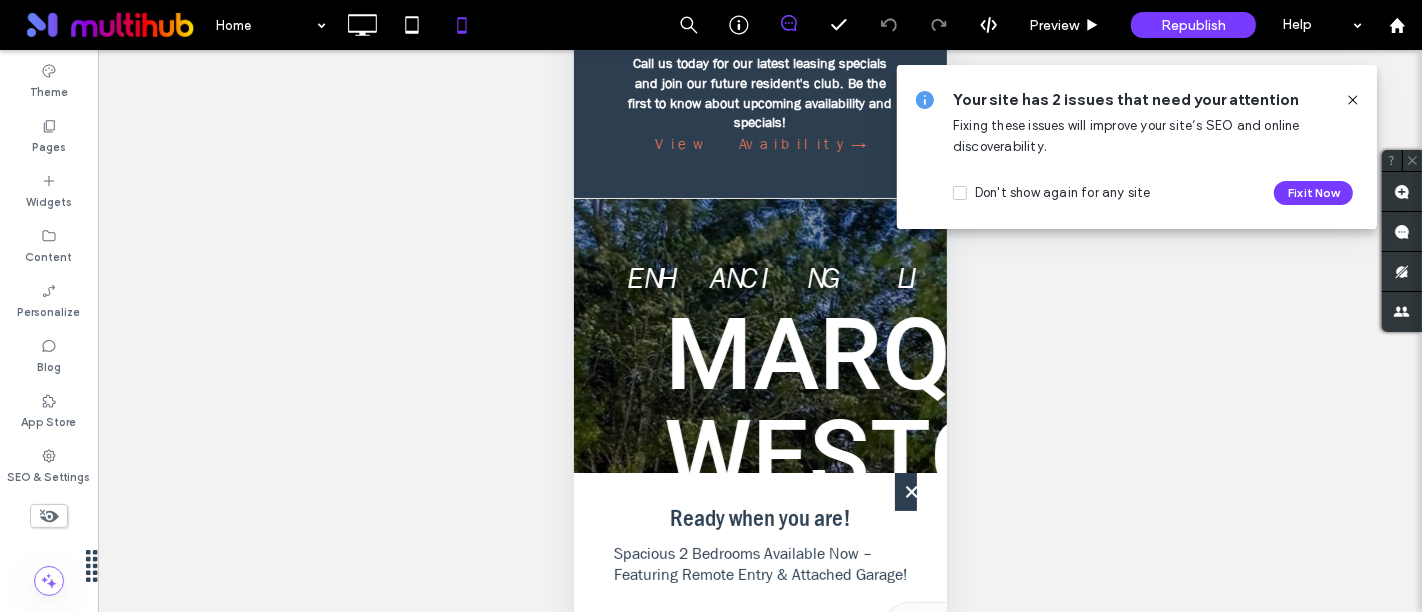 scroll, scrollTop: 214, scrollLeft: 0, axis: vertical 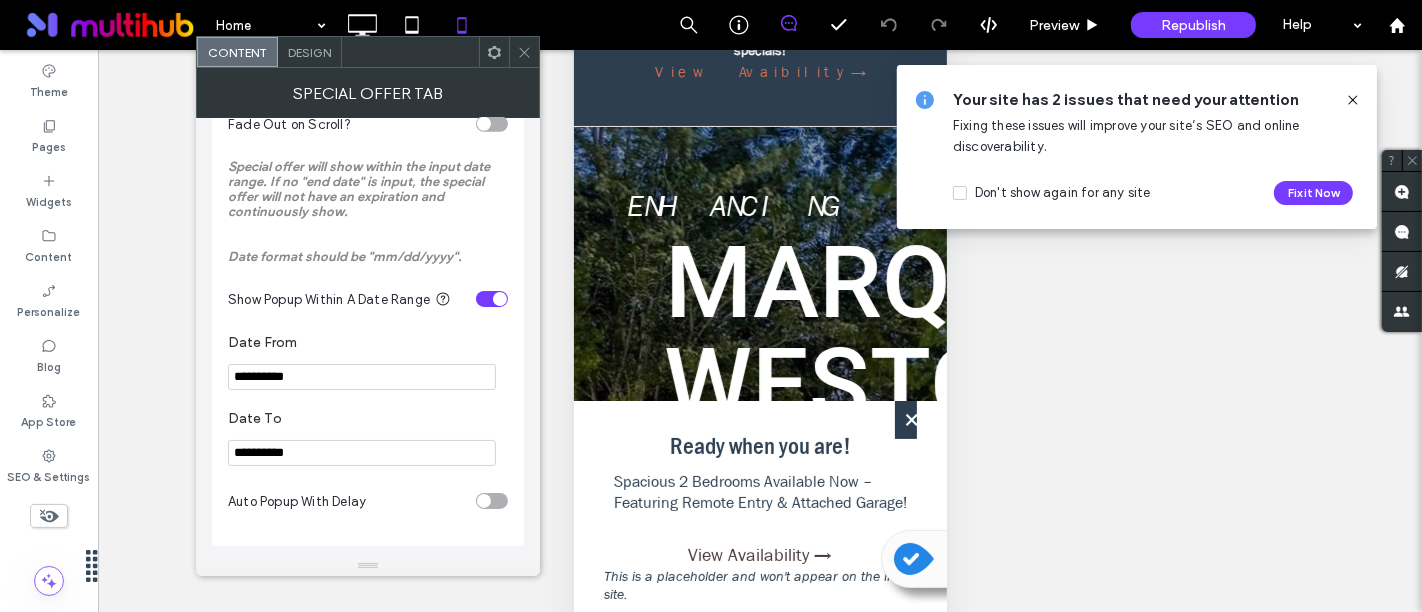 click at bounding box center [524, 52] 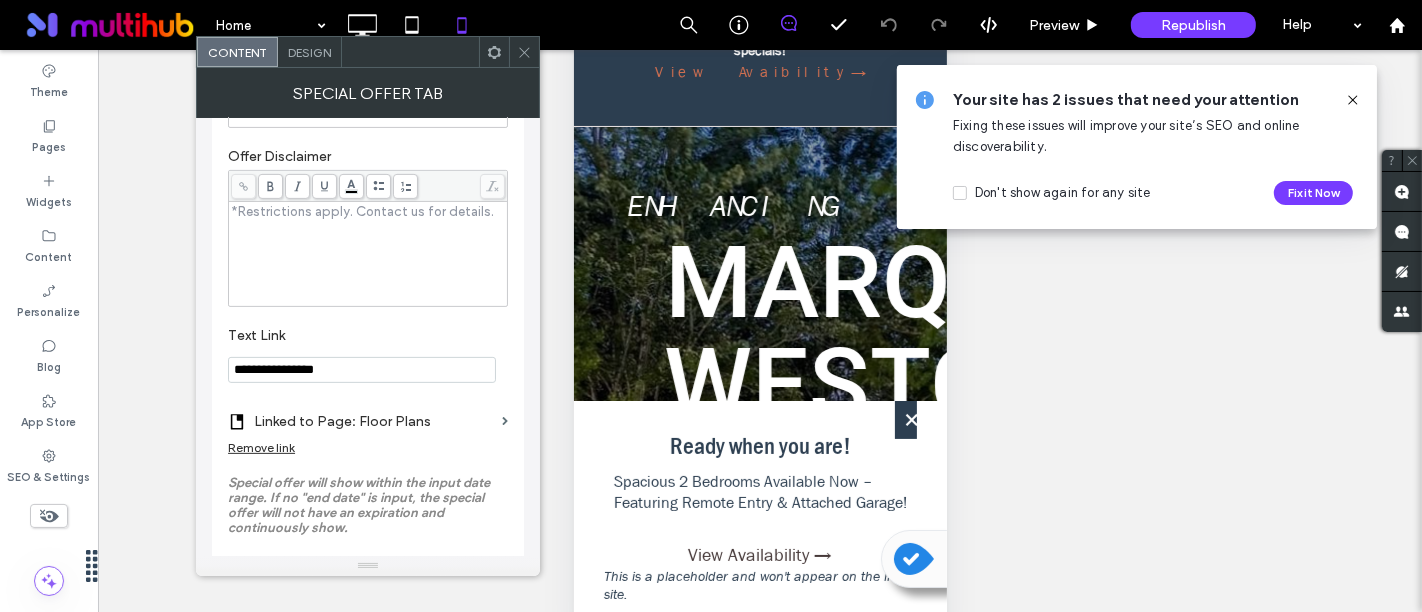 scroll, scrollTop: 954, scrollLeft: 0, axis: vertical 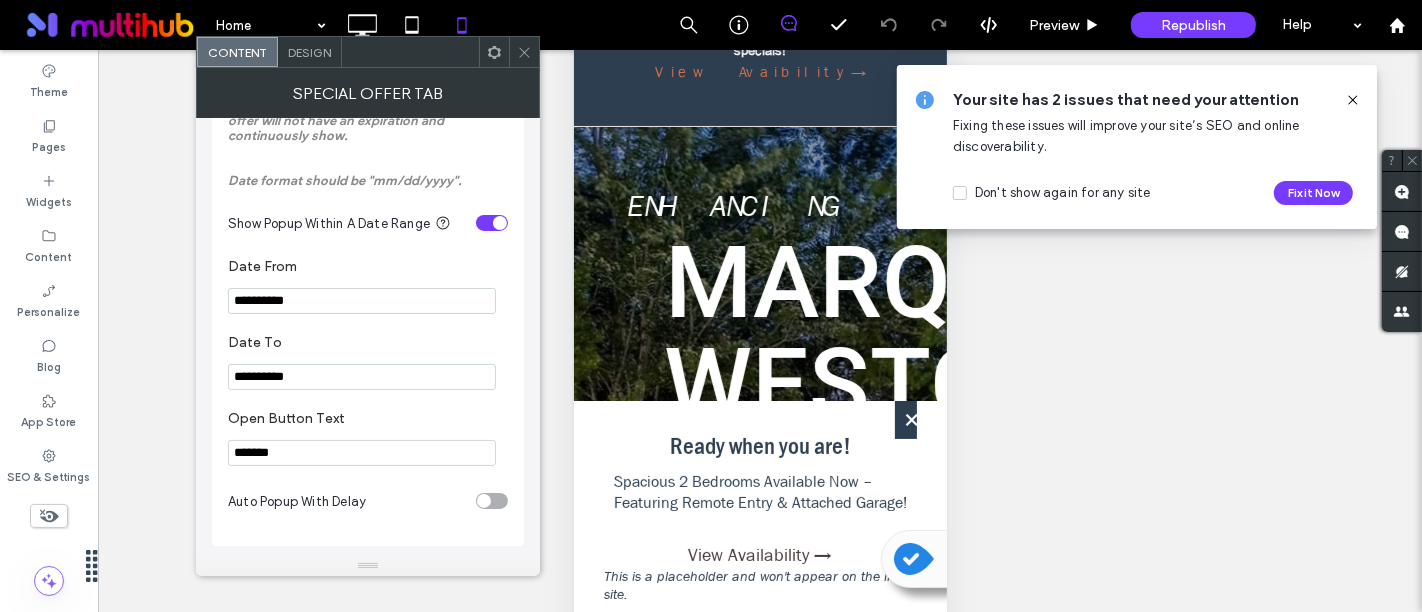 click on "**********" at bounding box center [362, 377] 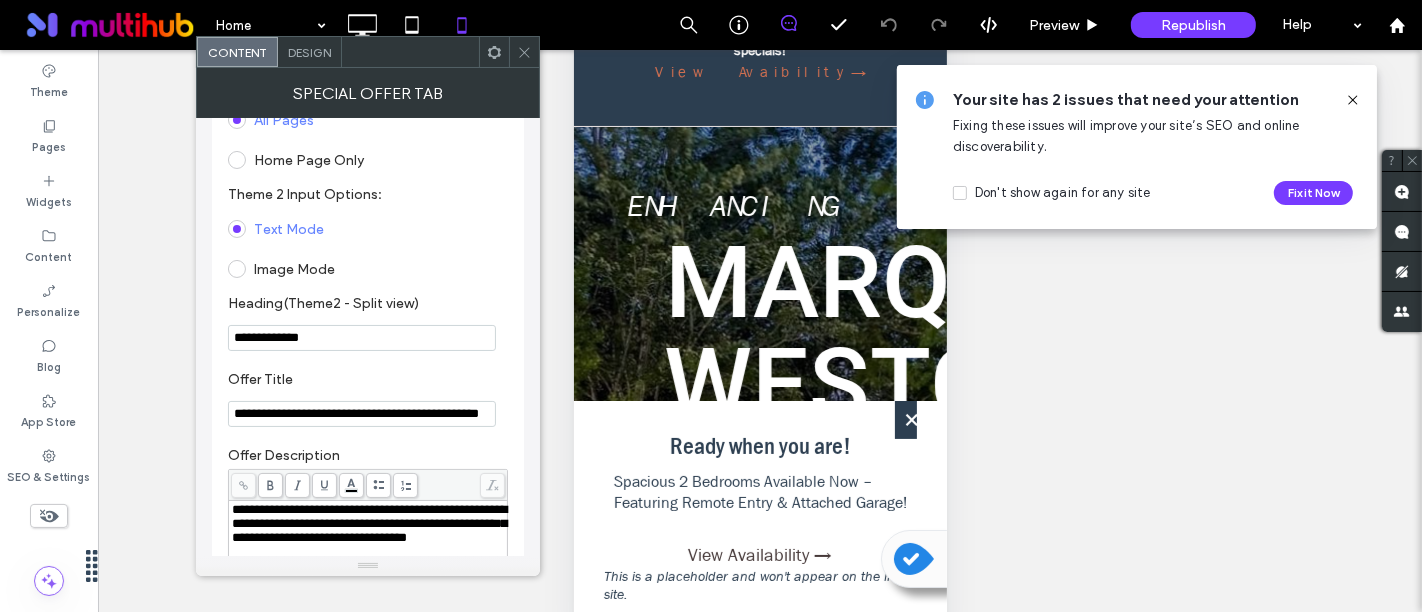 scroll, scrollTop: 111, scrollLeft: 0, axis: vertical 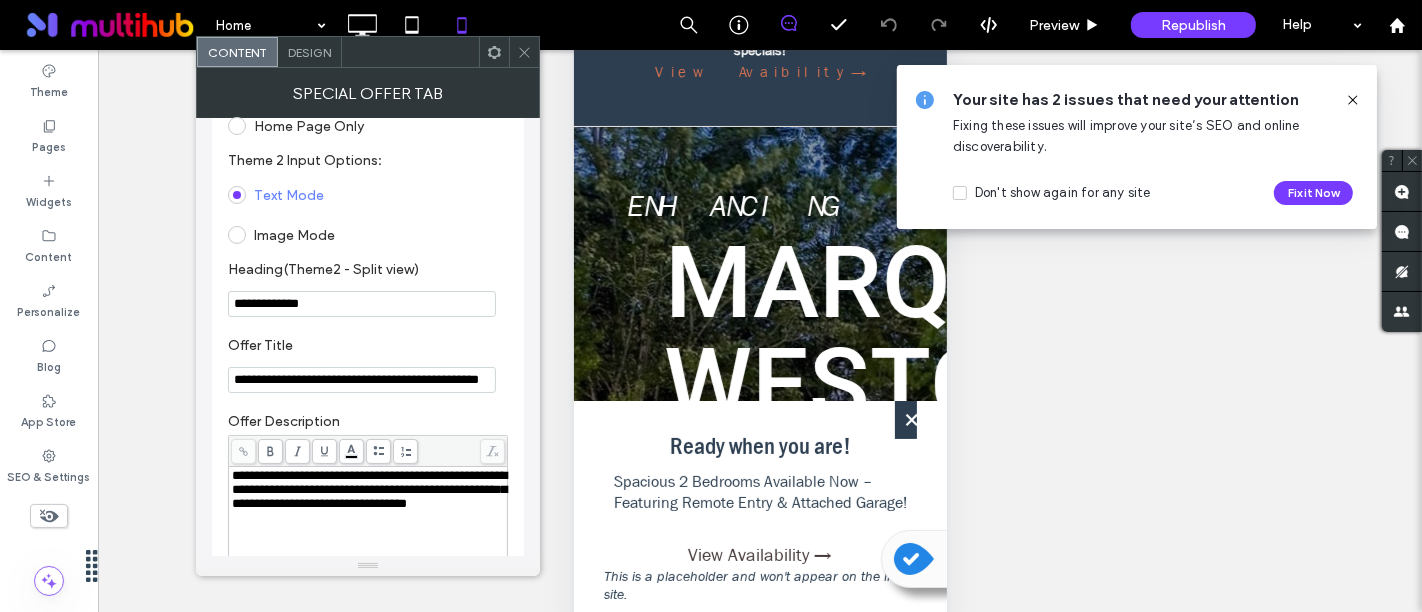 click on "**********" at bounding box center (362, 380) 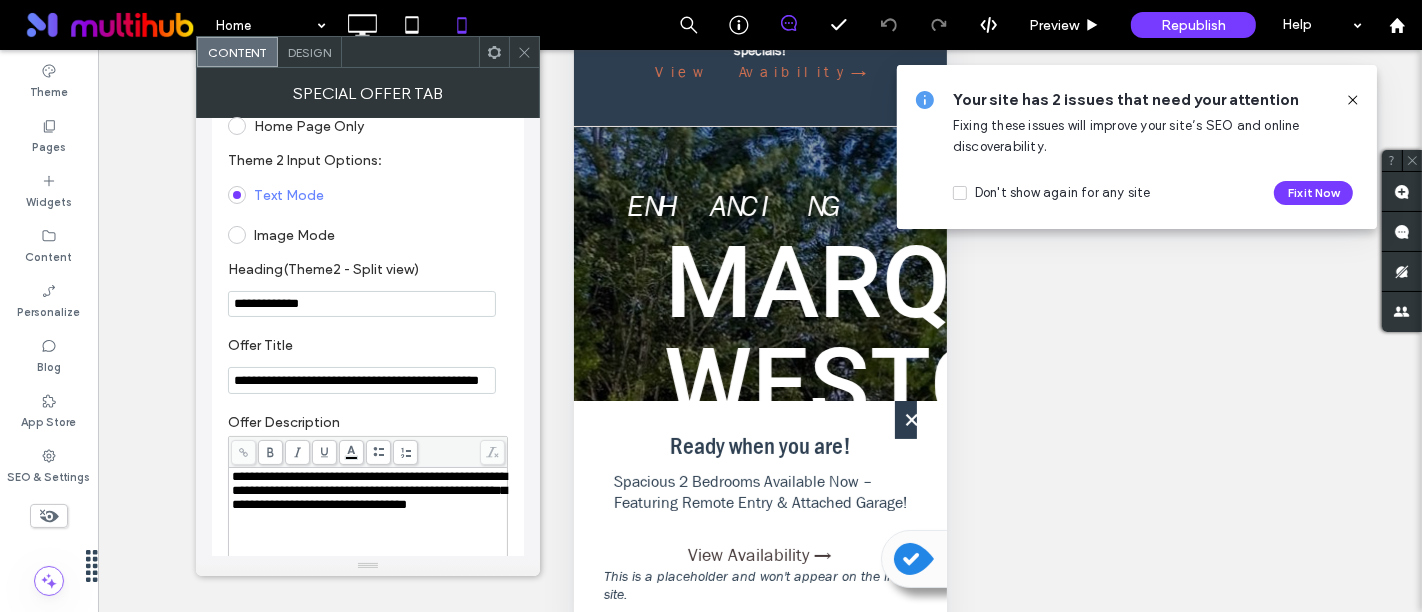 scroll, scrollTop: 0, scrollLeft: 60, axis: horizontal 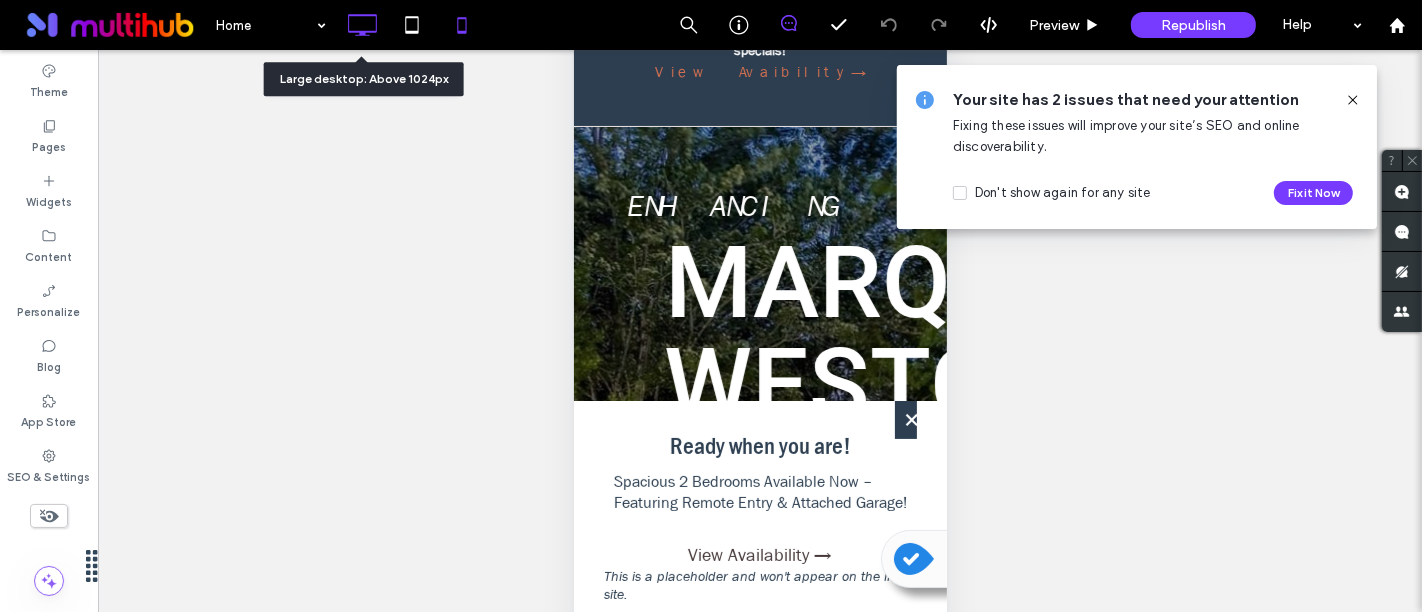 click 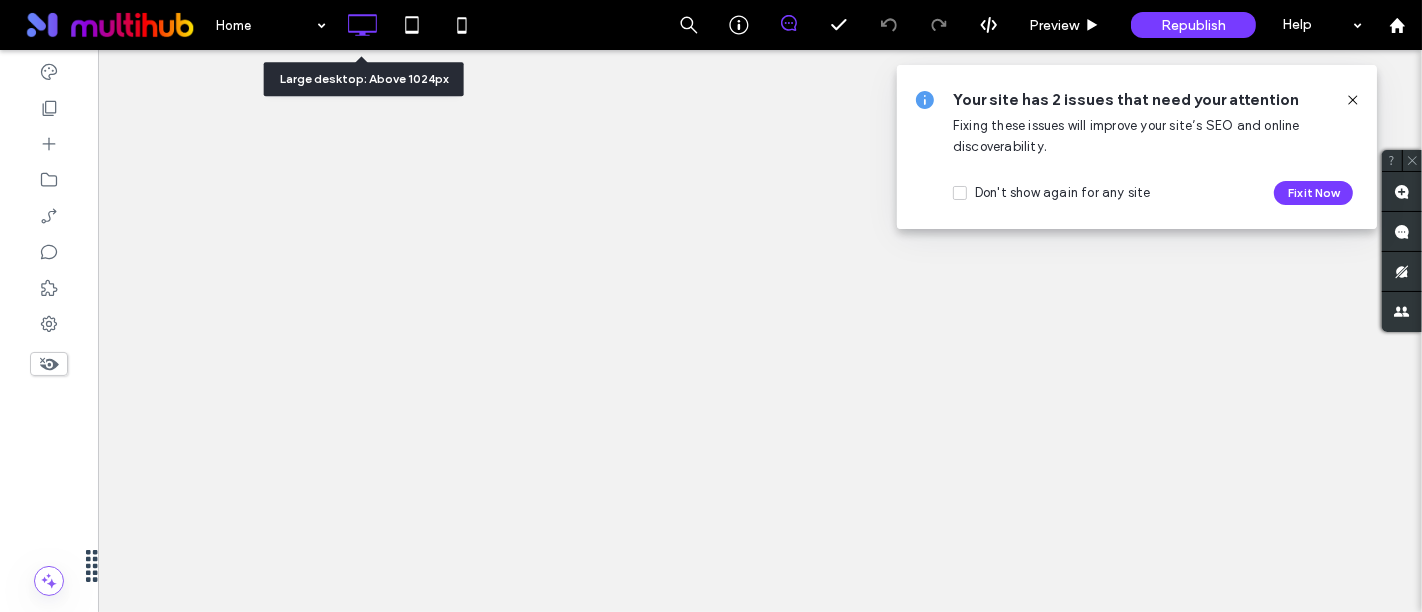 scroll, scrollTop: 0, scrollLeft: 0, axis: both 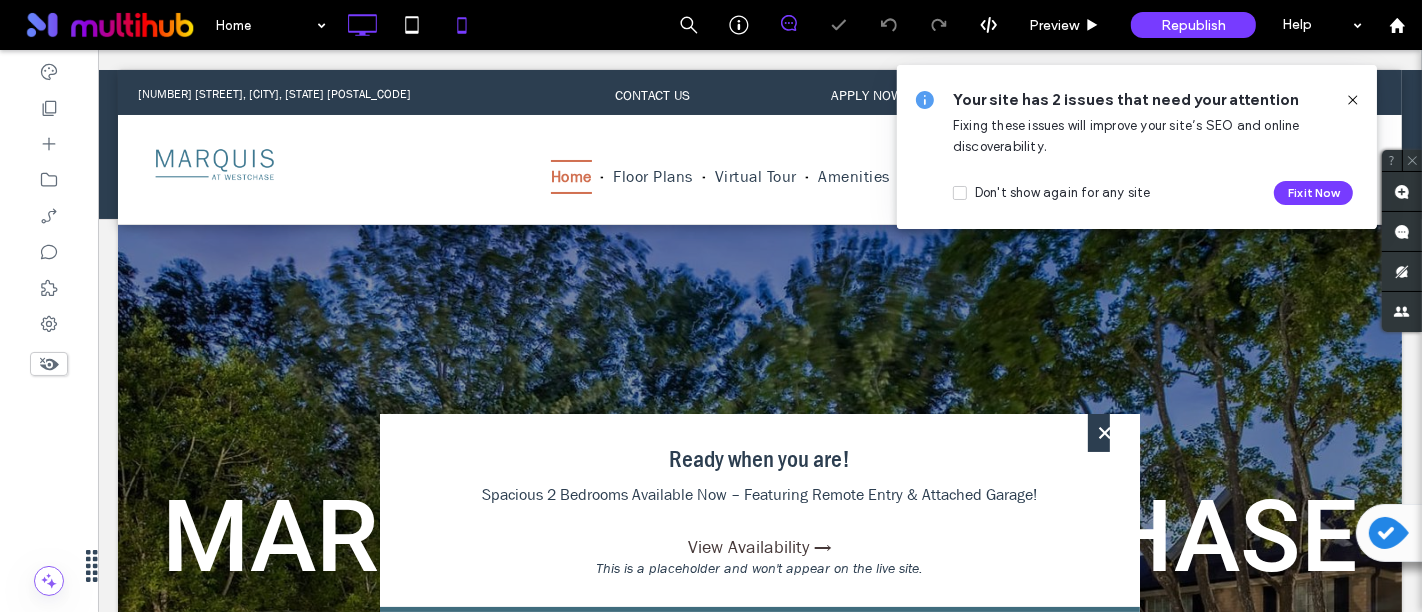 click 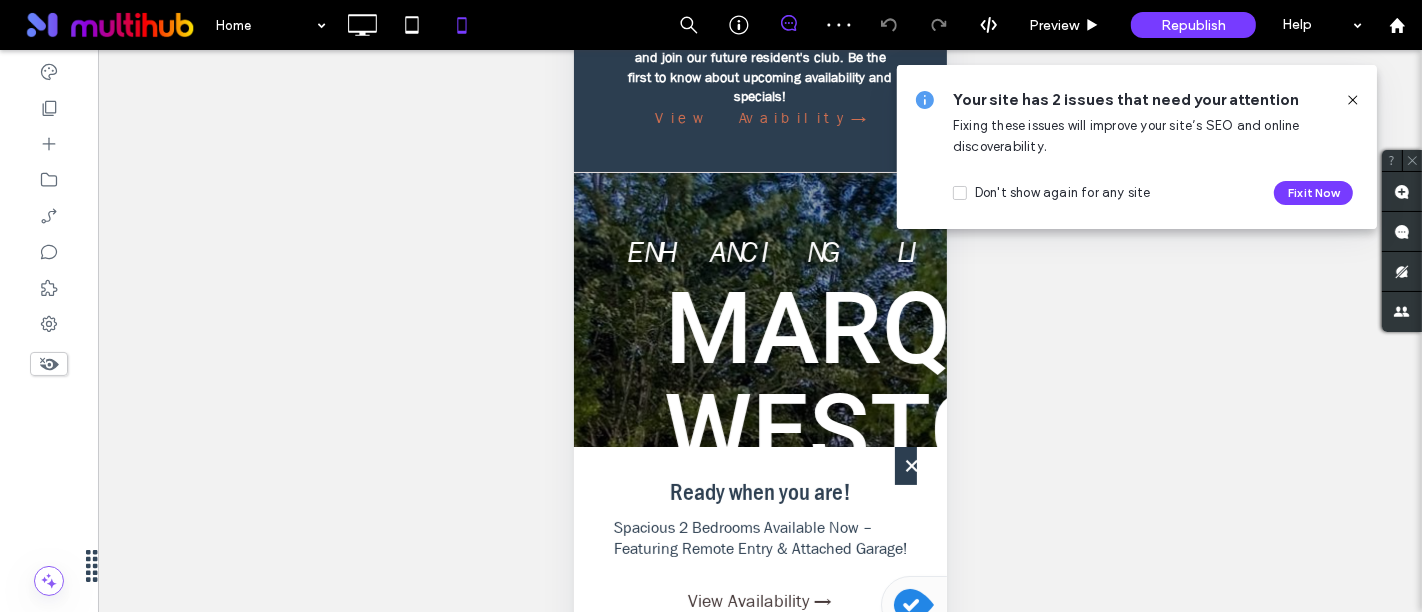scroll, scrollTop: 214, scrollLeft: 0, axis: vertical 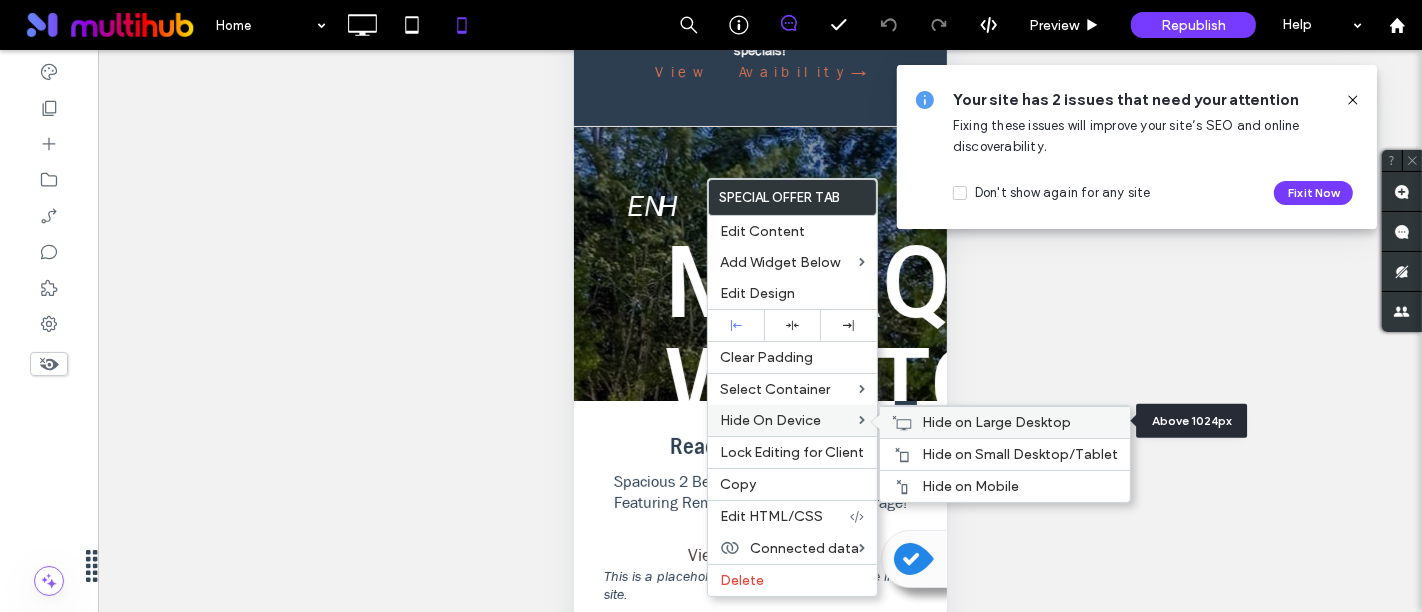 click on "Hide on Large Desktop" at bounding box center (996, 422) 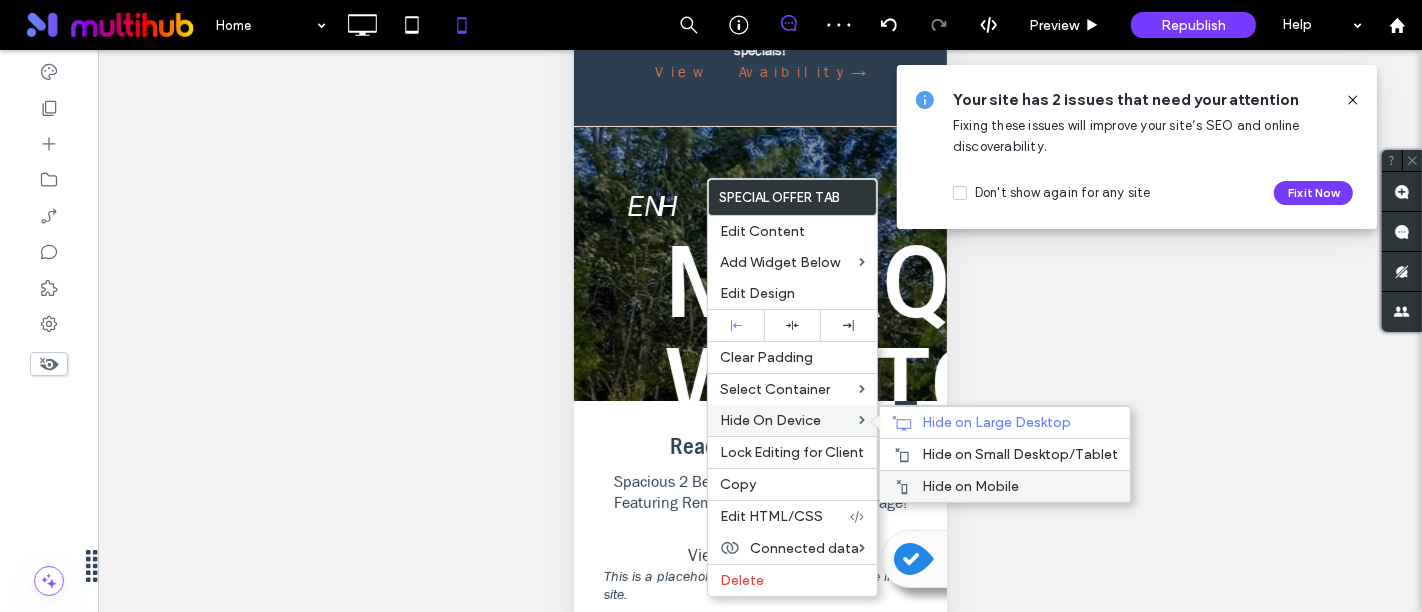 click on "Hide on Mobile" at bounding box center (970, 486) 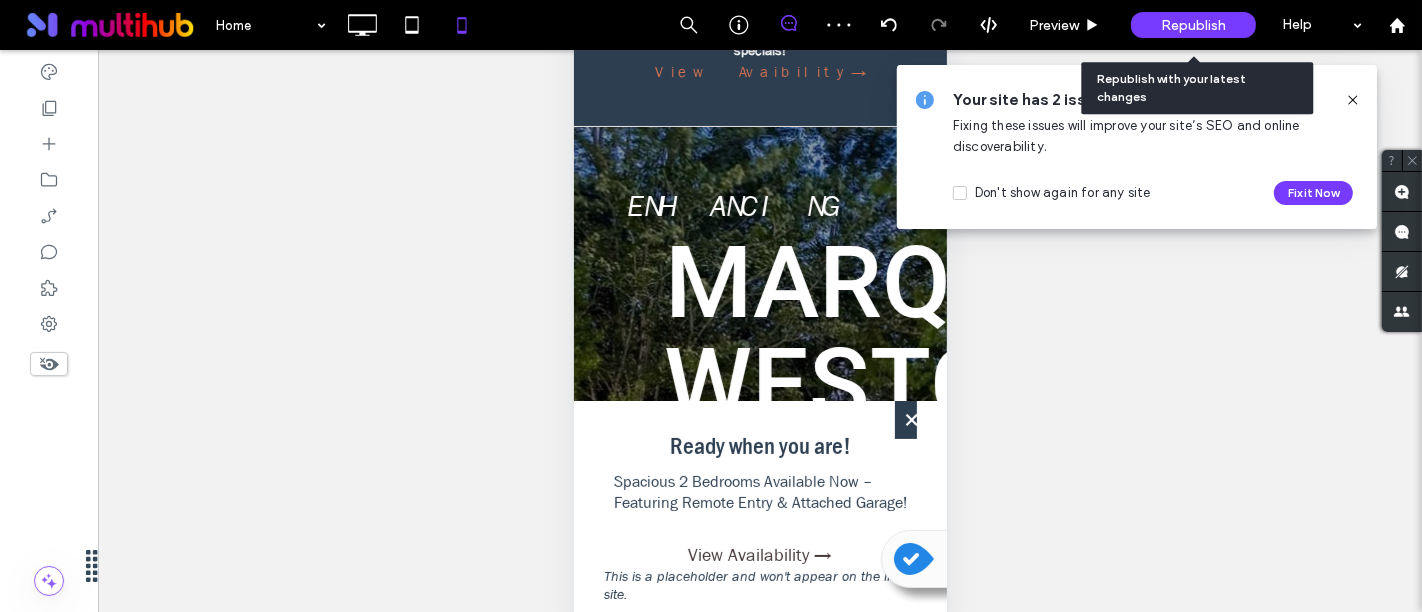 click on "Republish" at bounding box center (1193, 25) 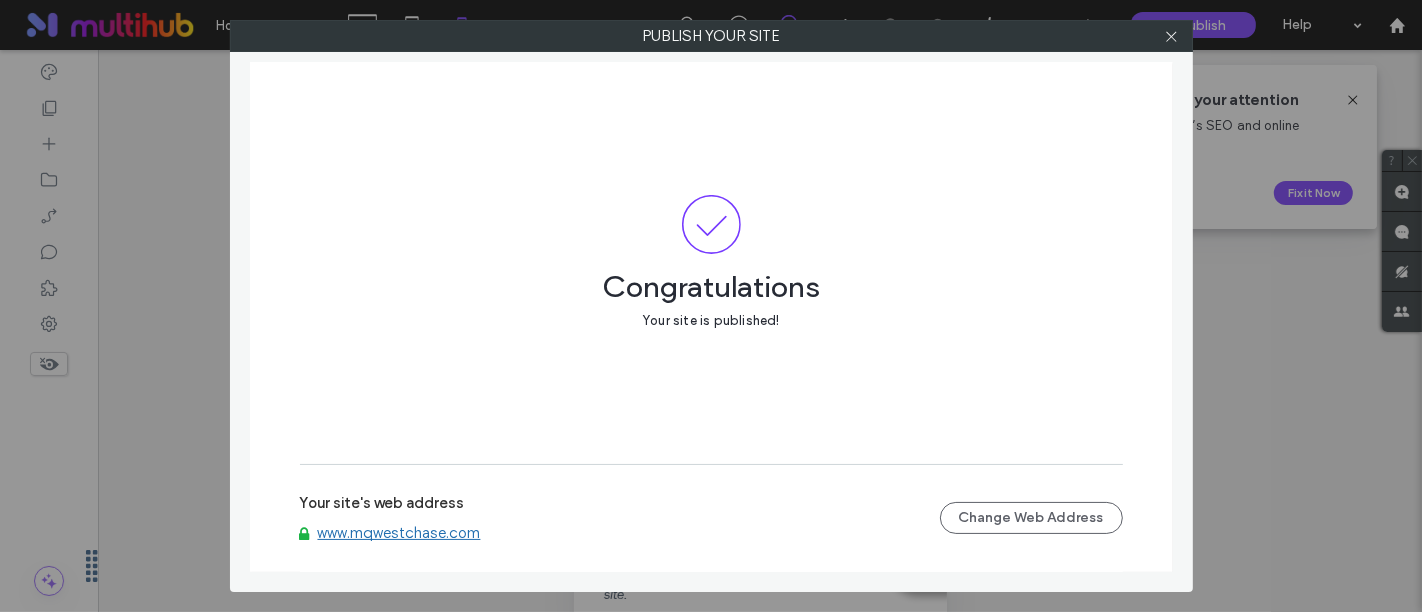 click 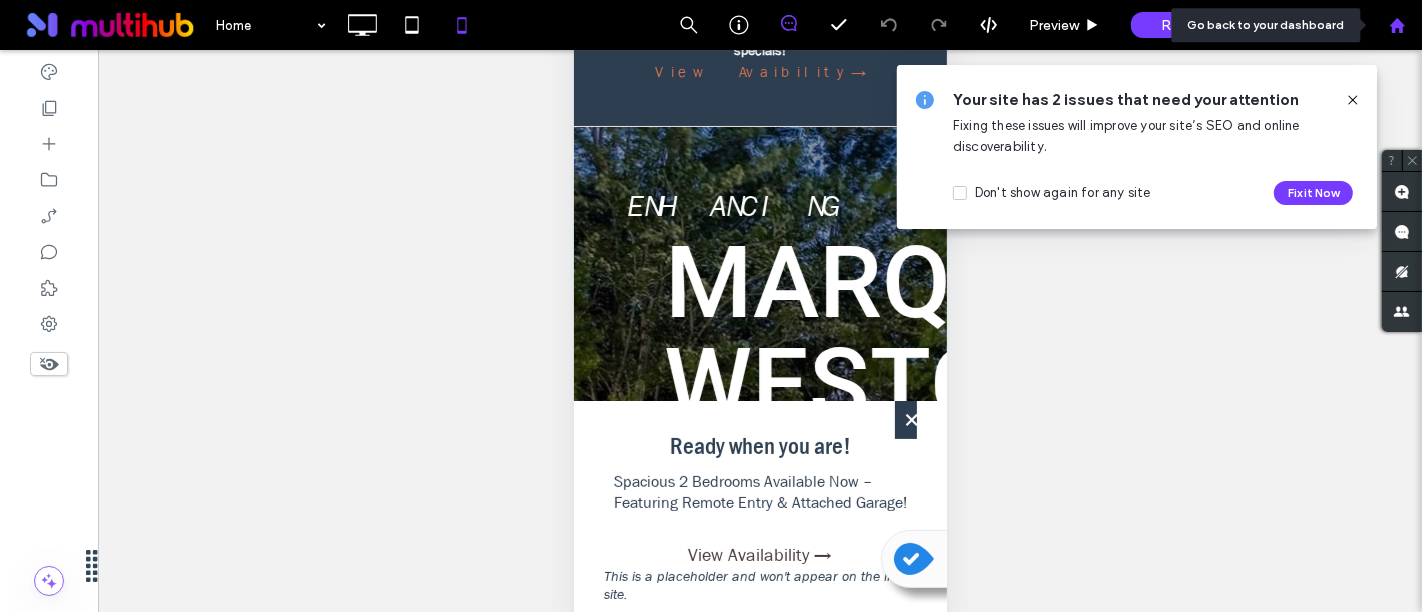 click 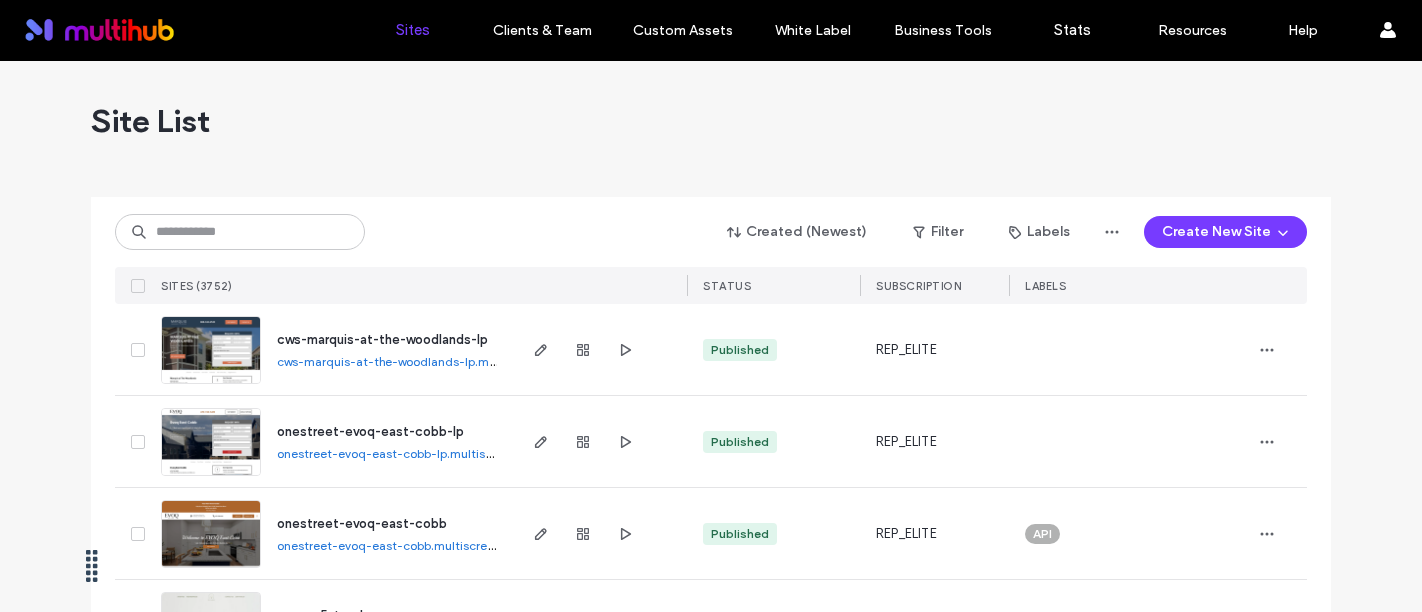 scroll, scrollTop: 0, scrollLeft: 0, axis: both 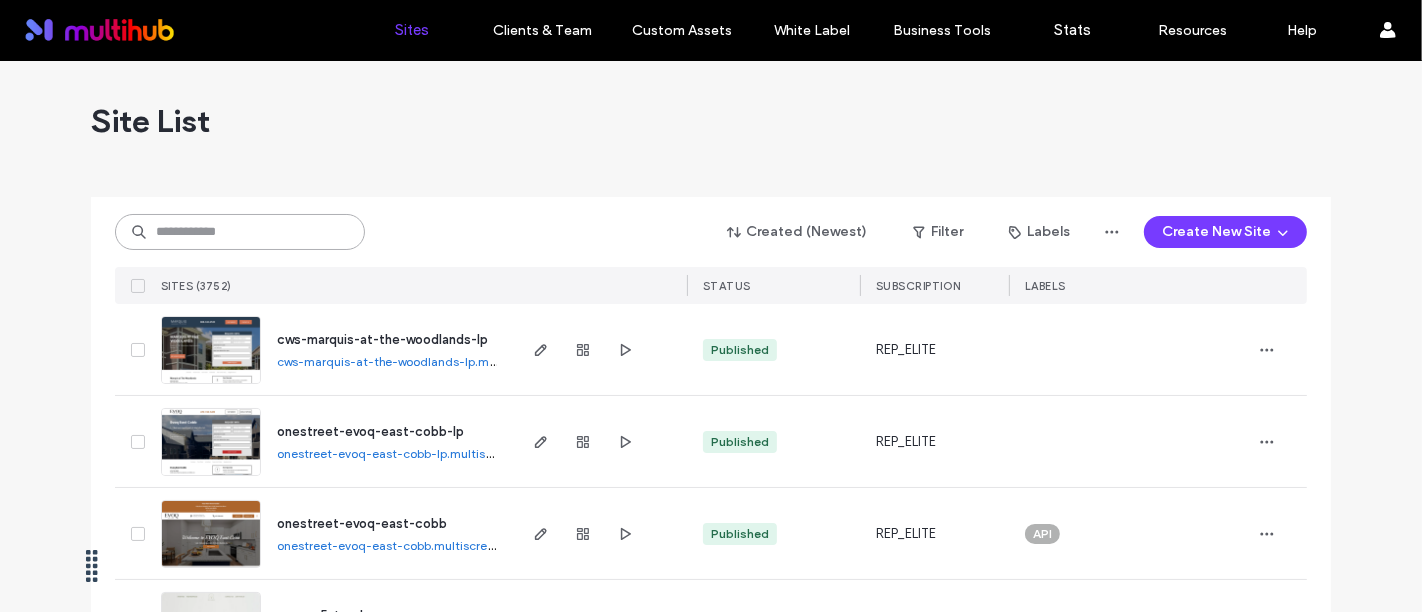 click at bounding box center [240, 232] 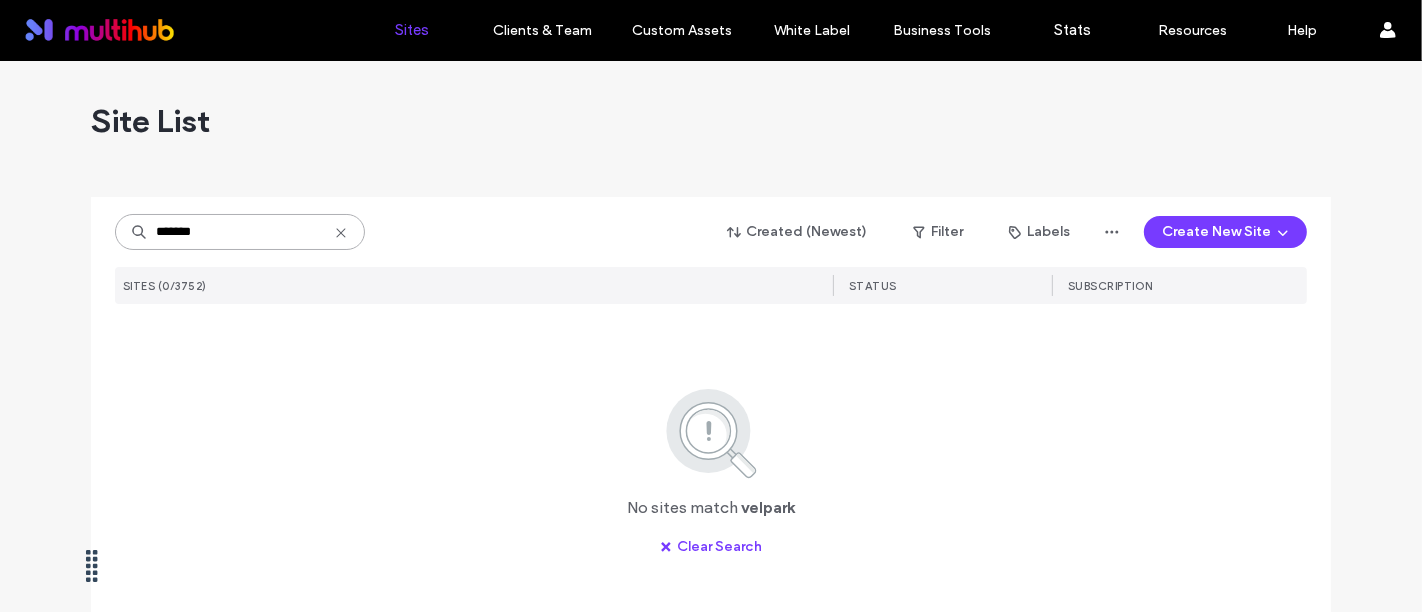 click on "*******" at bounding box center [240, 232] 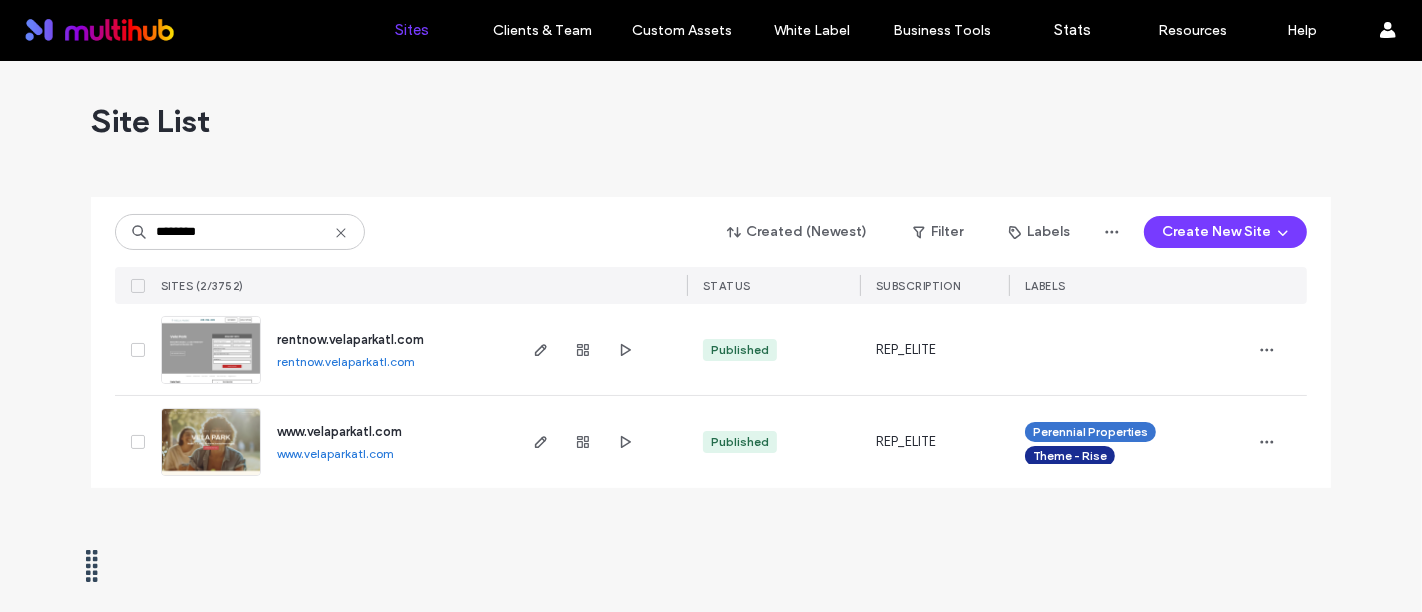 click on "******** Created (Newest) Filter Labels Create New Site" at bounding box center [711, 232] 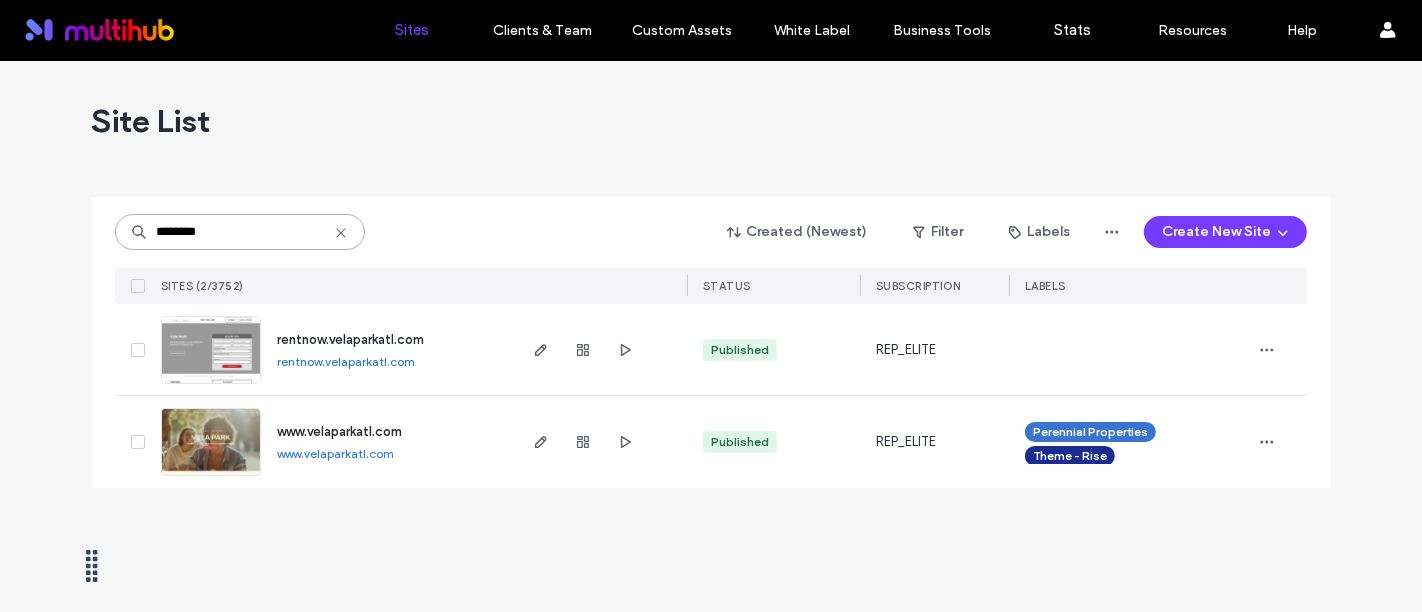 click on "********" at bounding box center (240, 232) 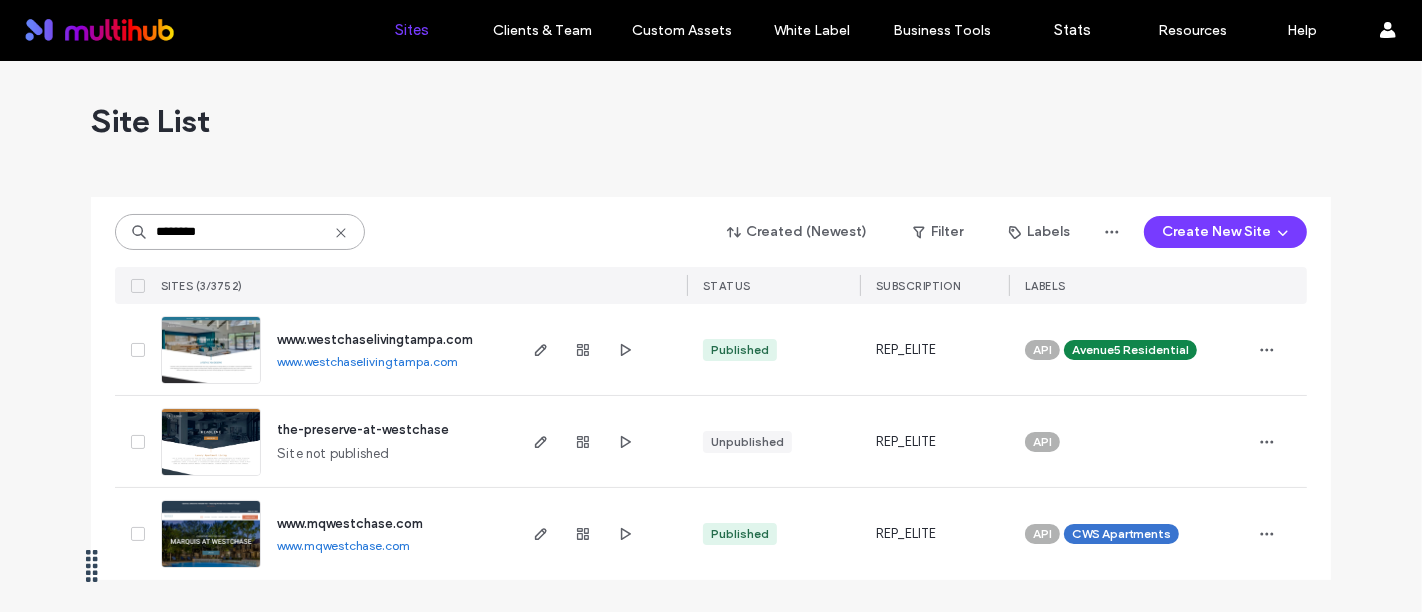 type on "********" 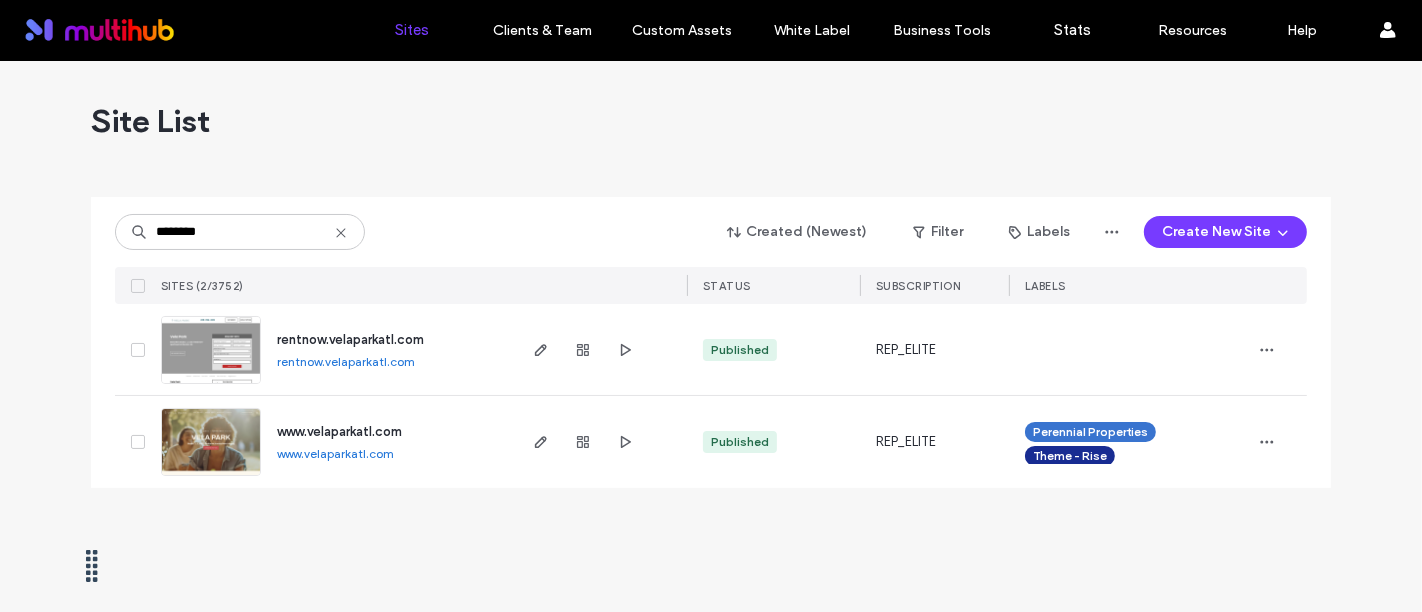 click on "Site List ******** Created (Newest) Filter Labels Create New Site SITES (2/3752) STATUS SUBSCRIPTION LABELS rentnow.velaparkatl.com rentnow.velaparkatl.com Published REP_ELITE www.velaparkatl.com www.velaparkatl.com Published REP_ELITE Perennial Properties Theme - Rise" at bounding box center (711, 336) 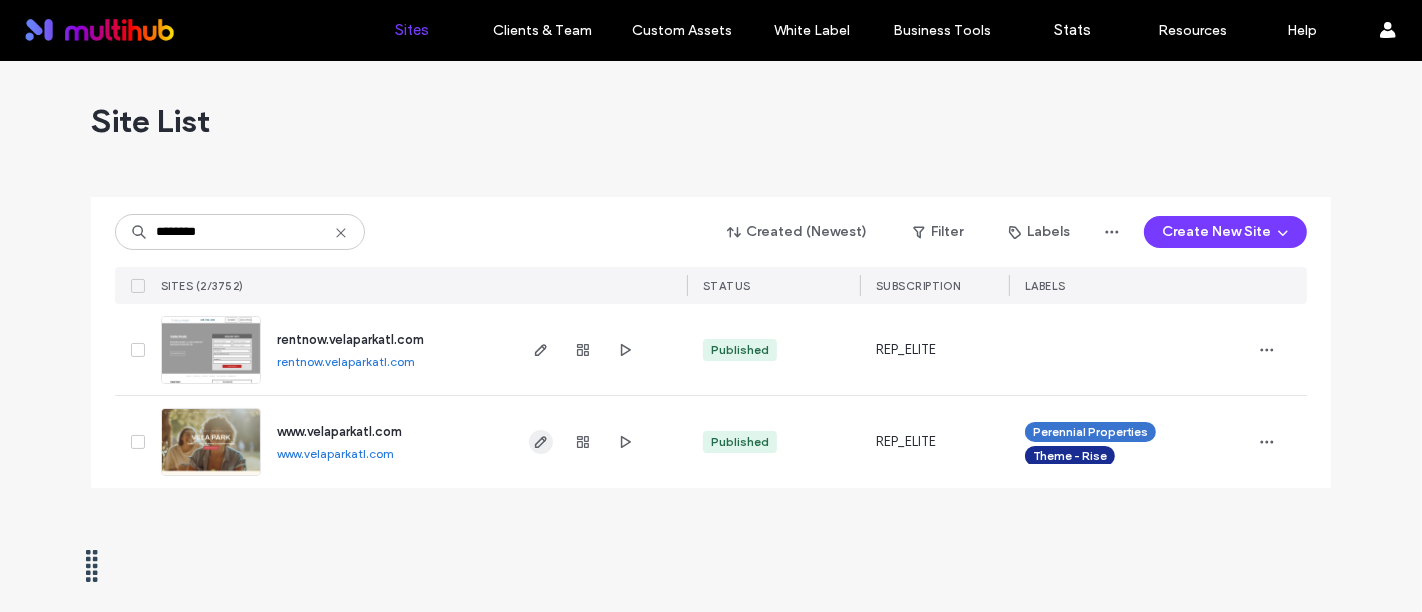 click 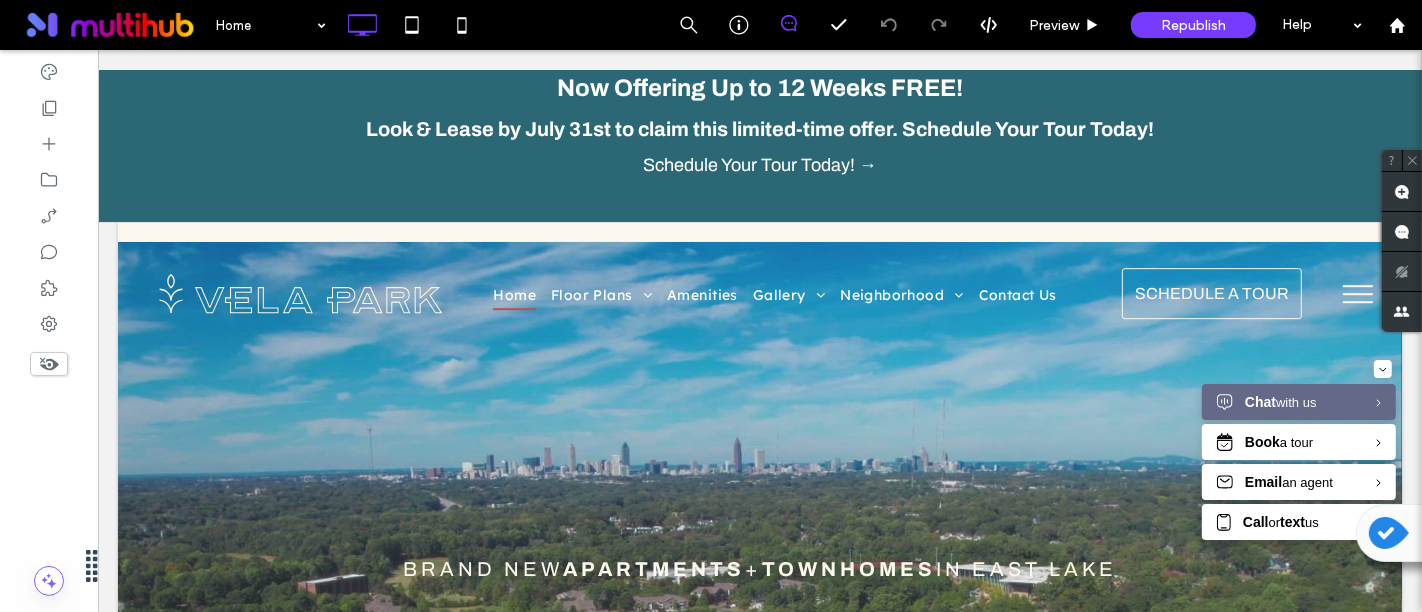 scroll, scrollTop: 0, scrollLeft: 0, axis: both 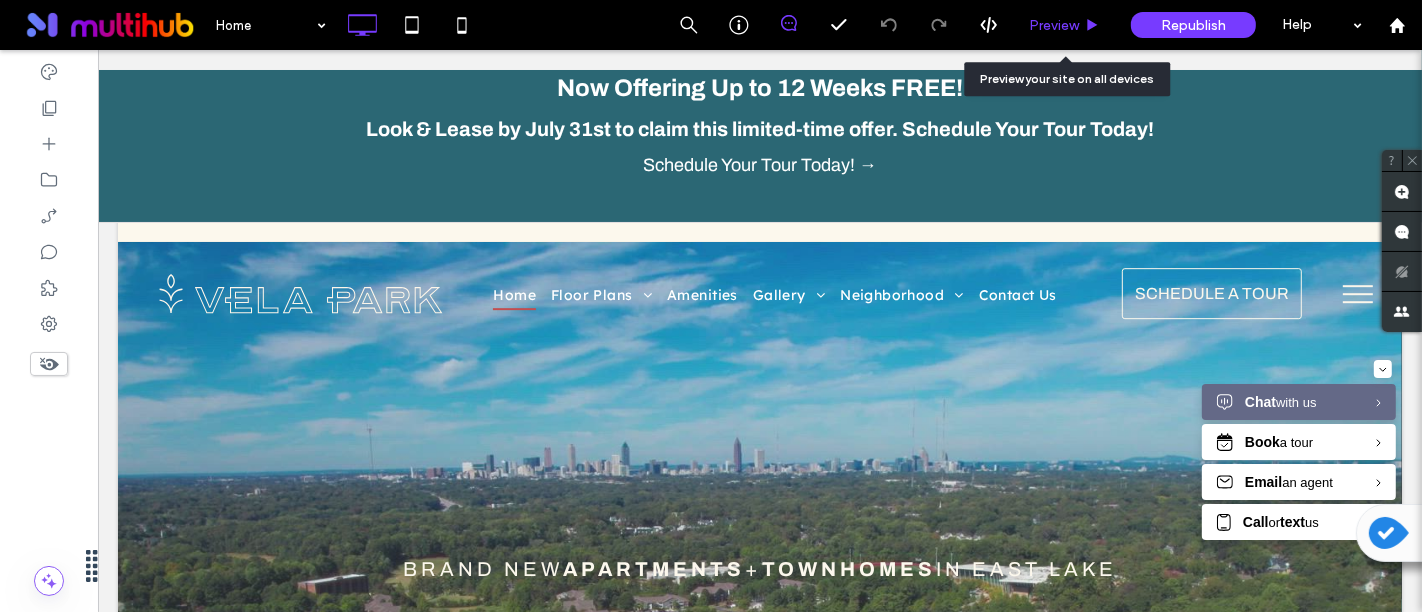 click on "Preview" at bounding box center [1054, 25] 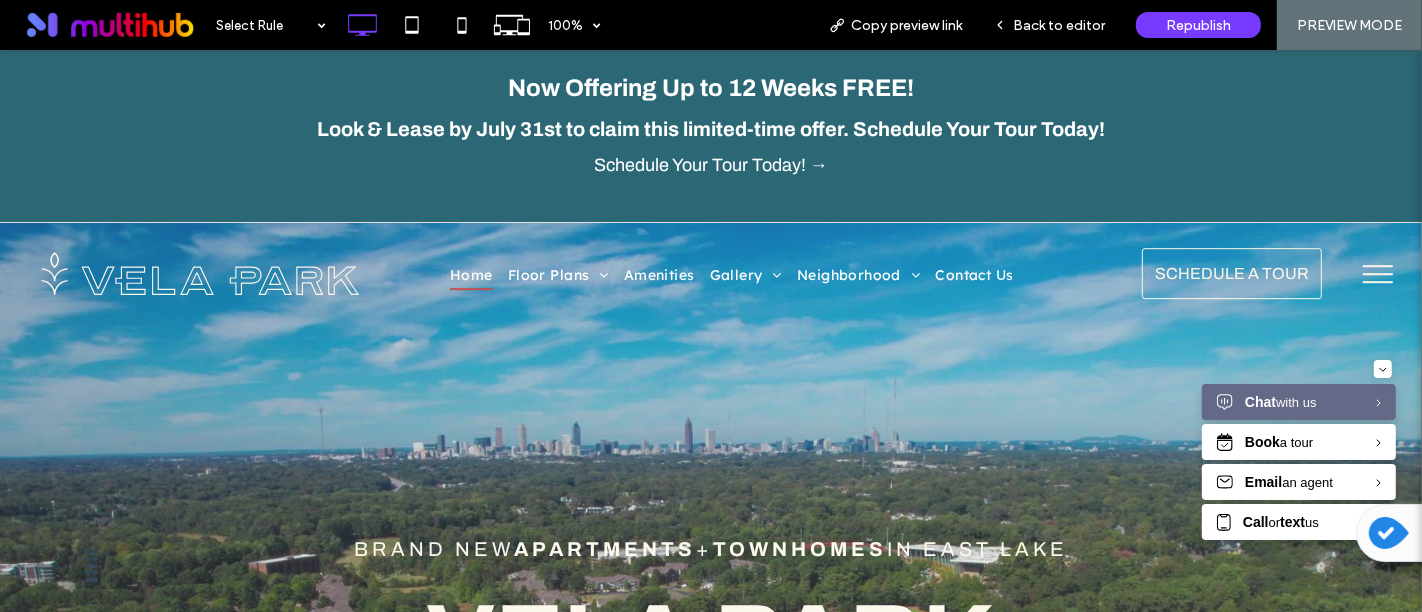 click on "Back to editor" at bounding box center [1059, 25] 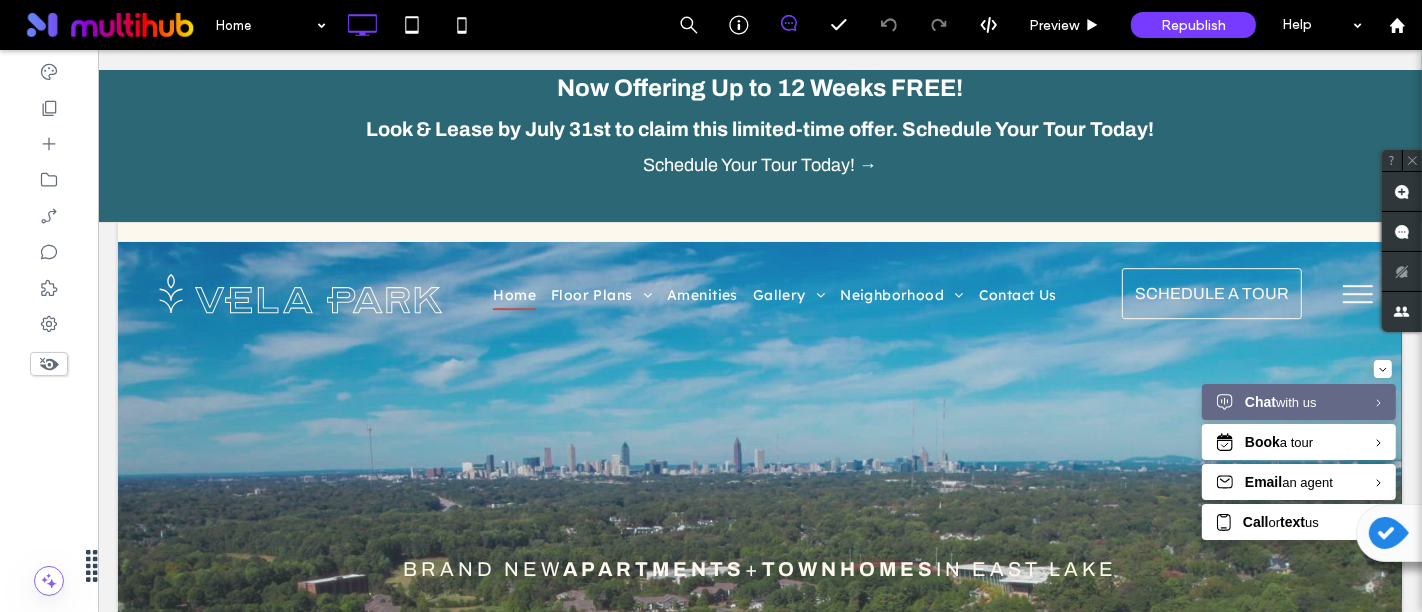click on "Now Offering Up to 12 Weeks FREE!
Look & Lease by July 31st to claim this limited-time offer. Schedule Your Tour Today!
Schedule Your Tour Today! →" at bounding box center [759, 136] 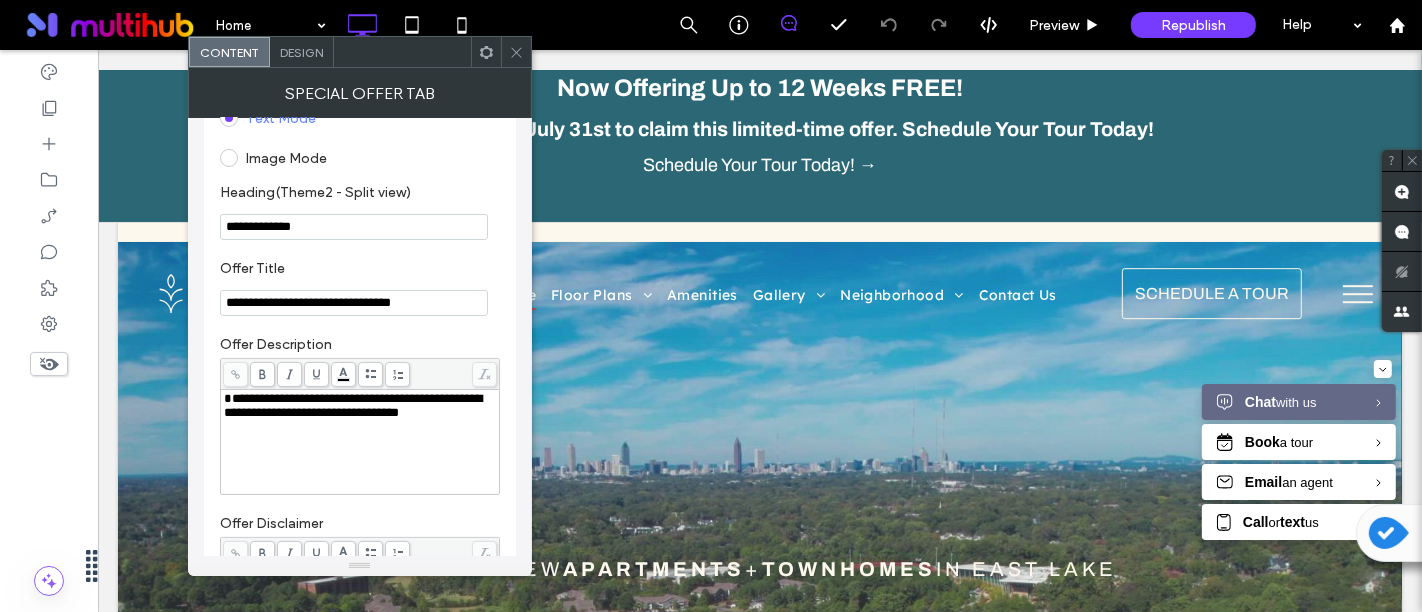 scroll, scrollTop: 333, scrollLeft: 0, axis: vertical 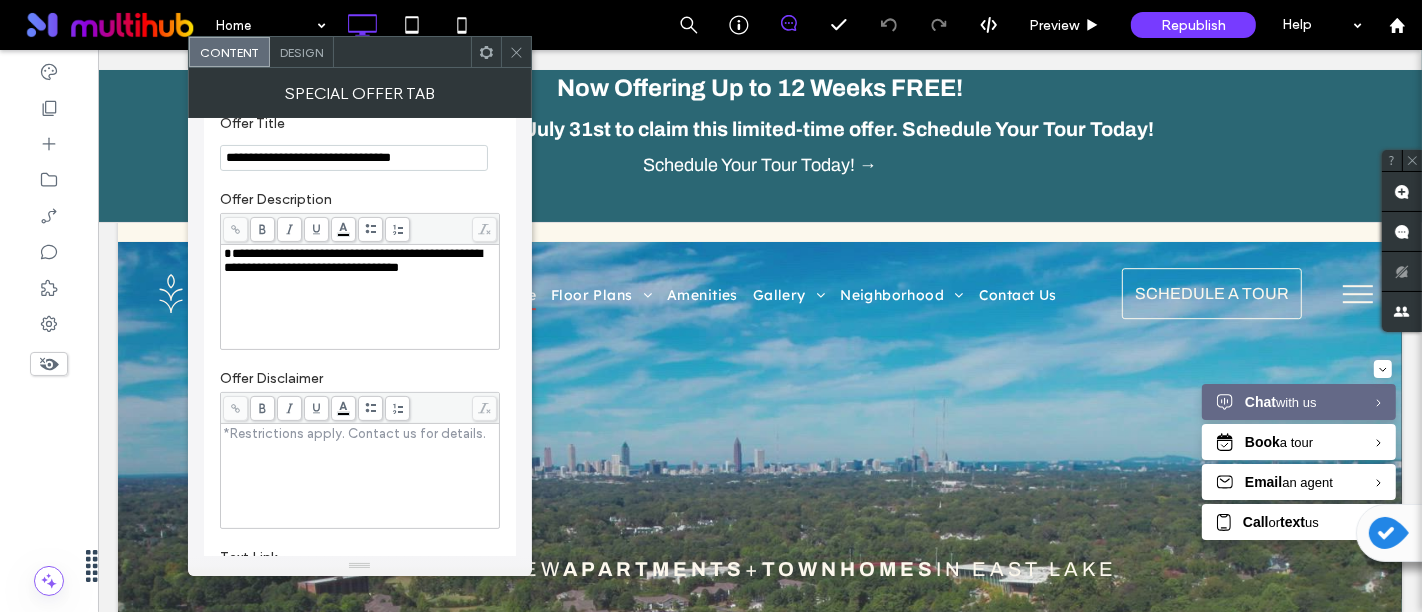click on "**********" at bounding box center (353, 260) 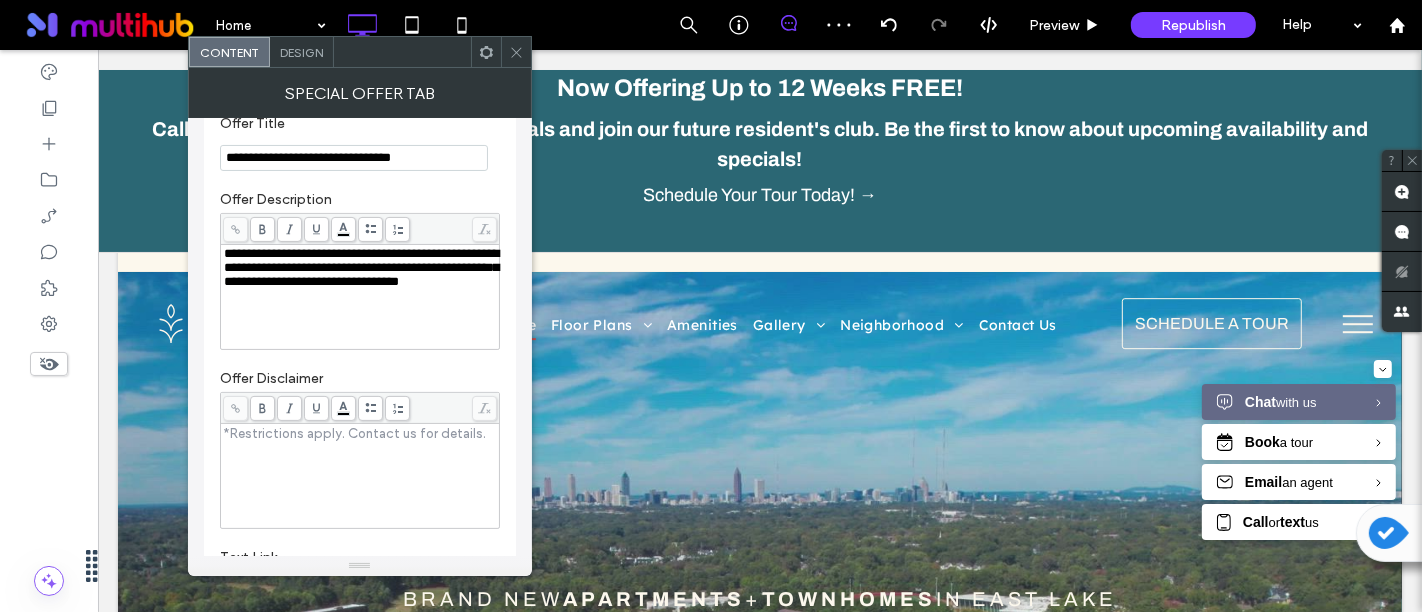 scroll, scrollTop: 222, scrollLeft: 0, axis: vertical 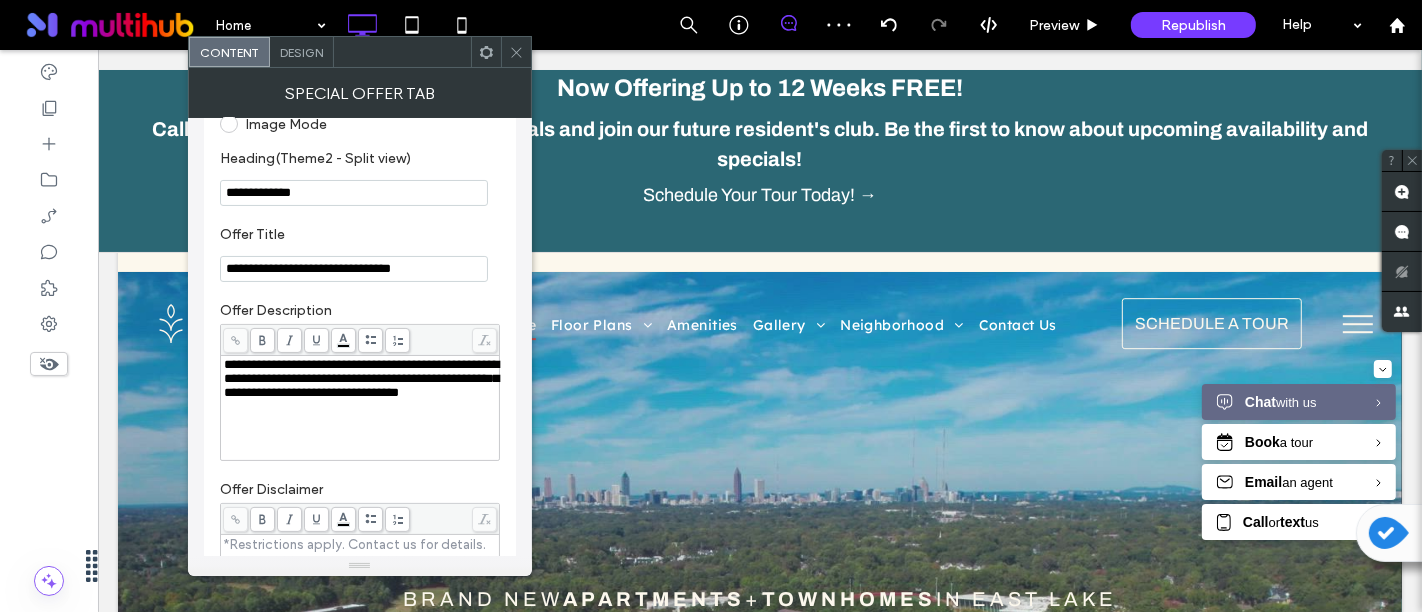 click on "**********" at bounding box center [354, 269] 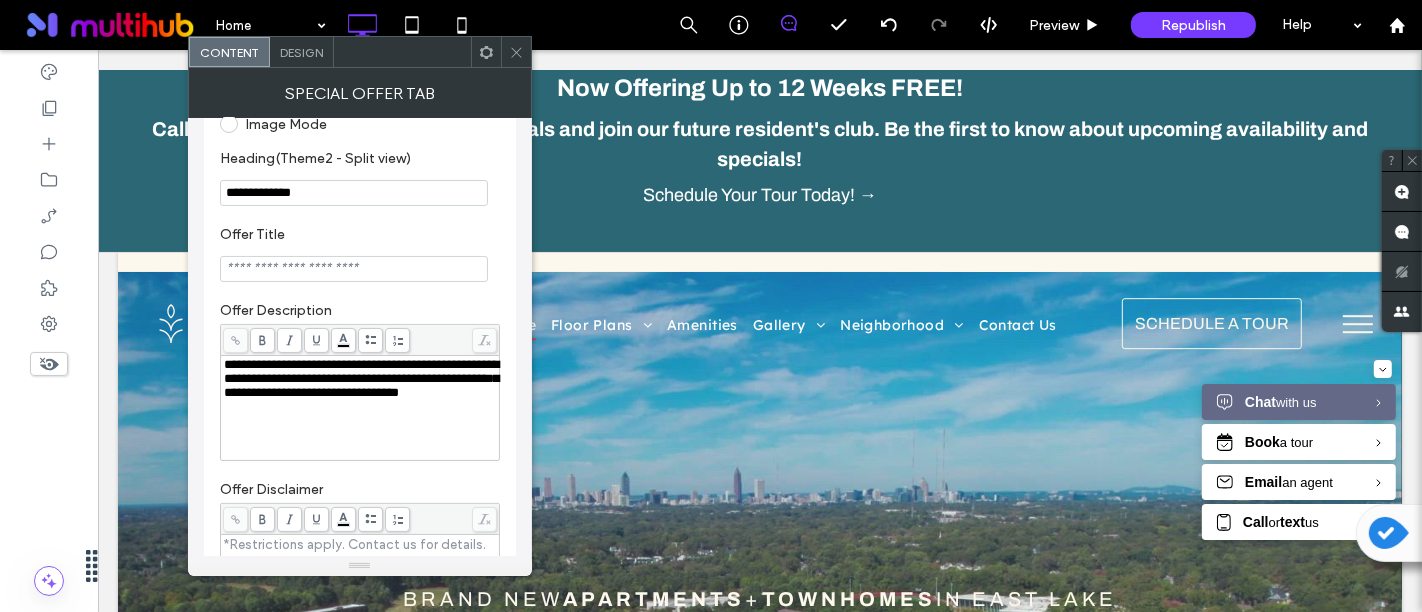 paste on "**********" 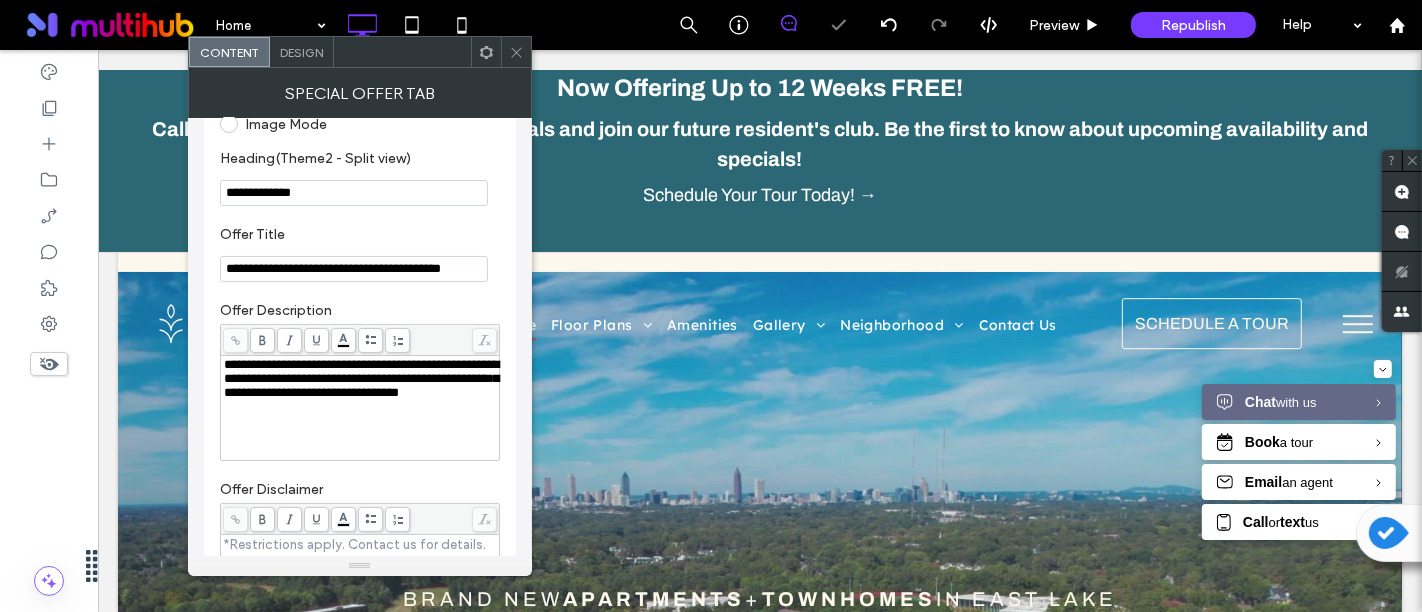 scroll, scrollTop: 0, scrollLeft: 6, axis: horizontal 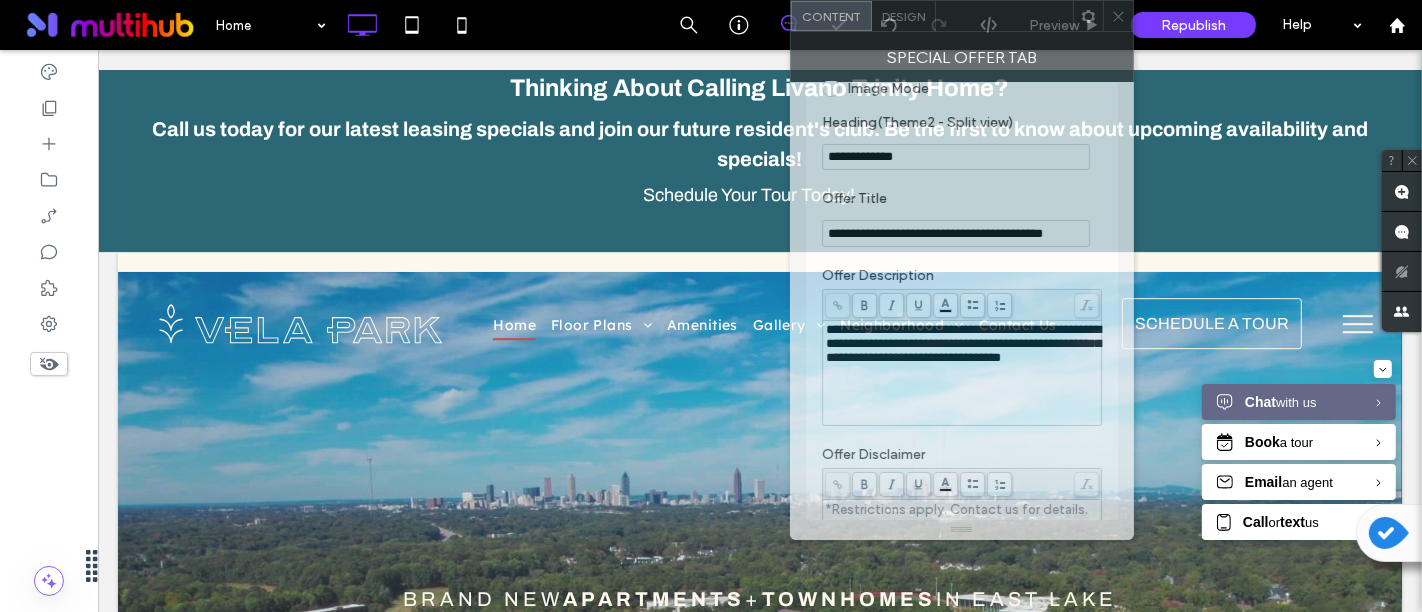 drag, startPoint x: 427, startPoint y: 58, endPoint x: 1029, endPoint y: 18, distance: 603.32745 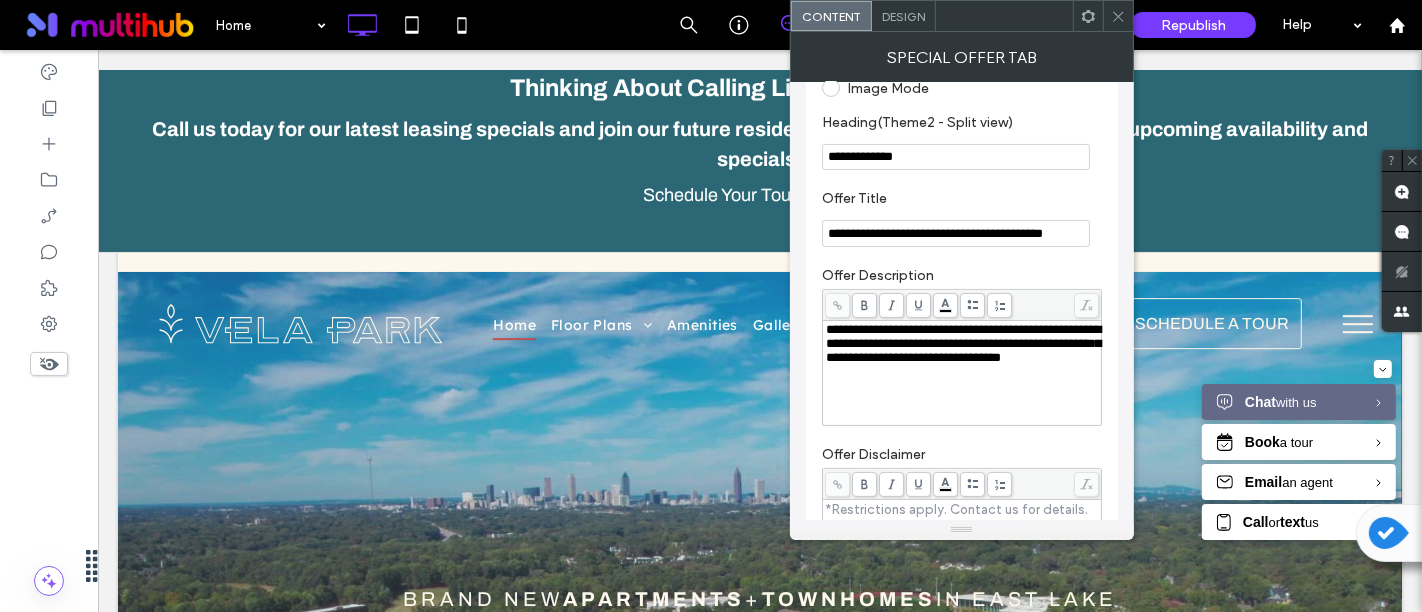 drag, startPoint x: 1009, startPoint y: 230, endPoint x: 920, endPoint y: 244, distance: 90.0944 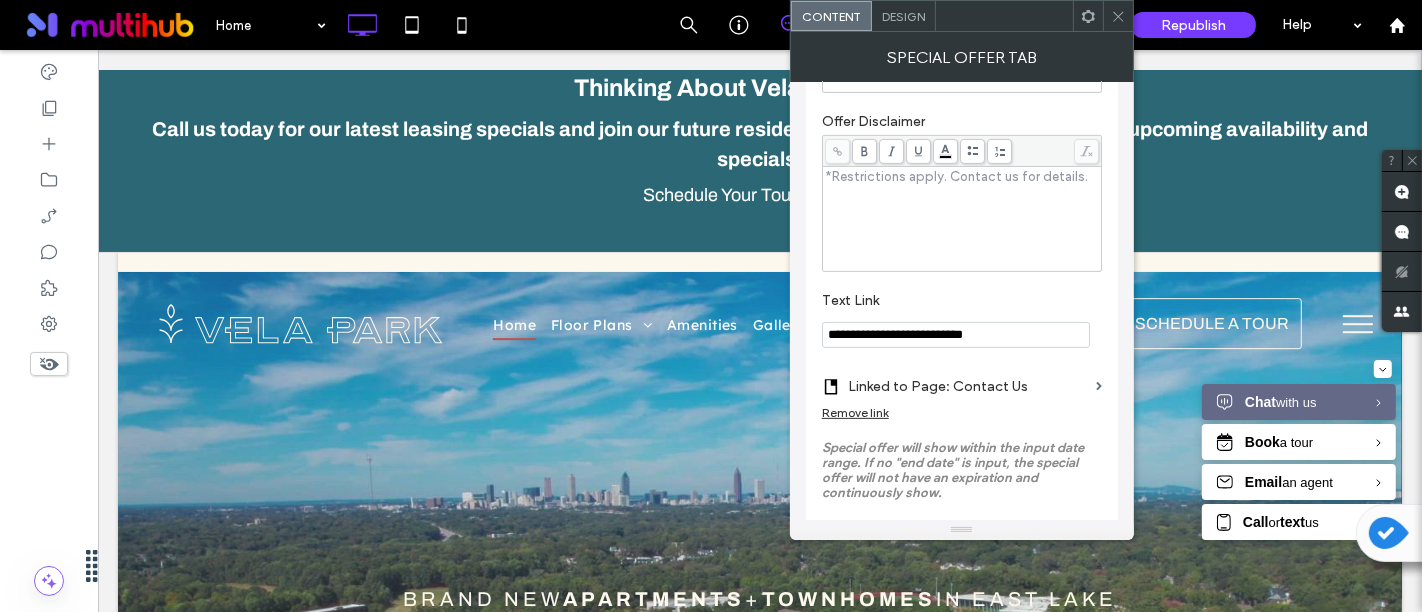 scroll, scrollTop: 954, scrollLeft: 0, axis: vertical 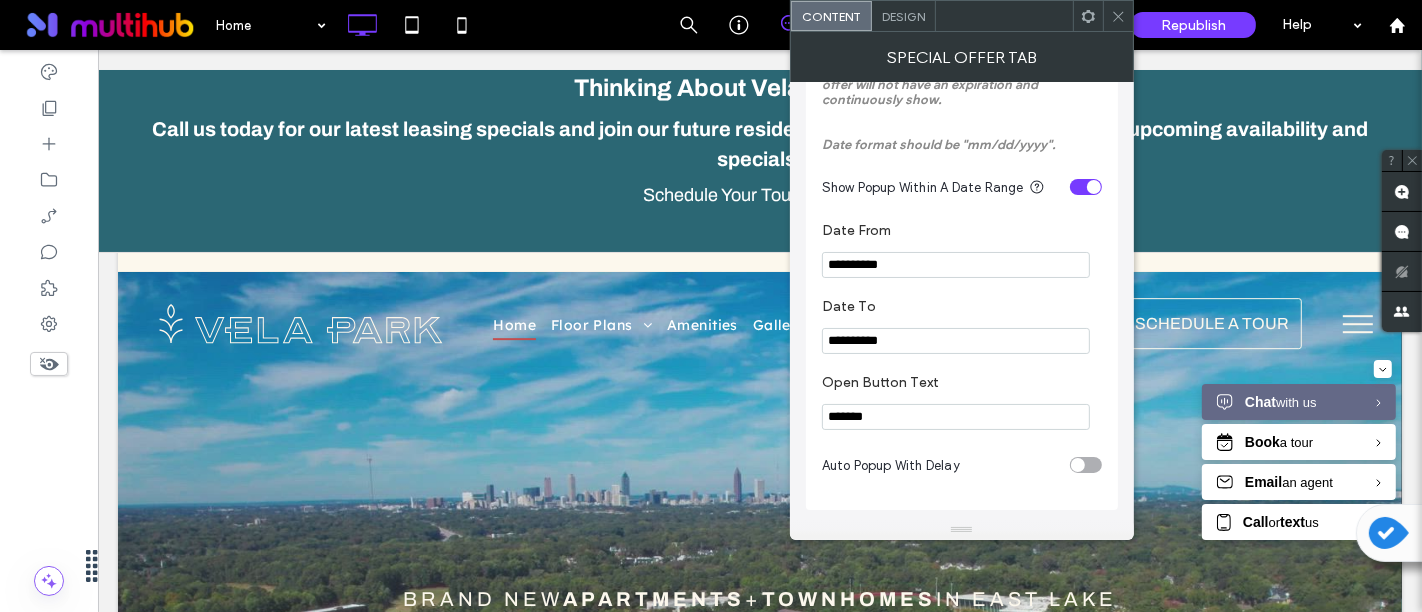 type on "**********" 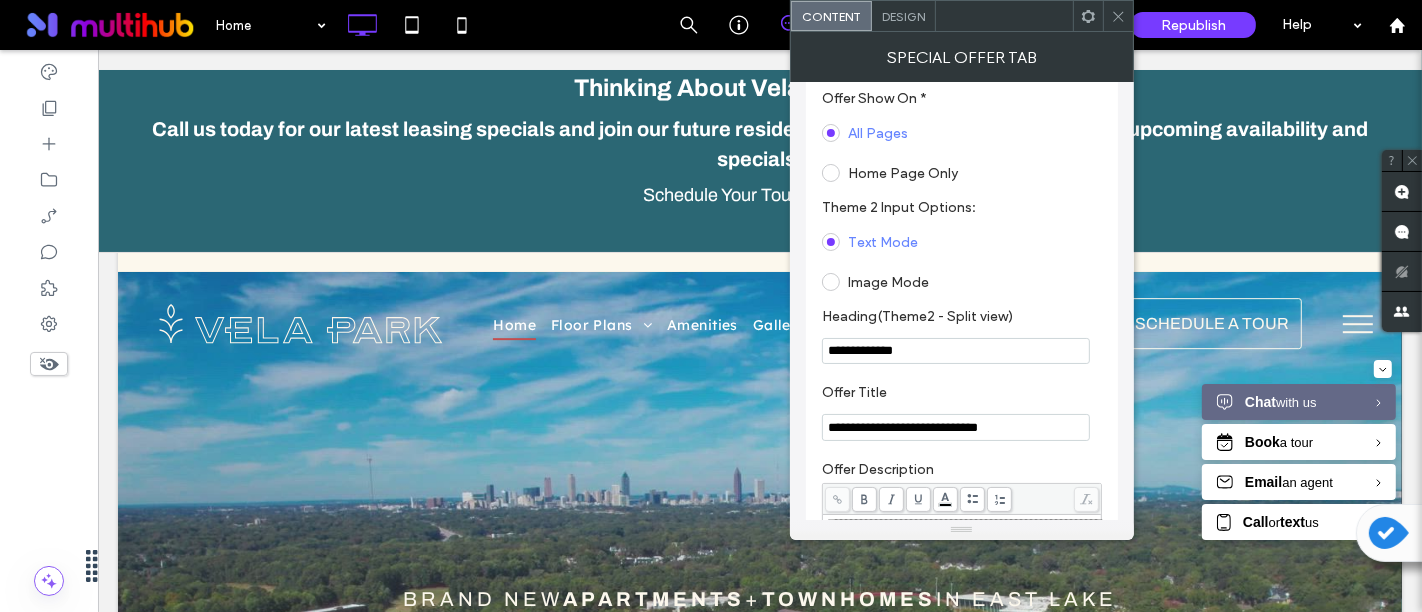 scroll, scrollTop: 0, scrollLeft: 0, axis: both 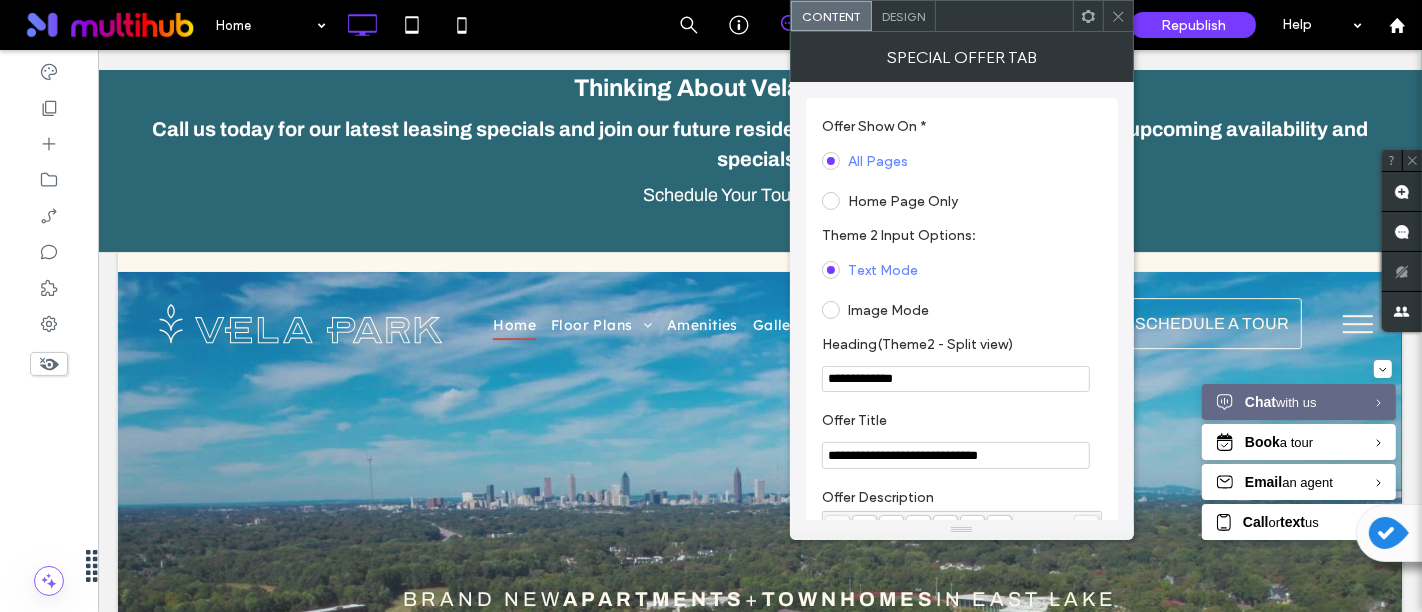 click 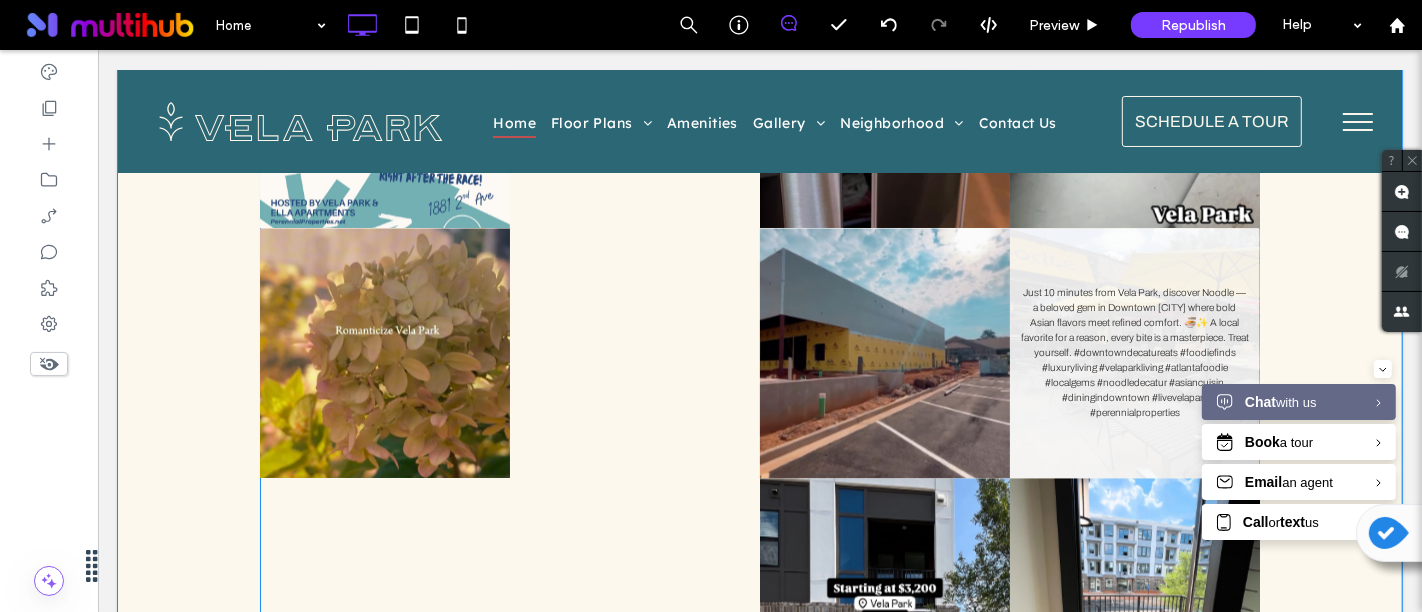 scroll, scrollTop: 3555, scrollLeft: 0, axis: vertical 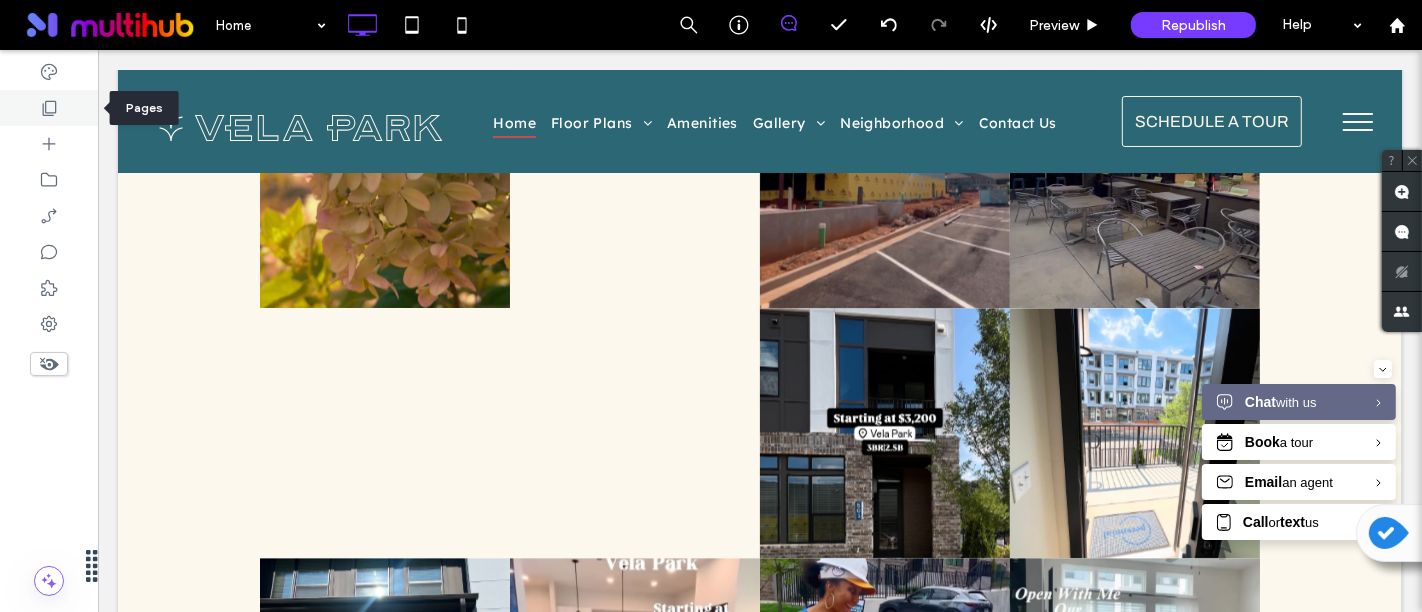 click at bounding box center [49, 108] 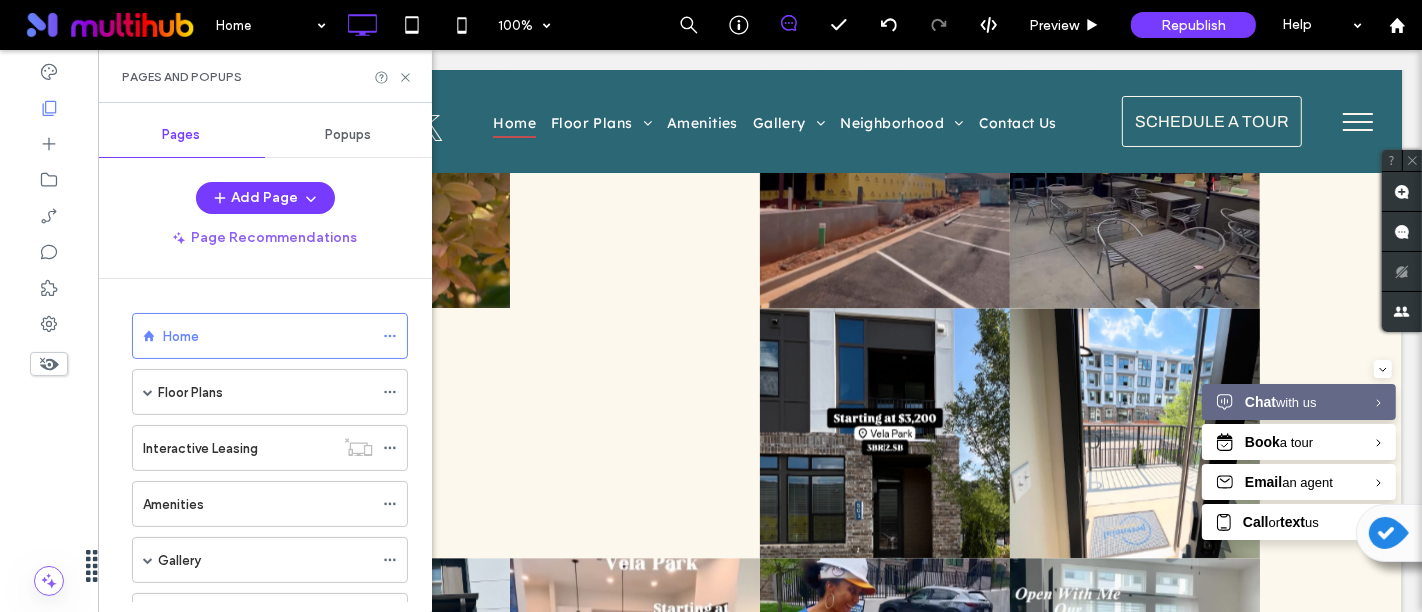 click on "Popups" at bounding box center (349, 135) 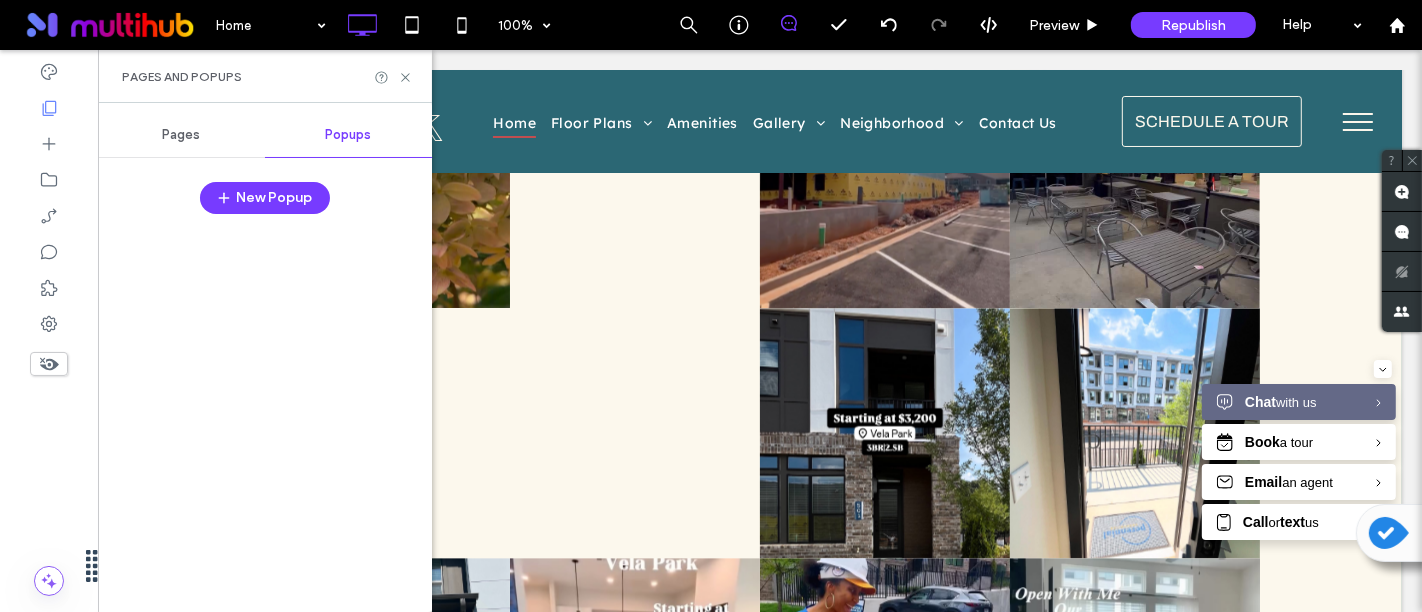 click on "Pages" at bounding box center (182, 135) 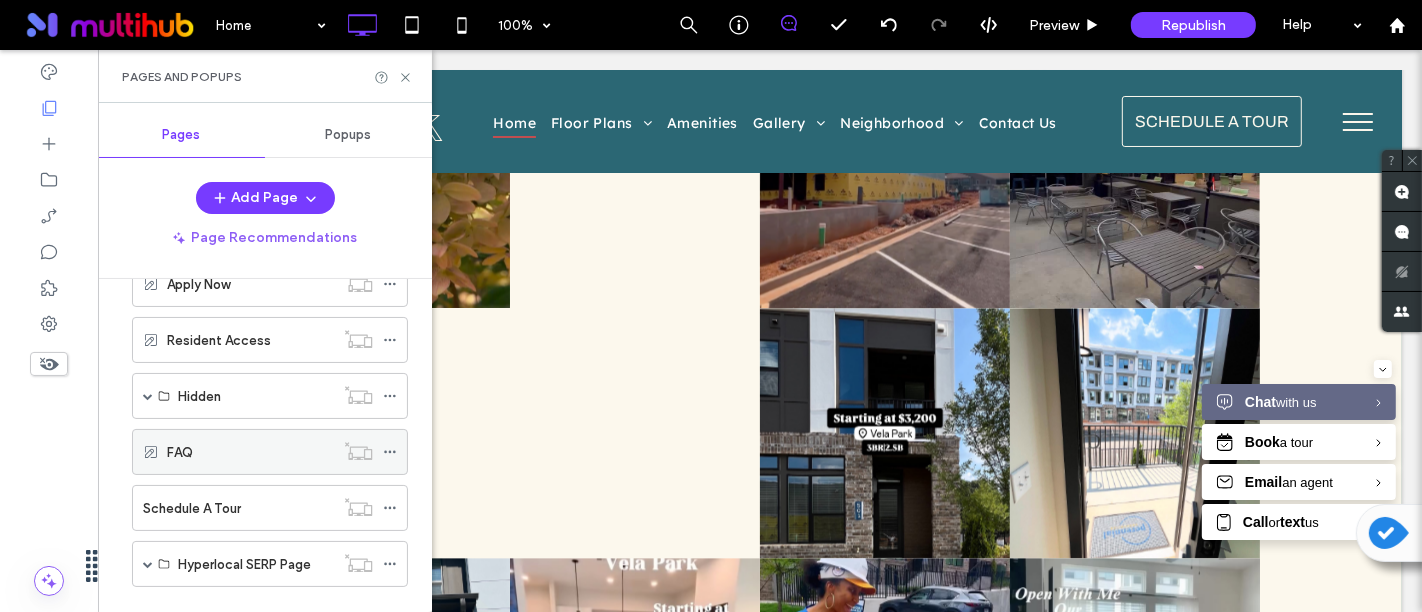 scroll, scrollTop: 470, scrollLeft: 0, axis: vertical 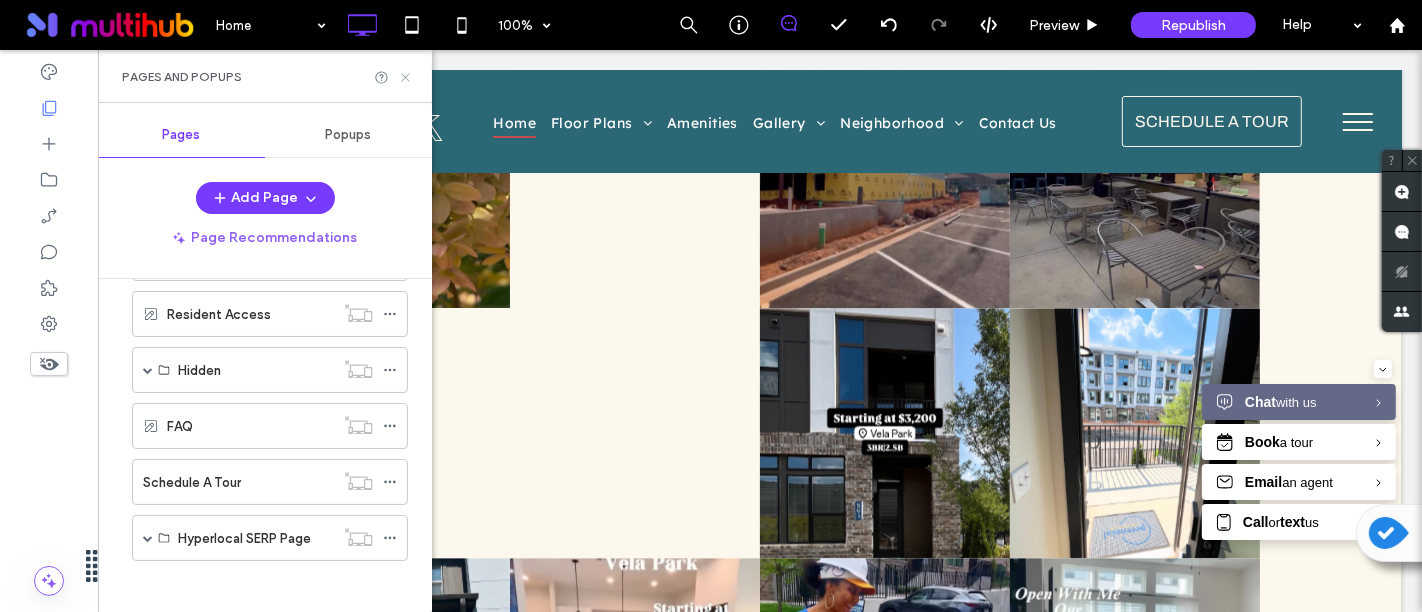 click 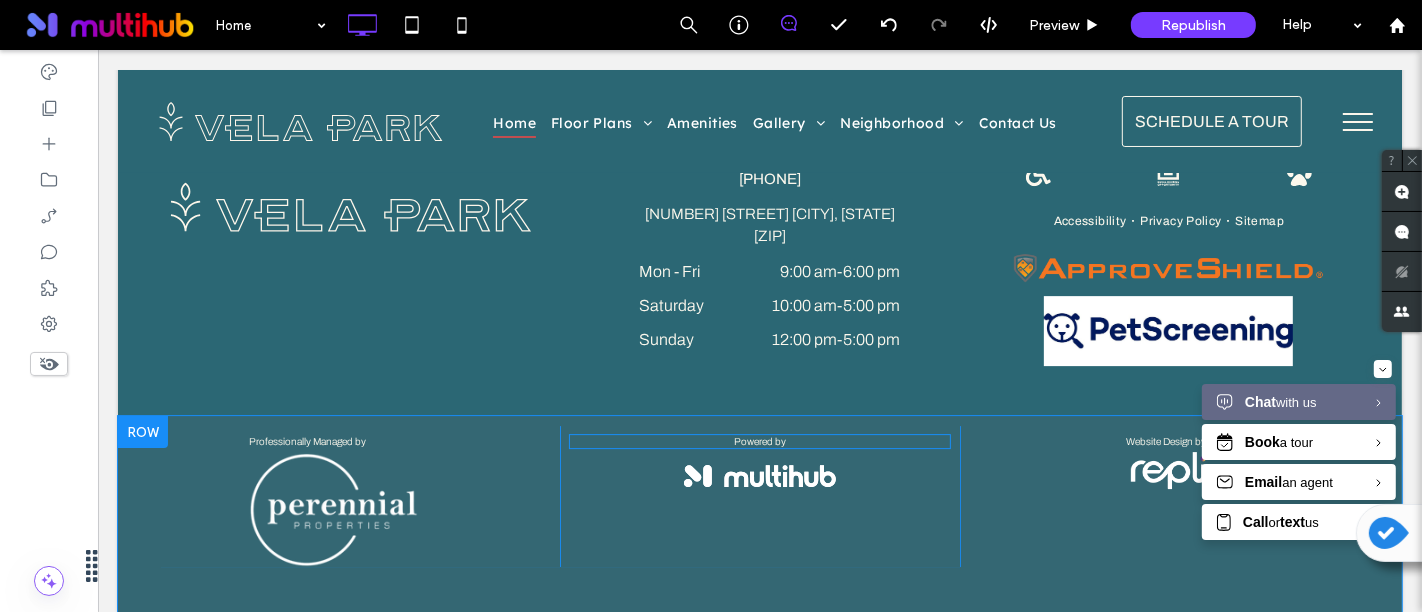 scroll, scrollTop: 5367, scrollLeft: 0, axis: vertical 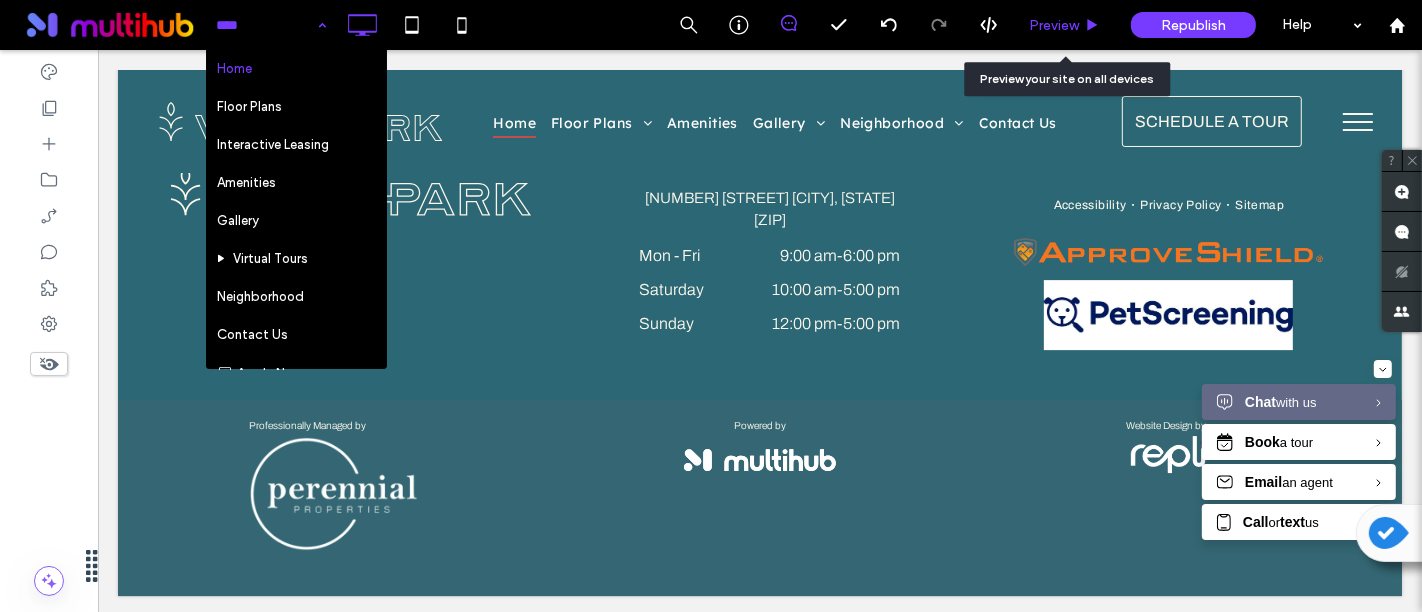 click 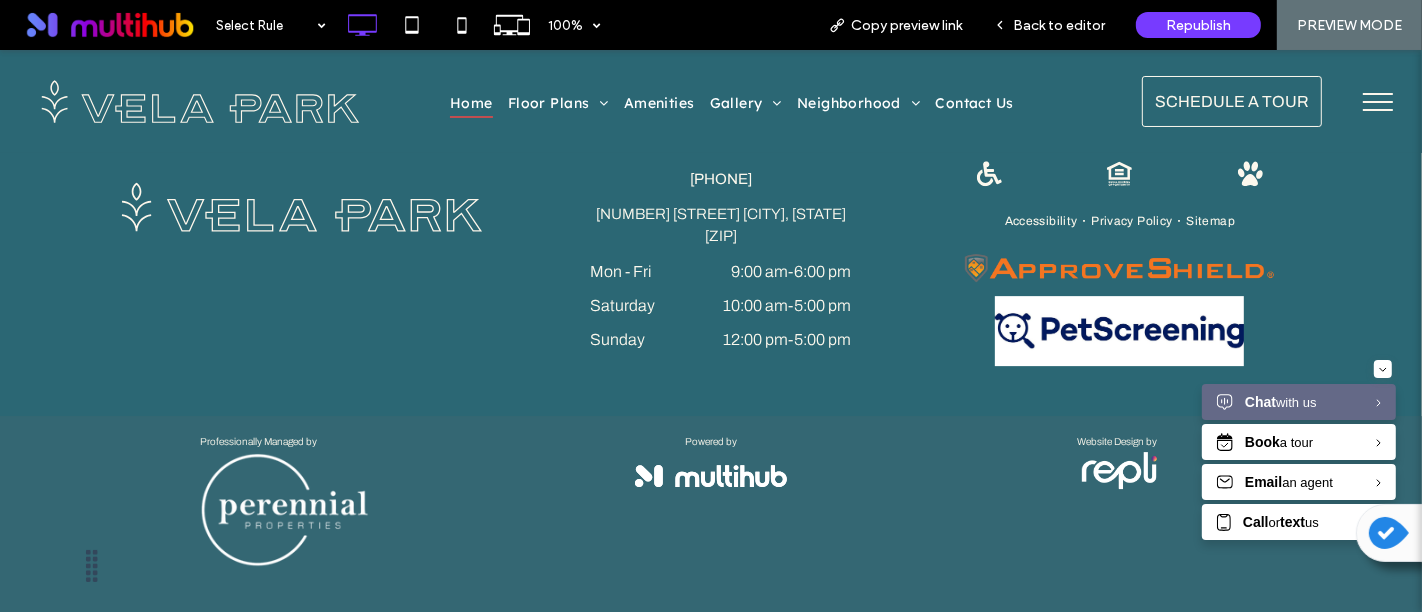 scroll, scrollTop: 5328, scrollLeft: 0, axis: vertical 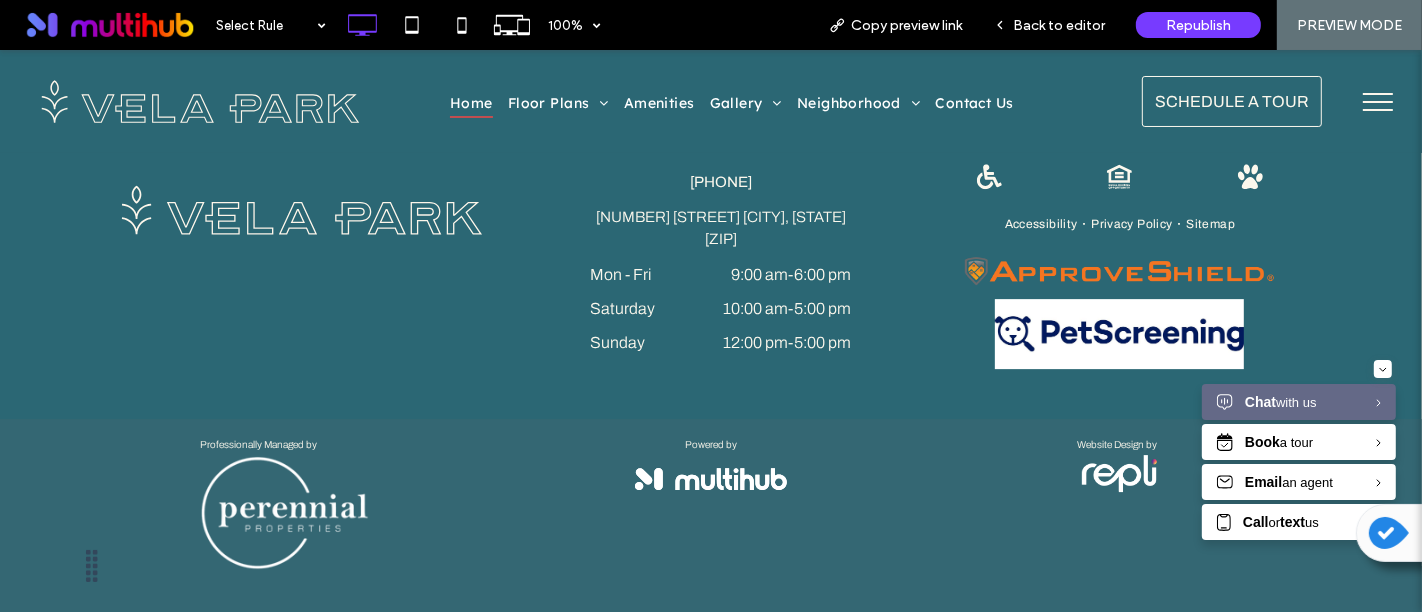 click on "Click To Paste" at bounding box center [200, 101] 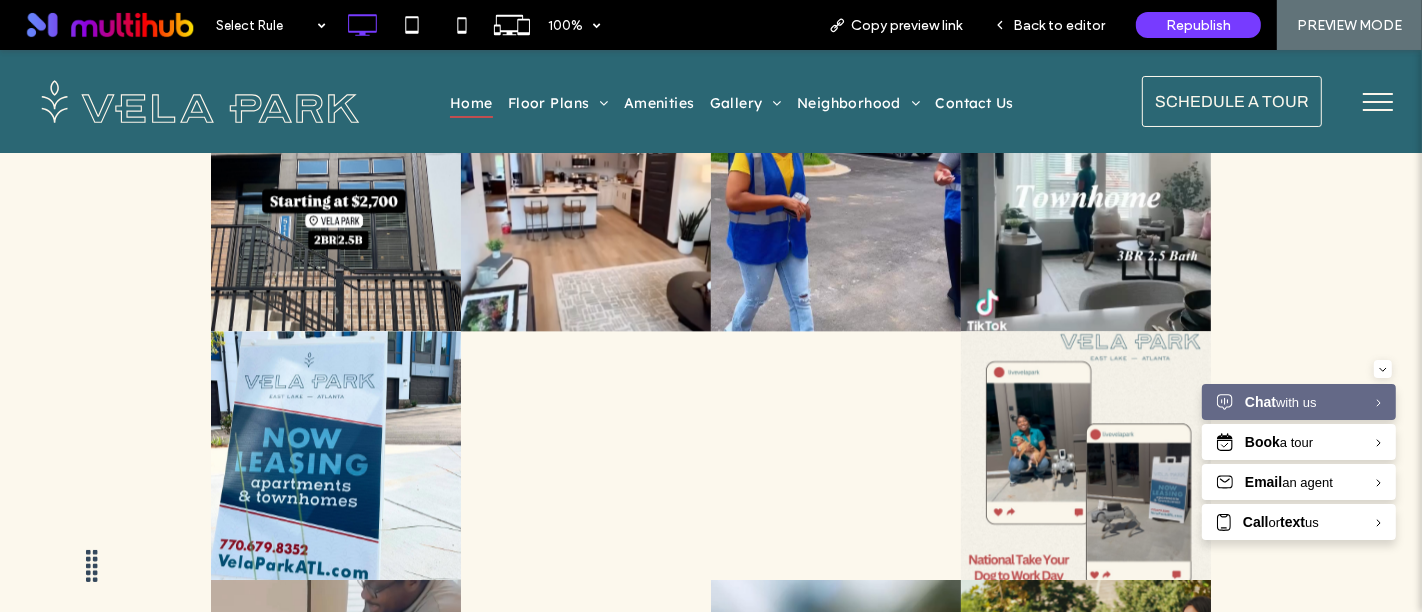 scroll, scrollTop: 3995, scrollLeft: 0, axis: vertical 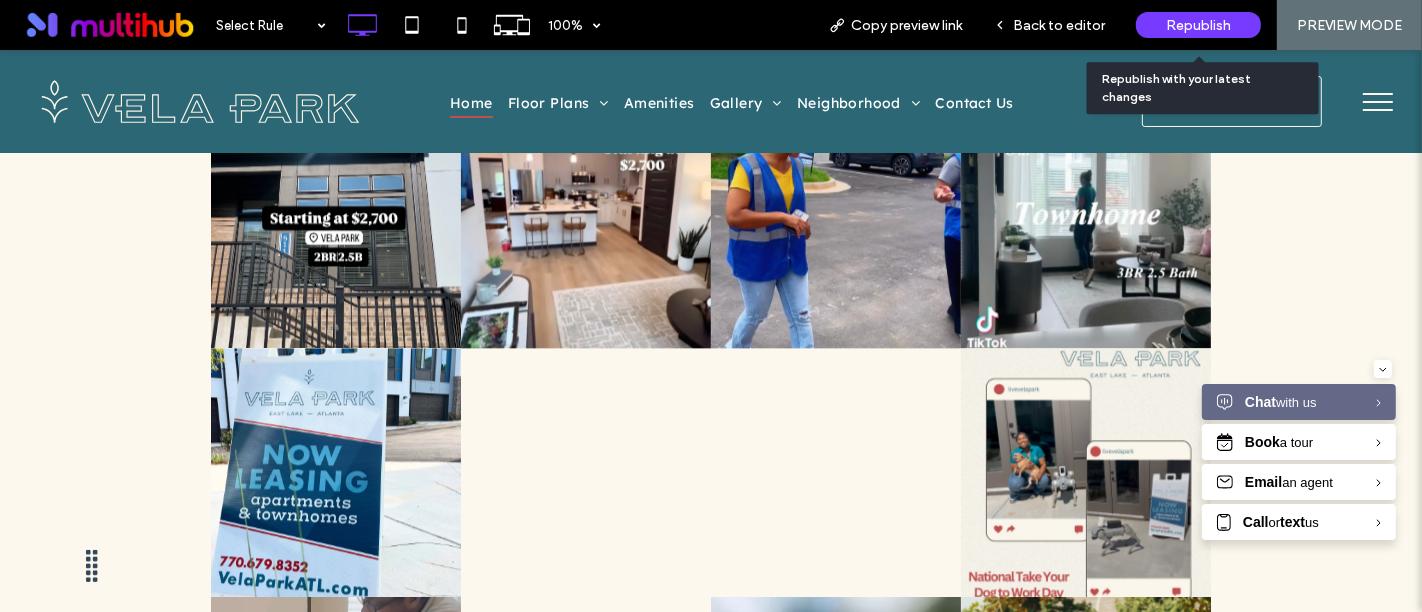 click on "Republish" at bounding box center (1198, 25) 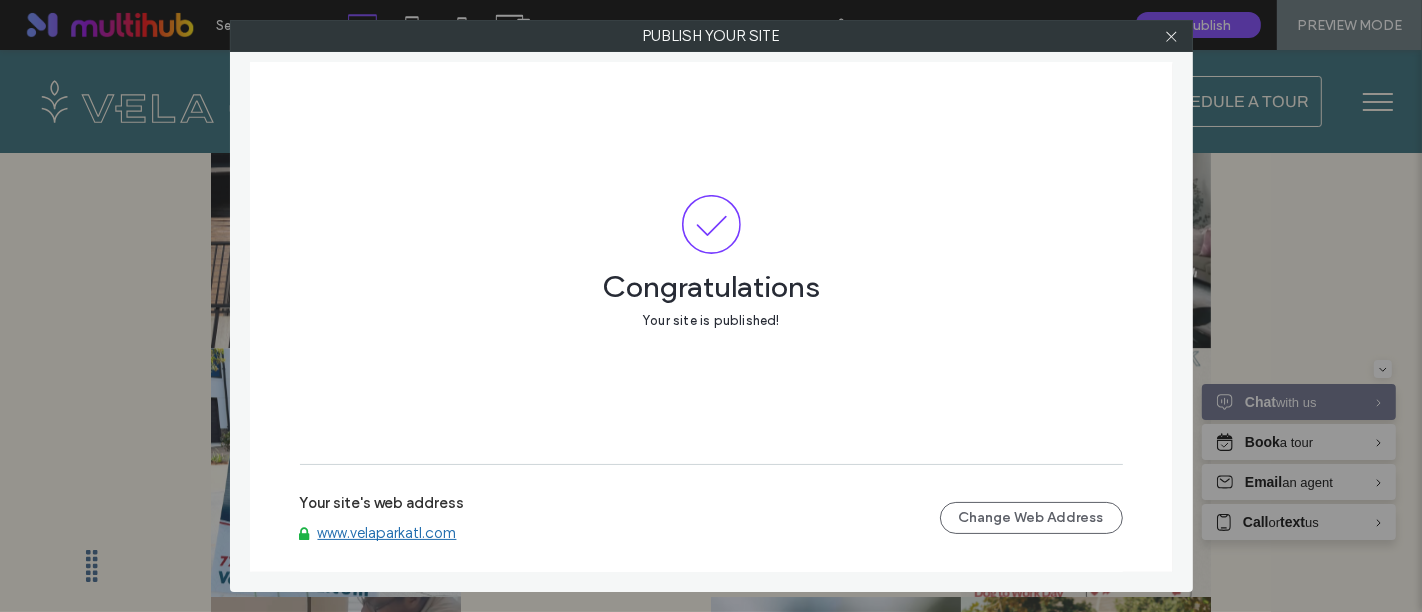 click on "www.velaparkatl.com" at bounding box center [387, 533] 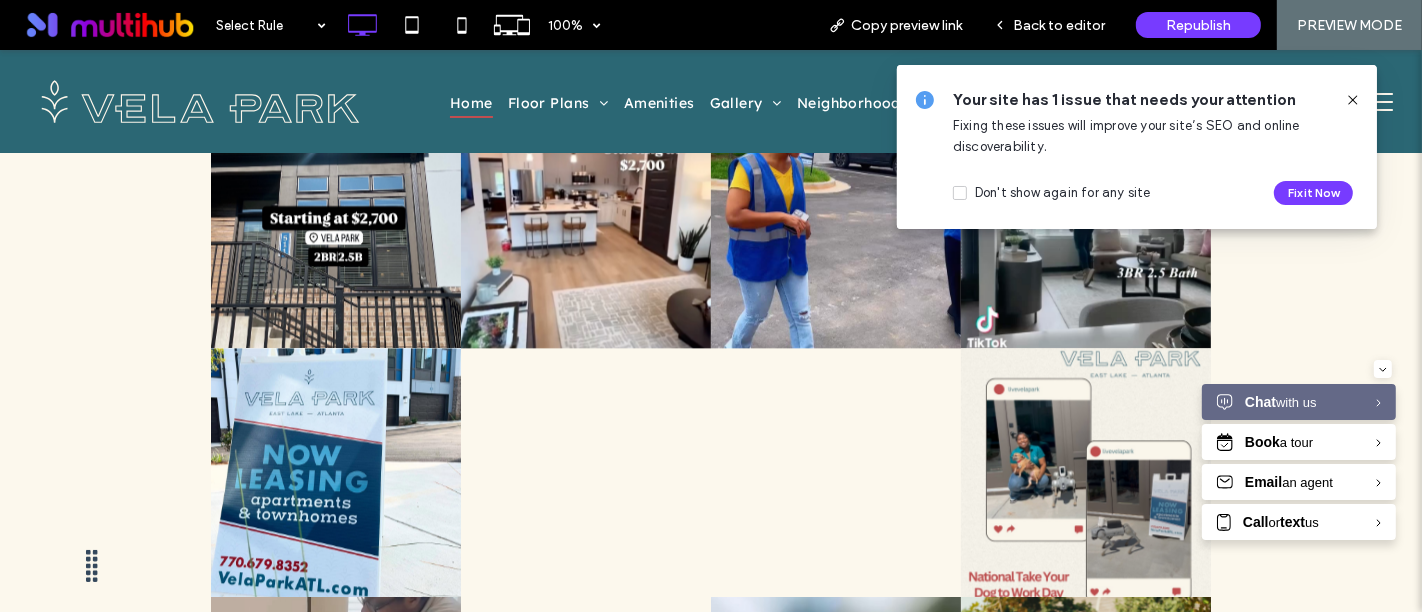 click 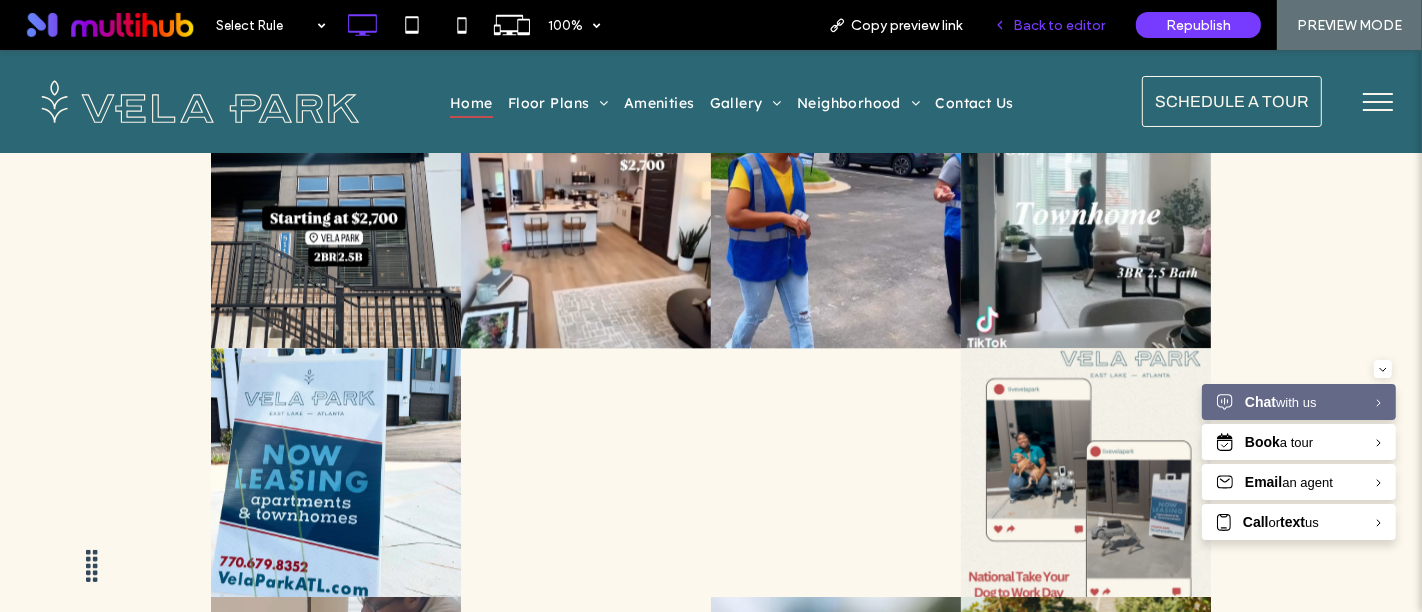 click on "Back to editor" at bounding box center (1059, 25) 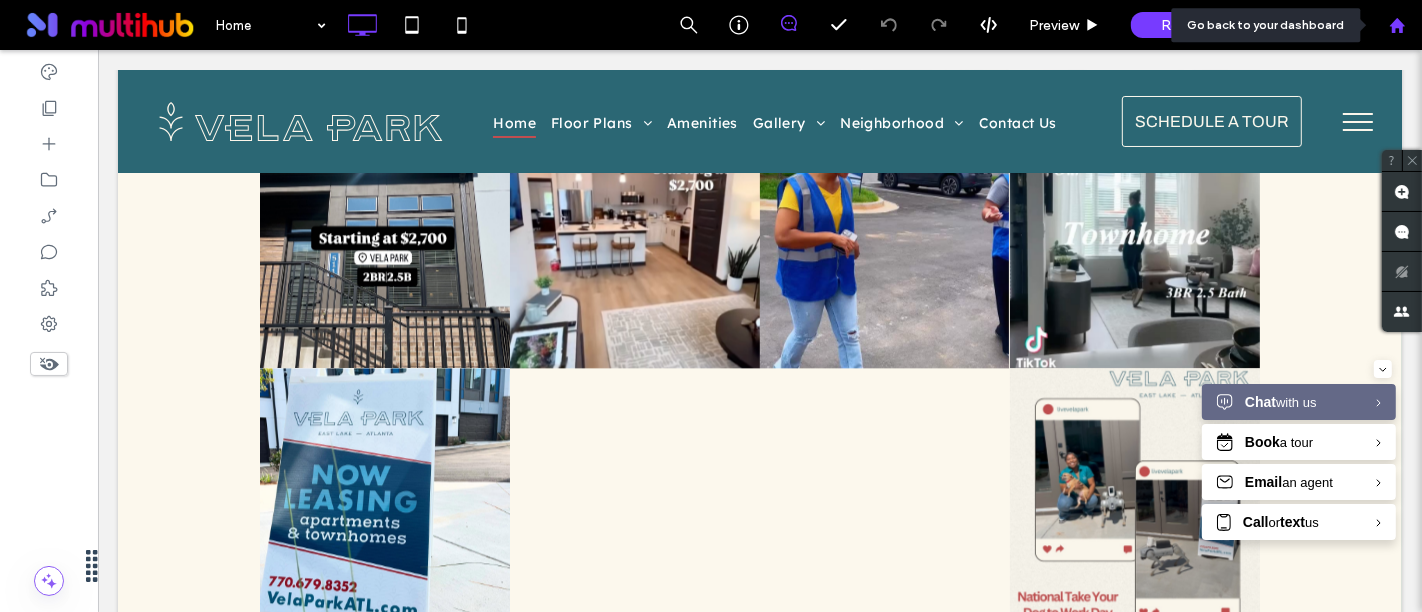click at bounding box center [1397, 25] 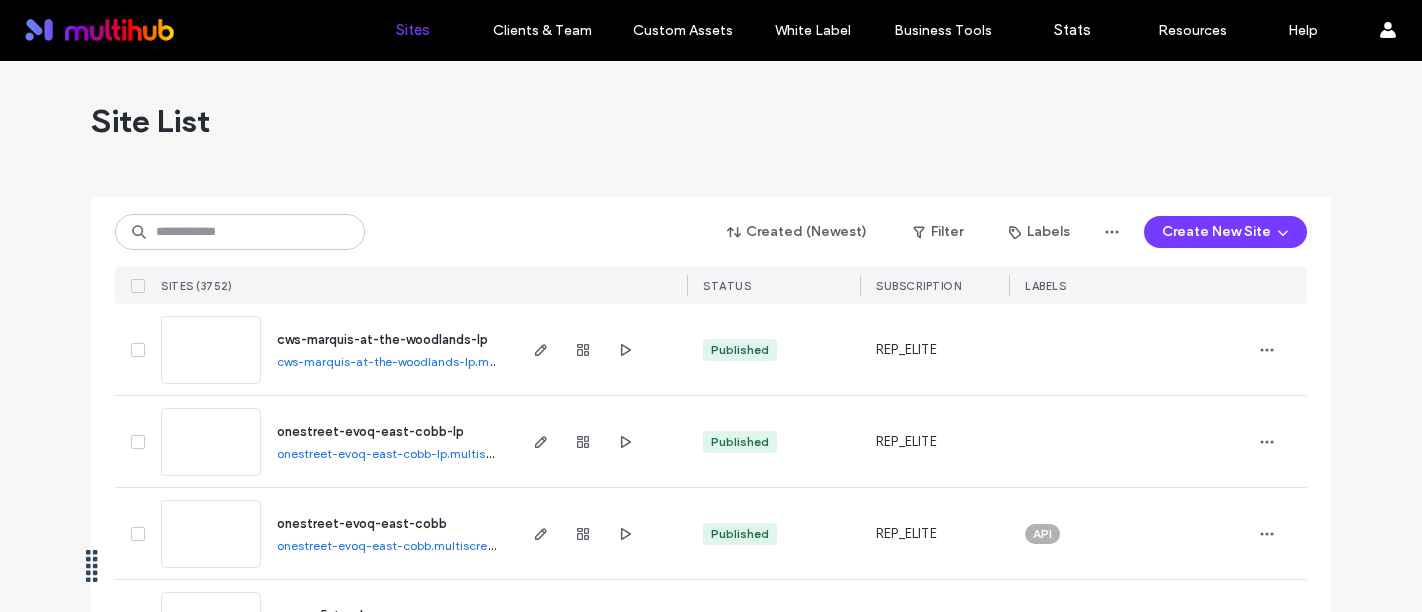 scroll, scrollTop: 0, scrollLeft: 0, axis: both 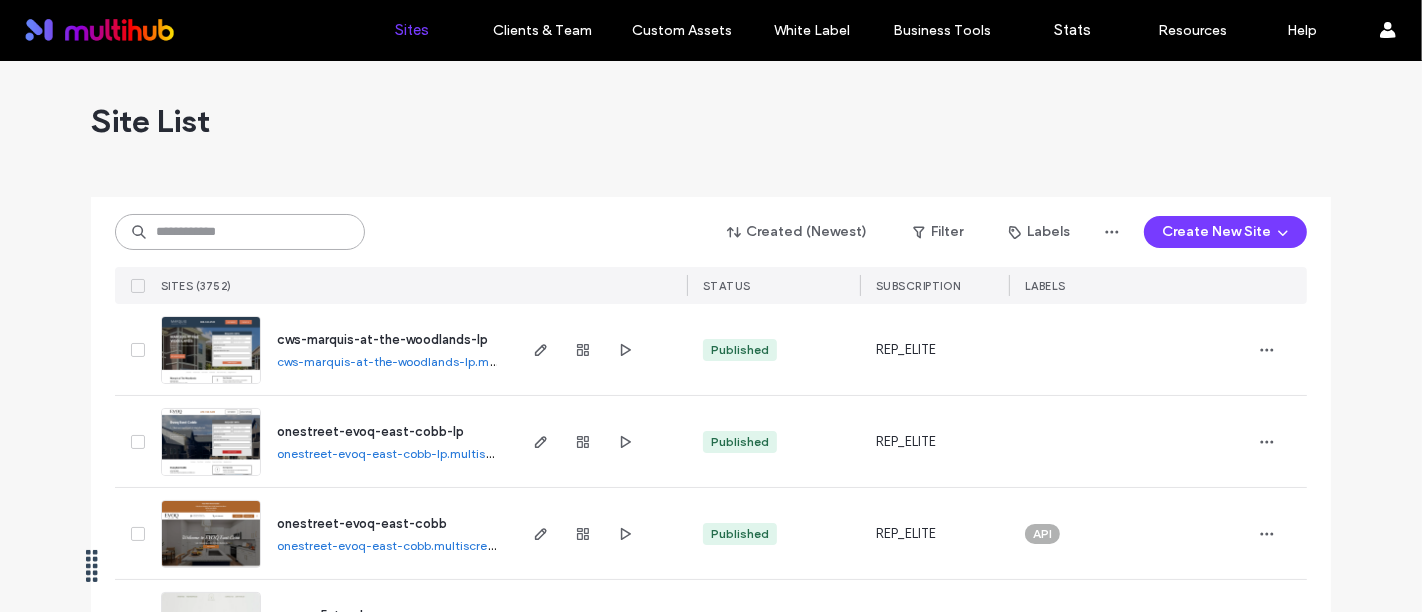 click at bounding box center [240, 232] 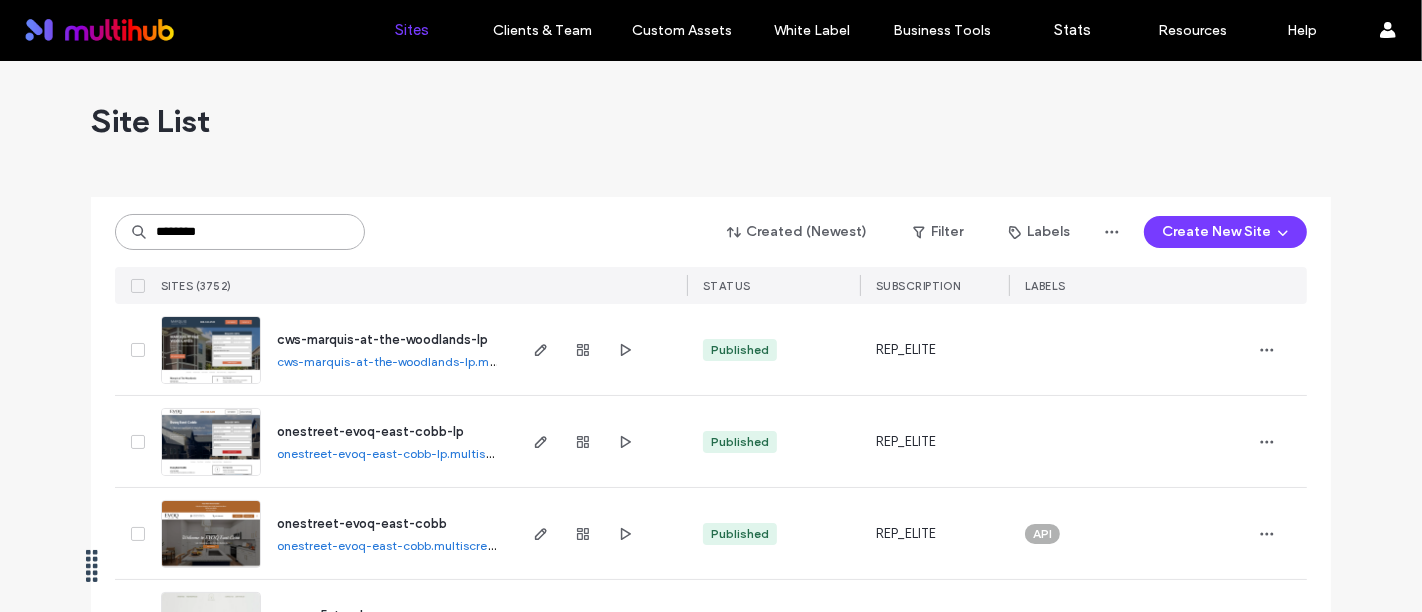 type on "********" 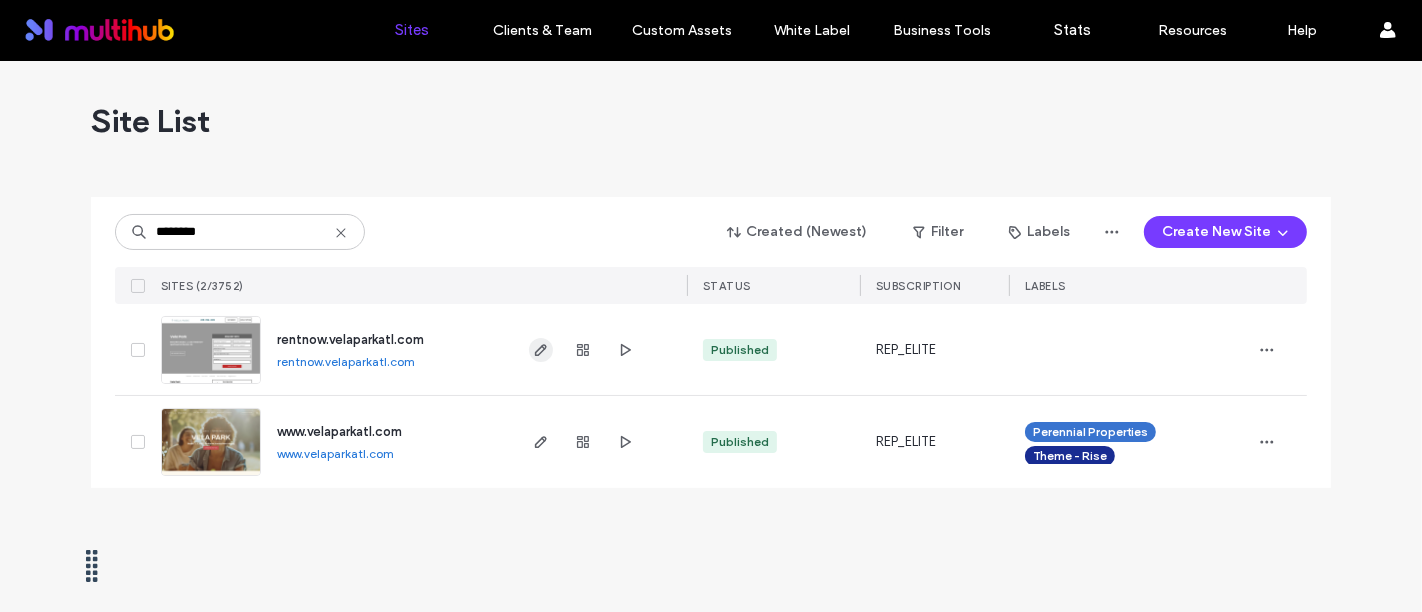 click 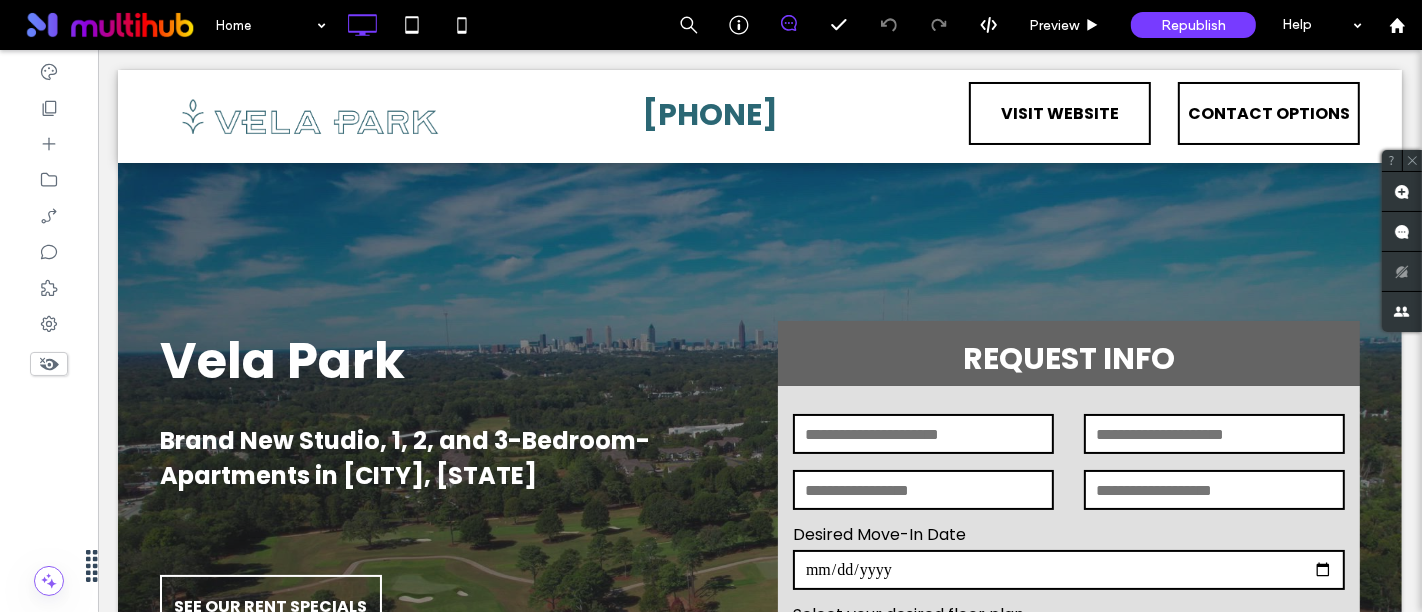 scroll, scrollTop: 0, scrollLeft: 0, axis: both 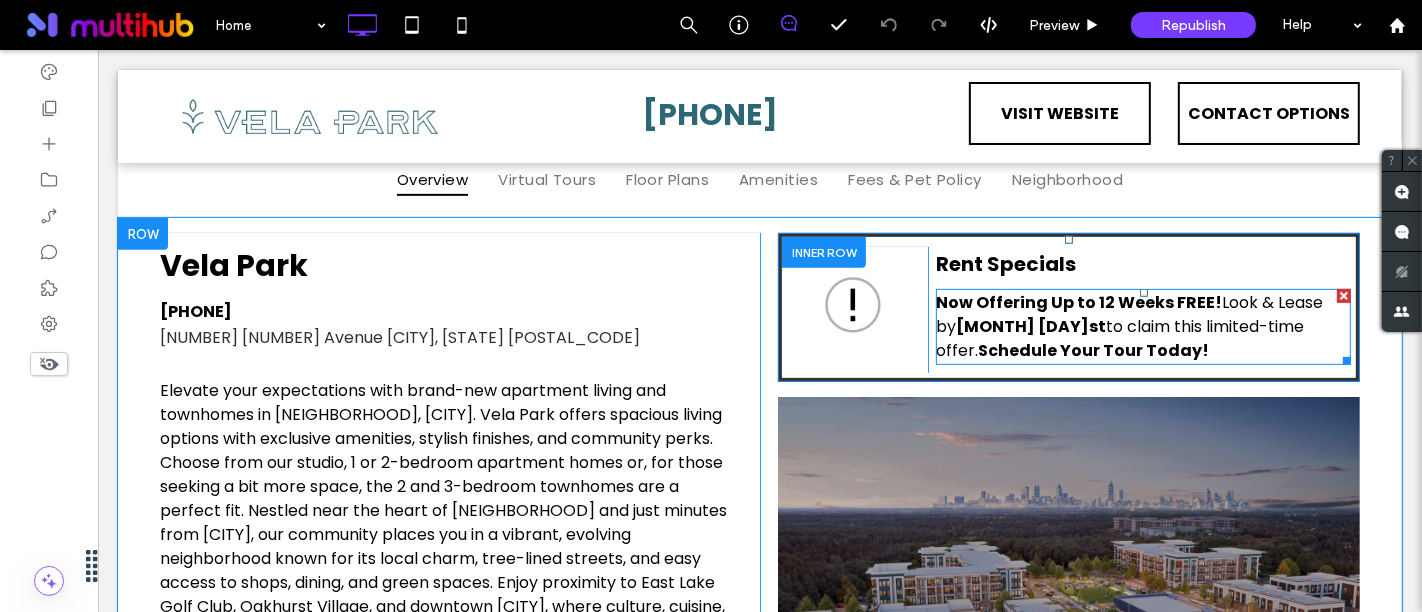 click on "Now Offering Up to 12 Weeks FREE!" at bounding box center [1078, 302] 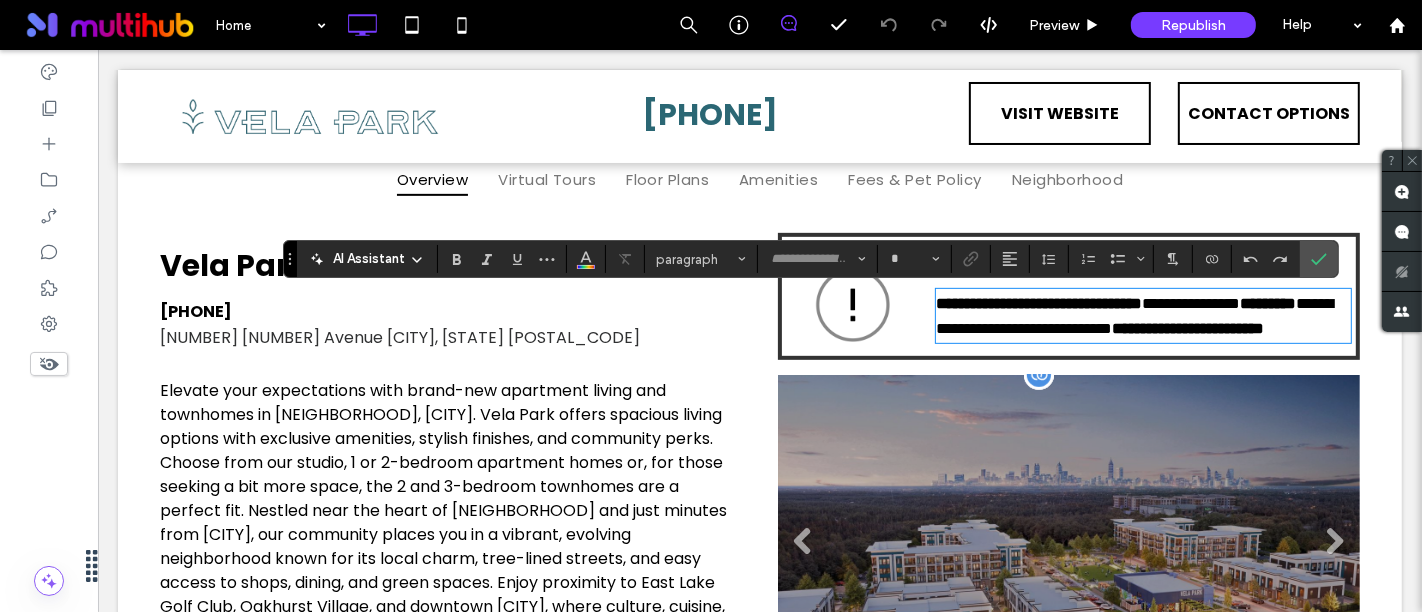 type on "*******" 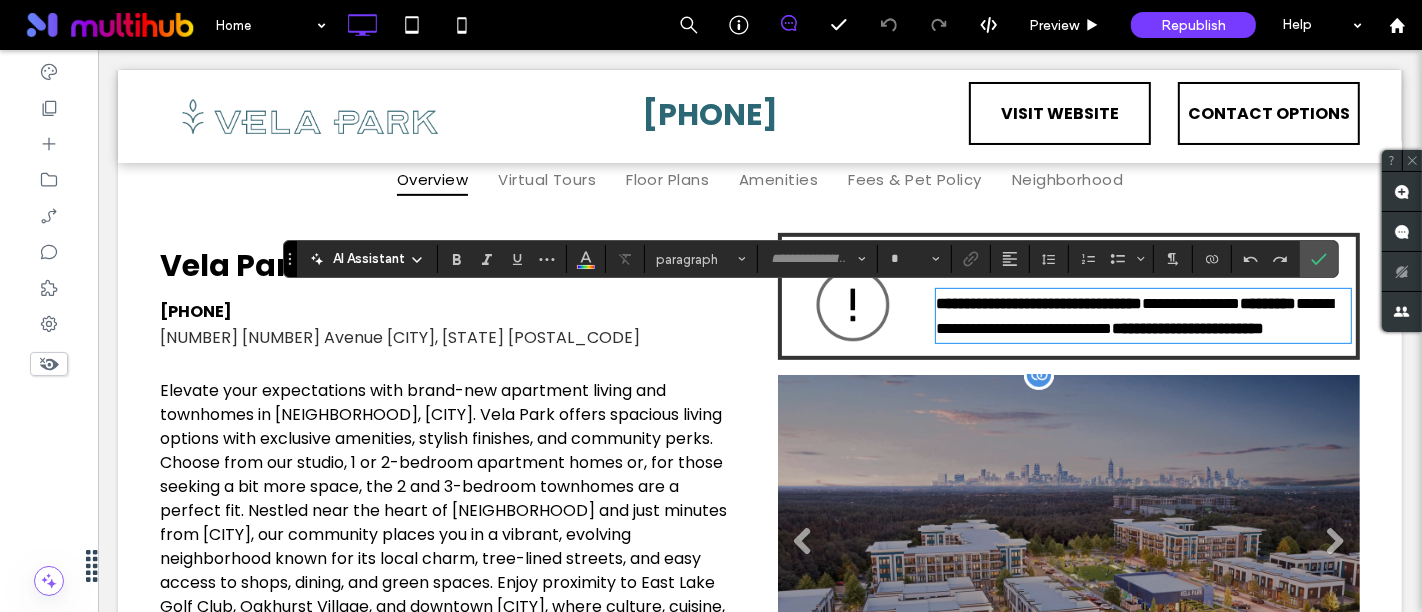 type on "**" 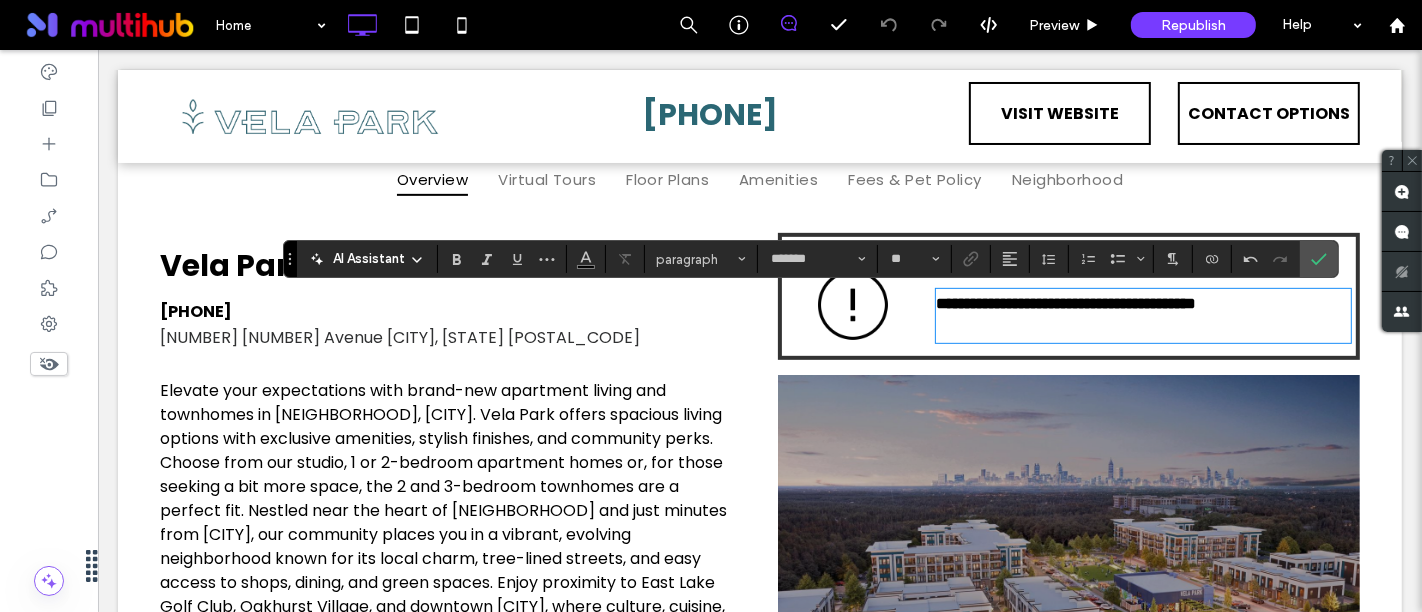 scroll, scrollTop: 0, scrollLeft: 0, axis: both 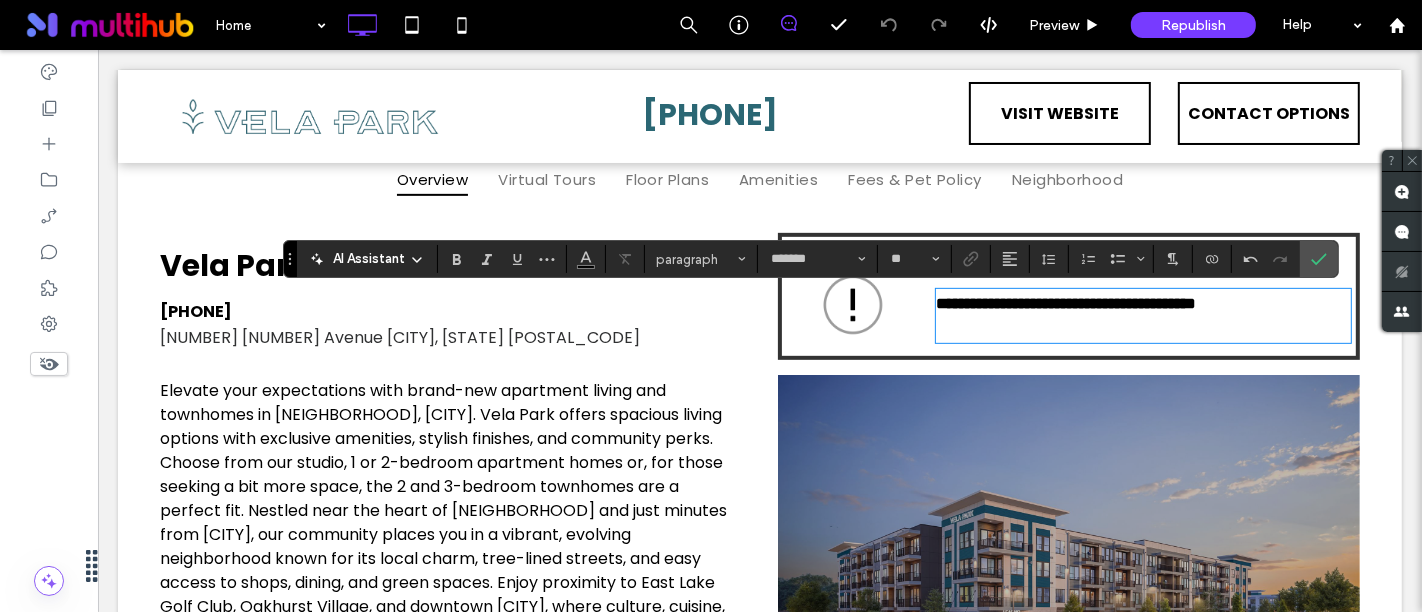 click at bounding box center [1142, 328] 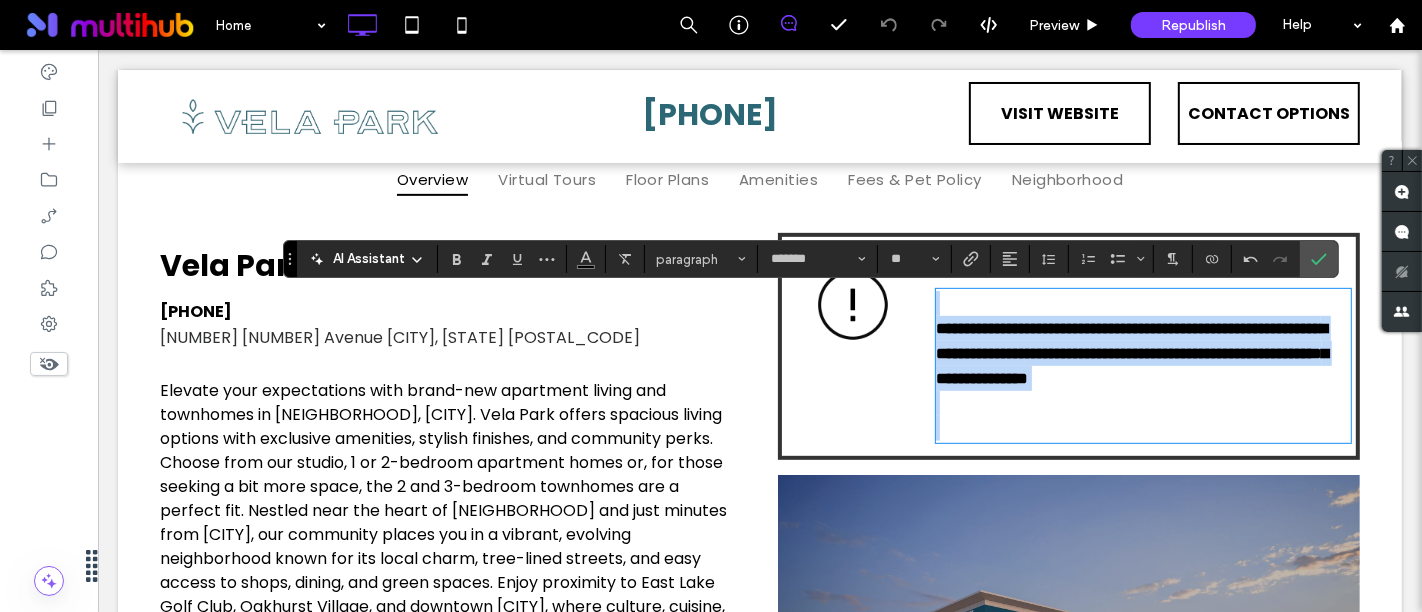 scroll, scrollTop: 0, scrollLeft: 0, axis: both 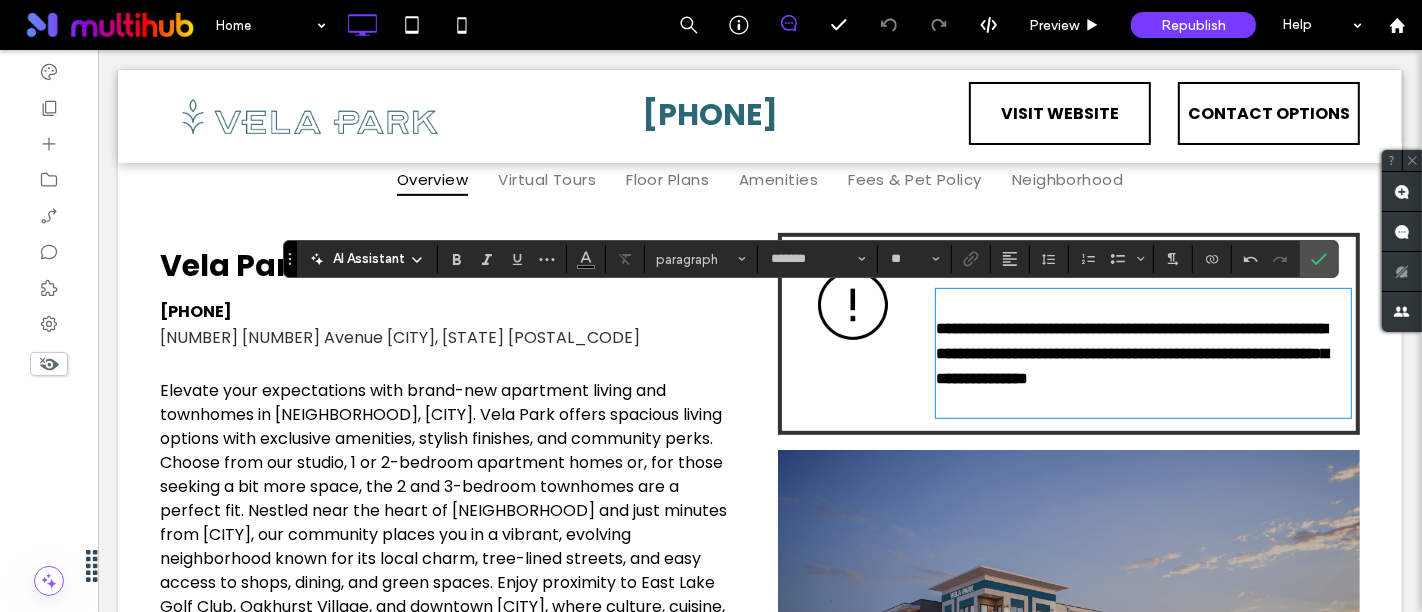 click on "**********" at bounding box center (1142, 353) 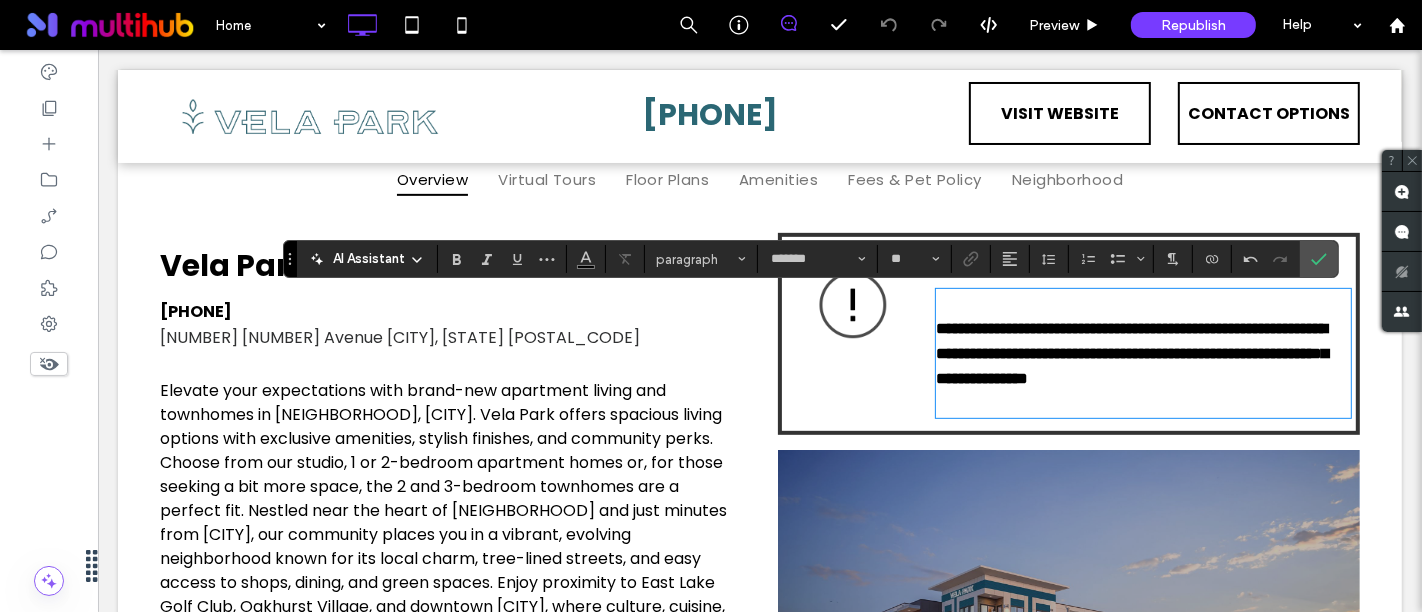 click on "**********" at bounding box center [1131, 353] 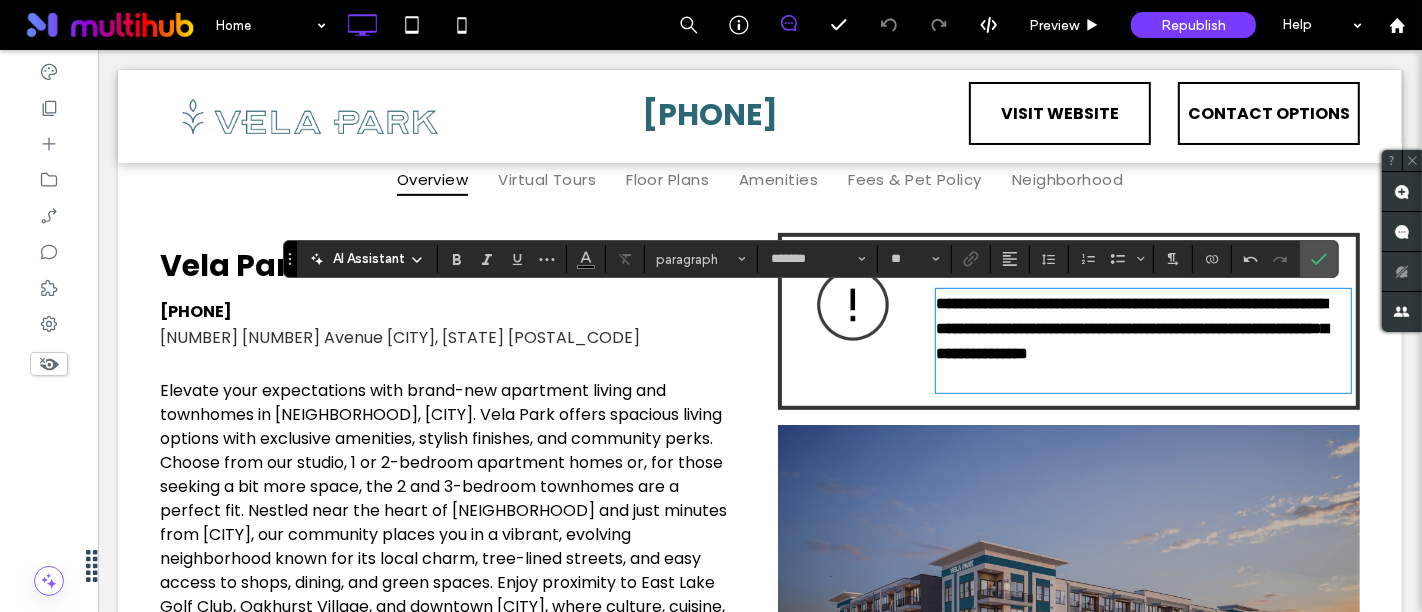 click on "**********" at bounding box center (1142, 341) 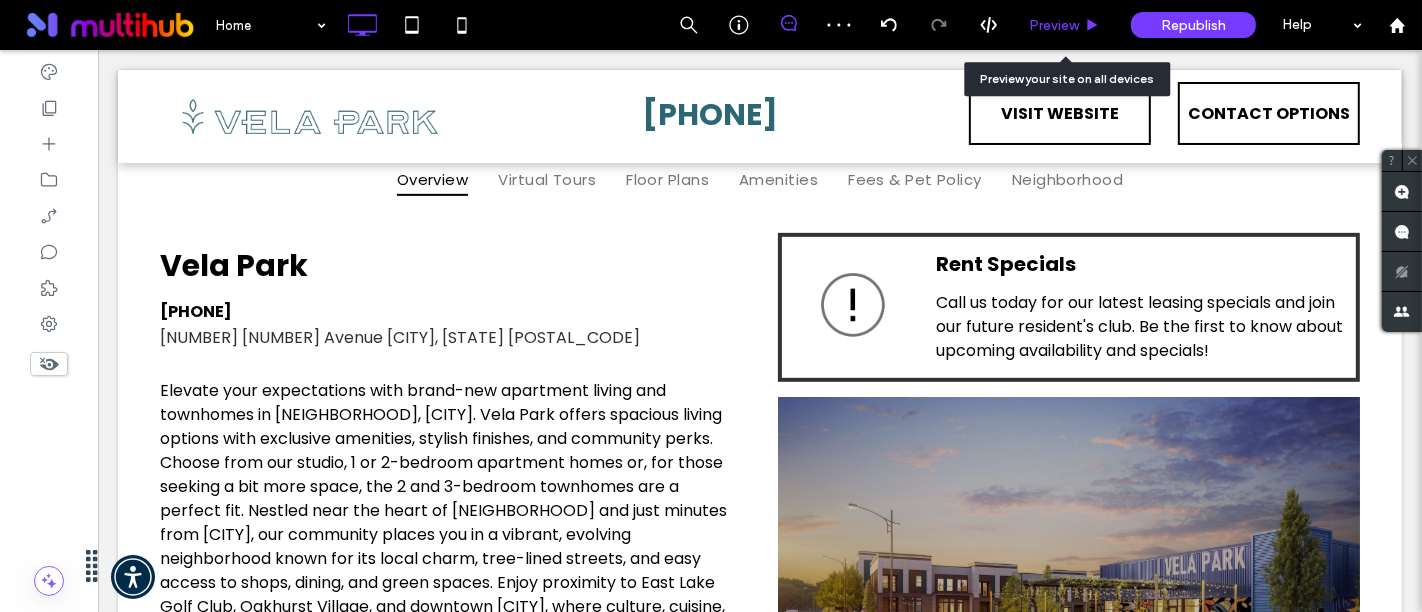click on "Preview" at bounding box center (1054, 25) 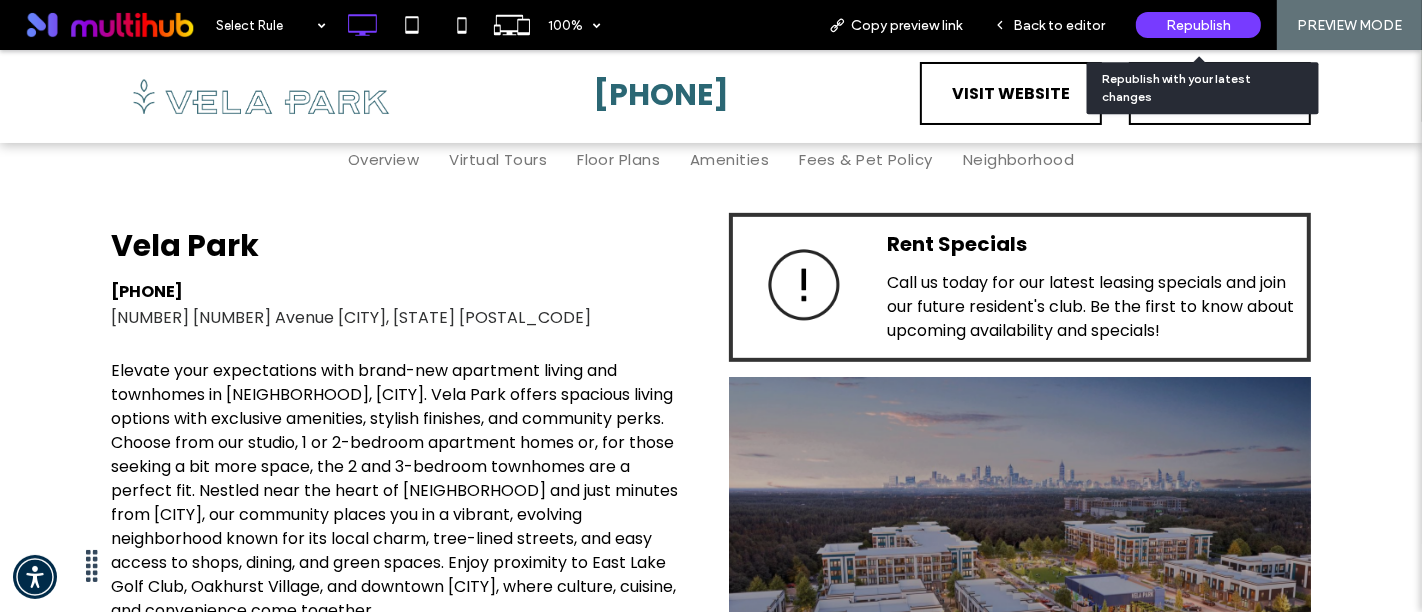 click on "Republish" at bounding box center [1198, 25] 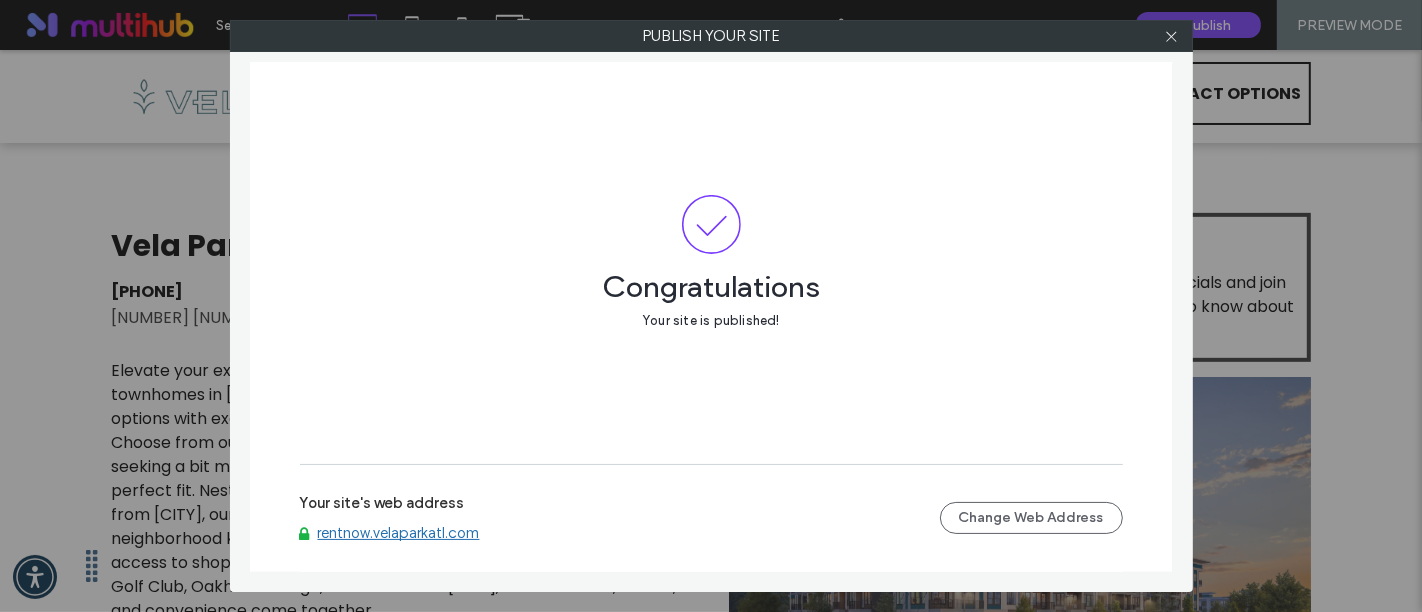 click on "Your site's web address rentnow.velaparkatl.com" at bounding box center [620, 518] 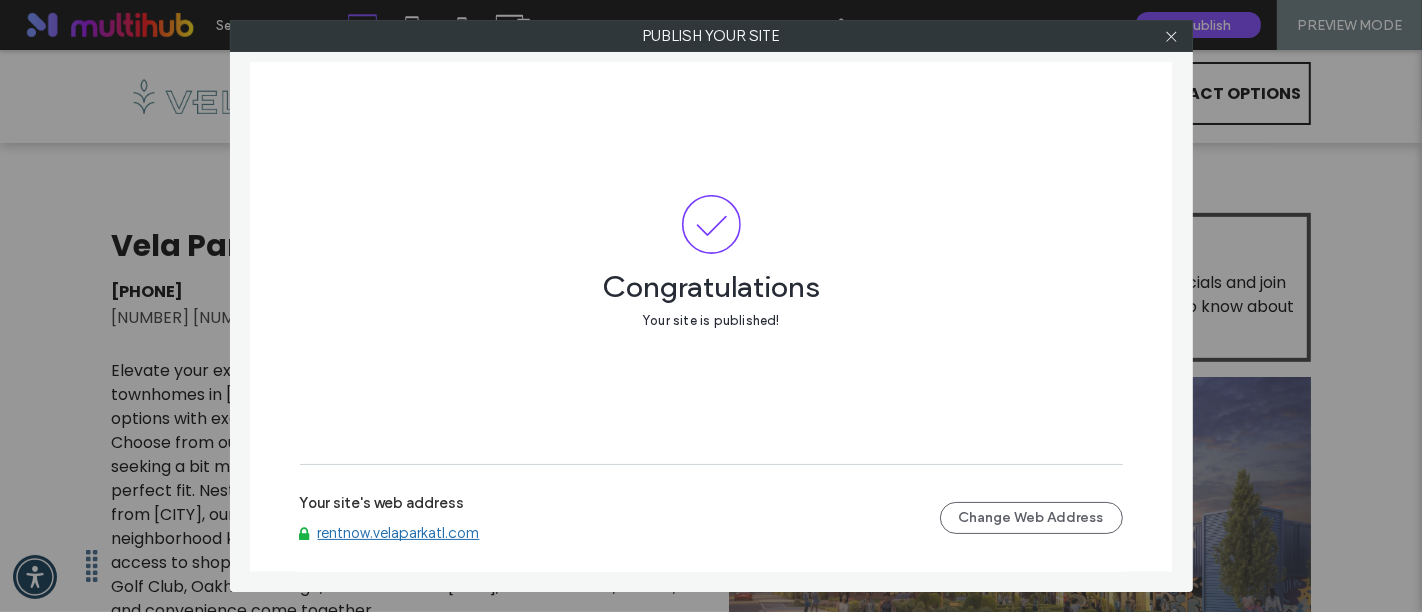click on "rentnow.velaparkatl.com" at bounding box center [399, 533] 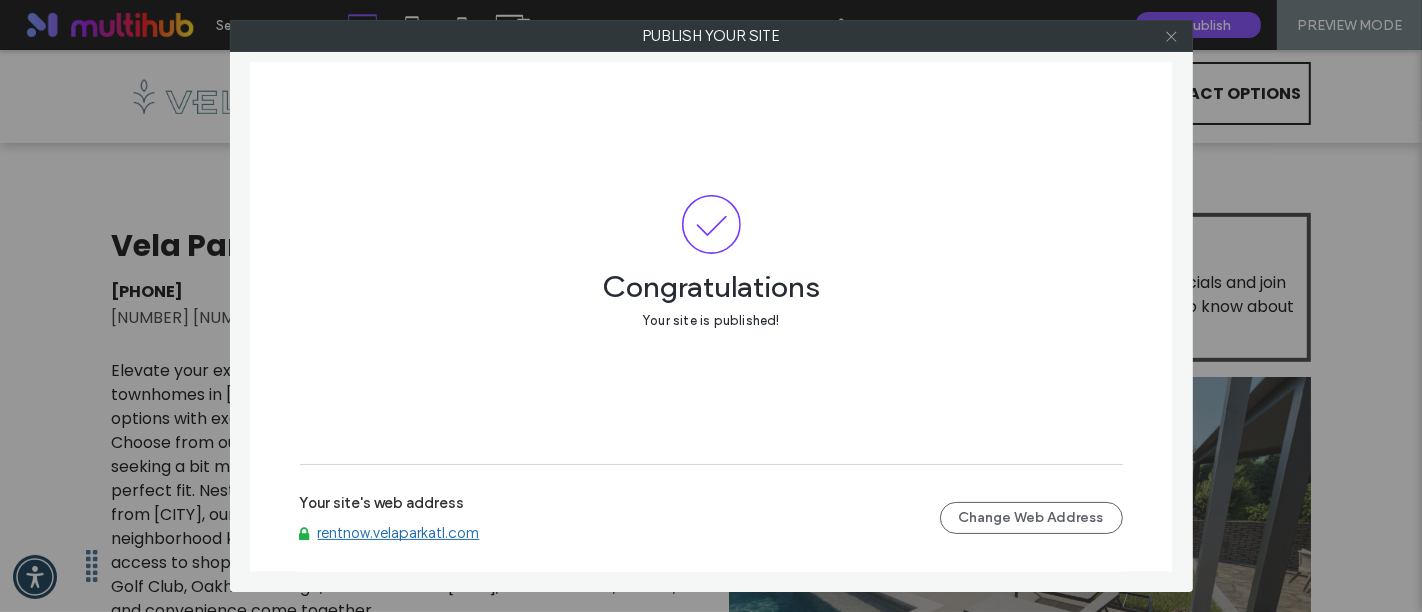 click 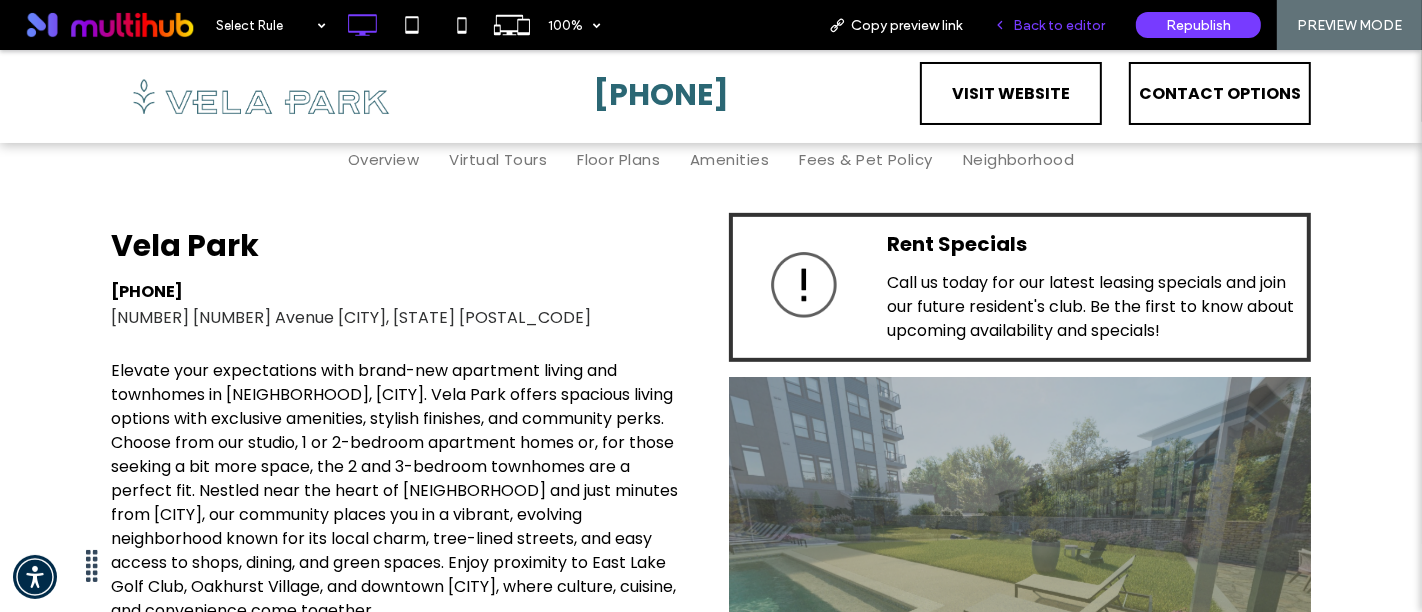 click on "Back to editor" at bounding box center (1059, 25) 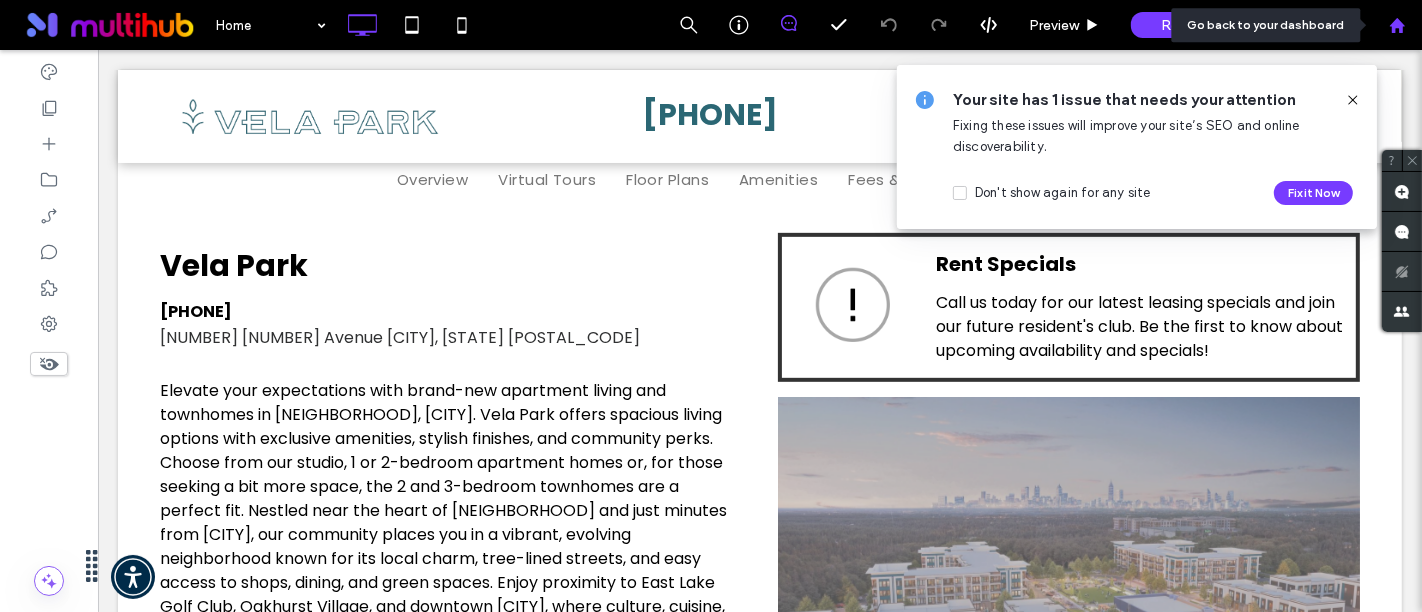 click 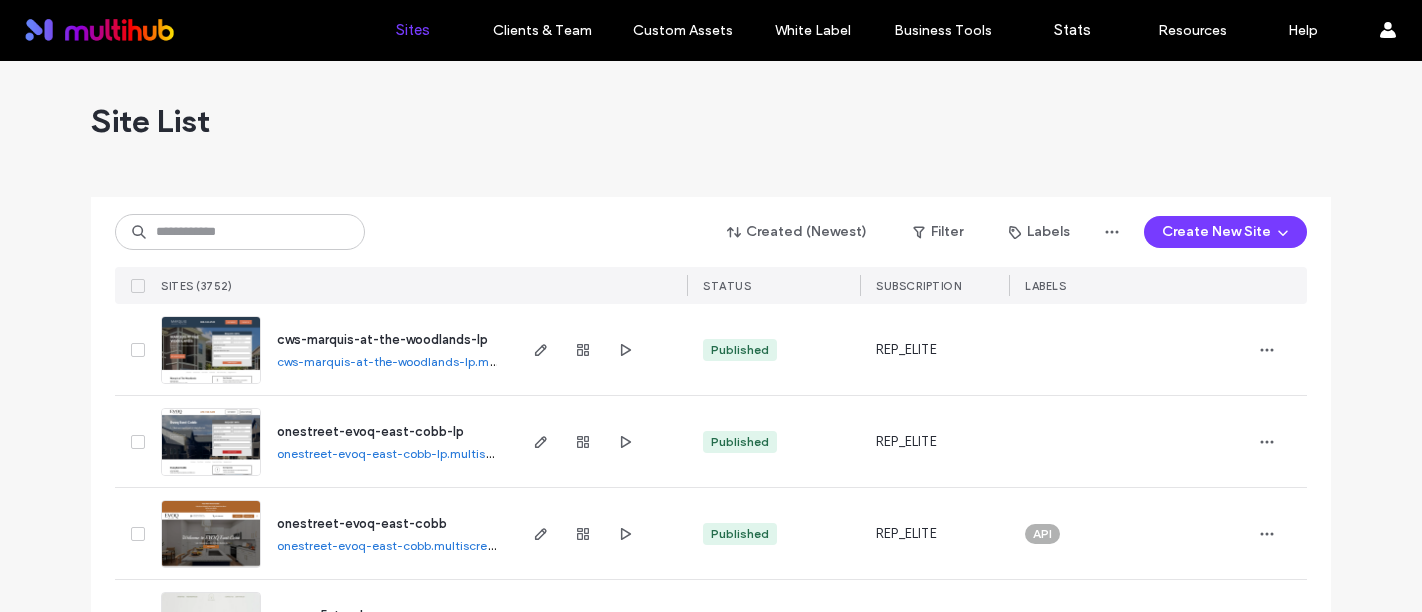 scroll, scrollTop: 0, scrollLeft: 0, axis: both 